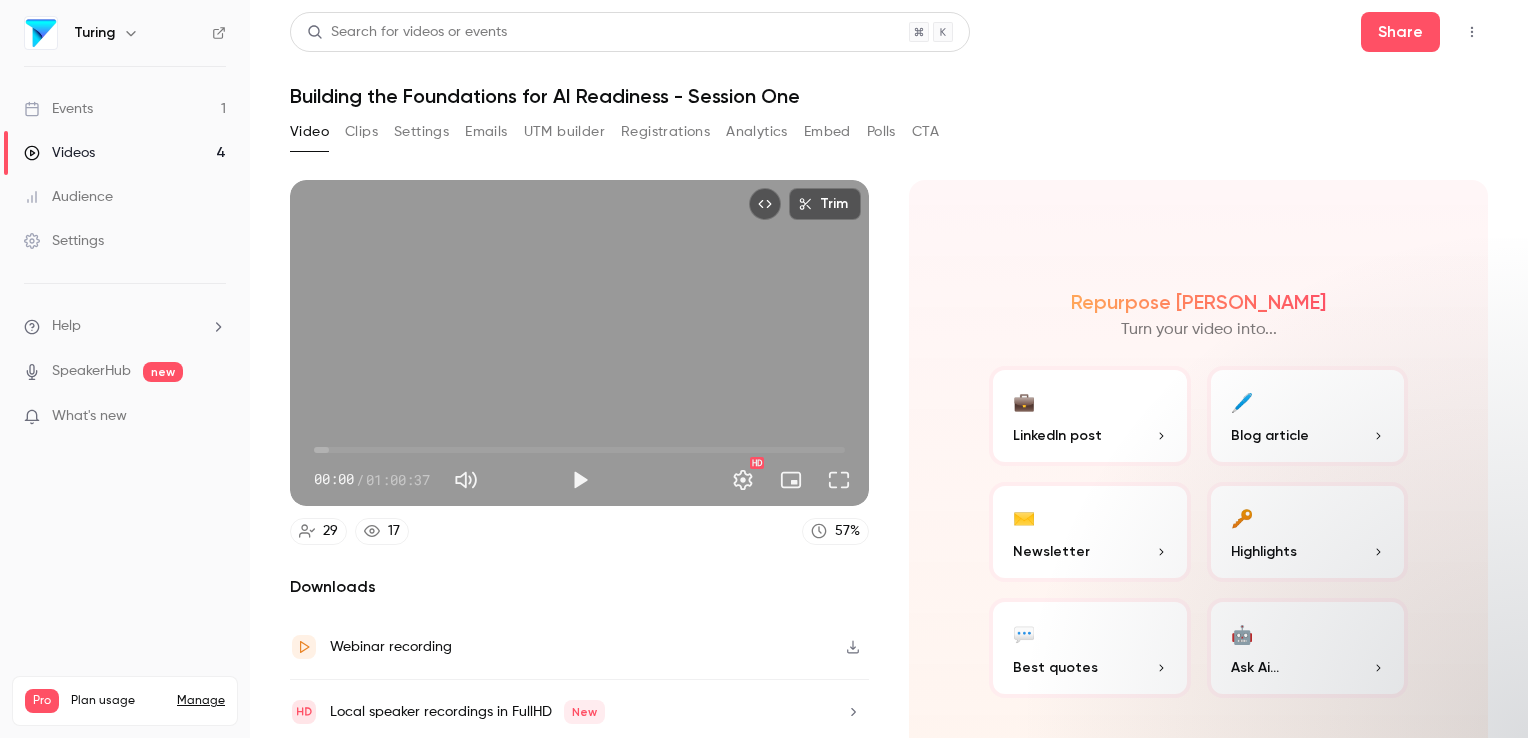 scroll, scrollTop: 0, scrollLeft: 0, axis: both 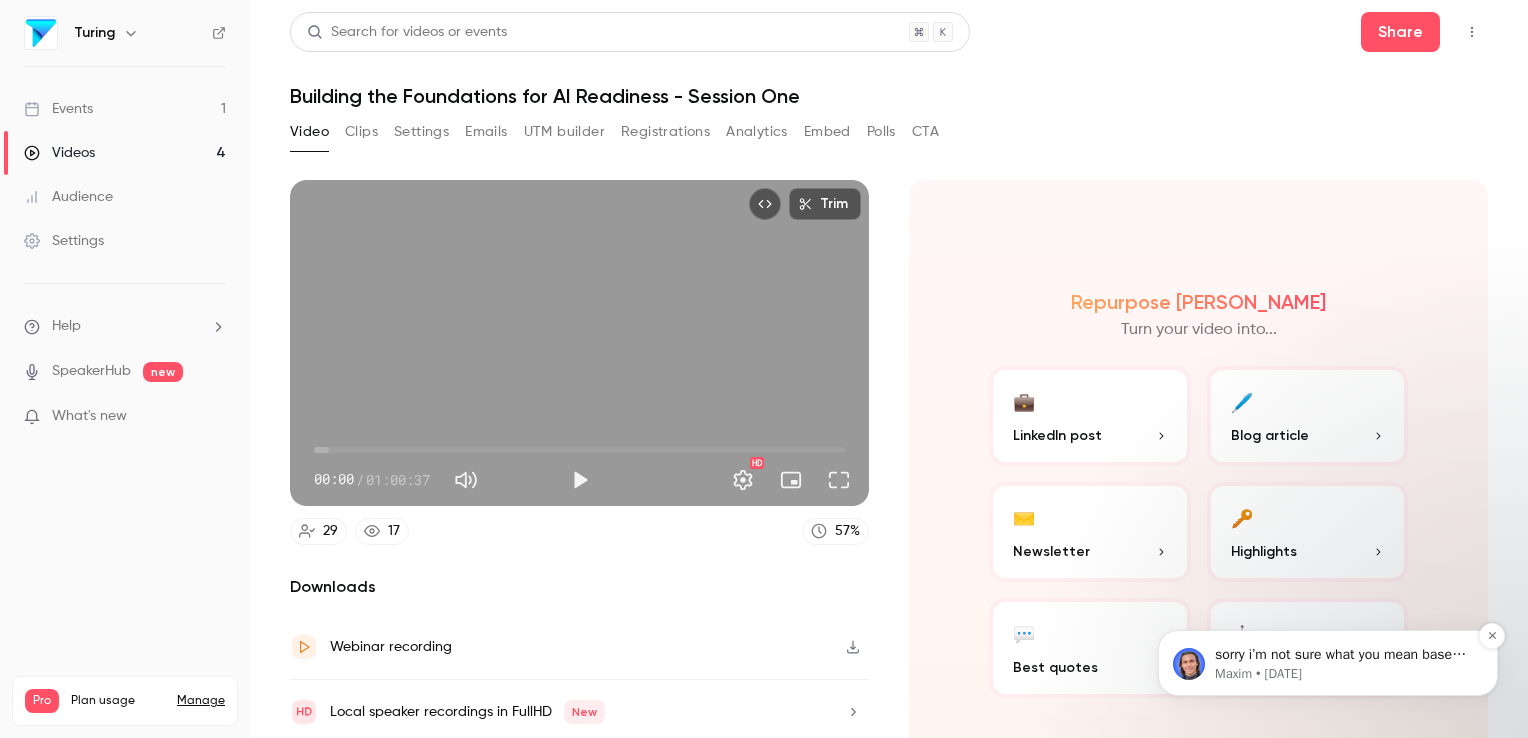 click on "Maxim • [DATE]" at bounding box center [1344, 674] 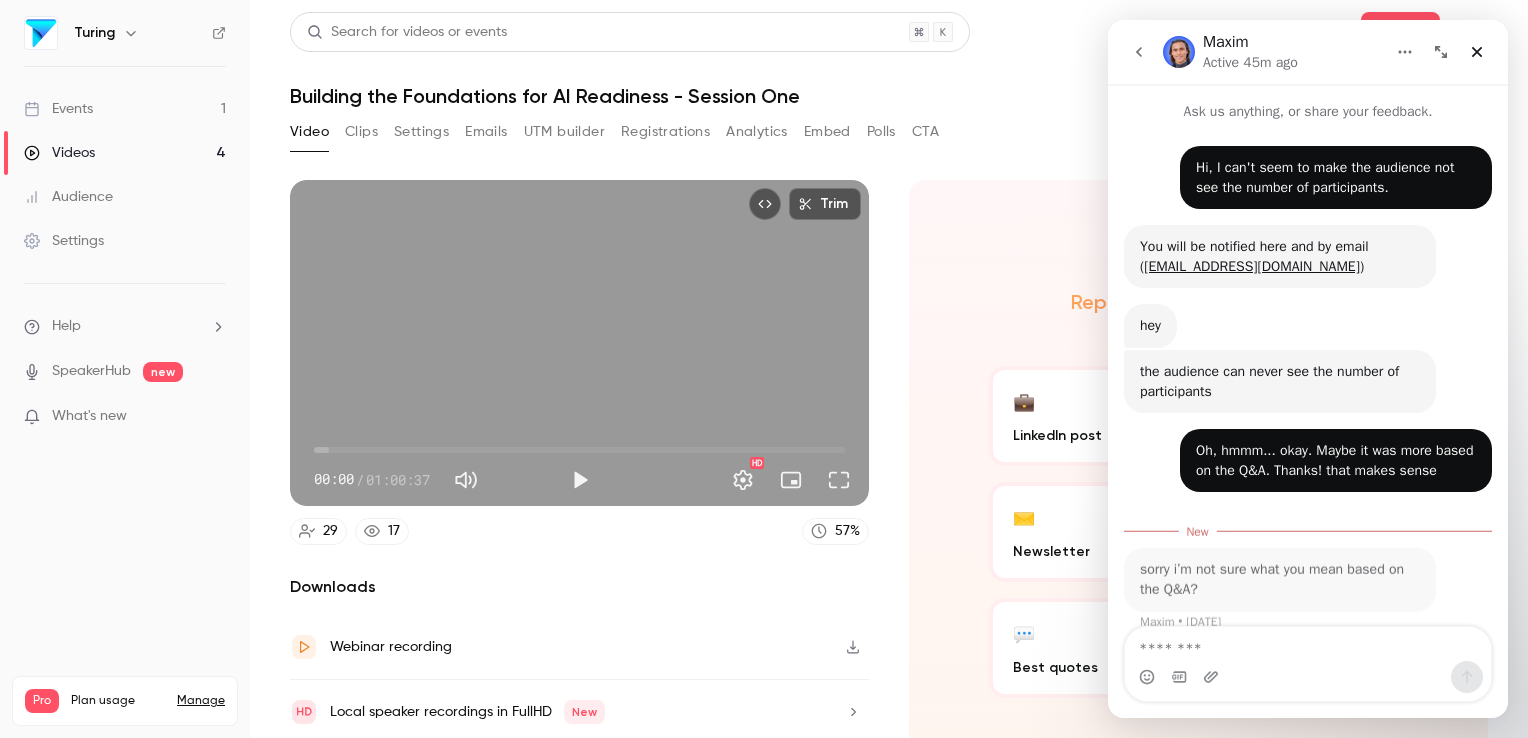 scroll, scrollTop: 2, scrollLeft: 0, axis: vertical 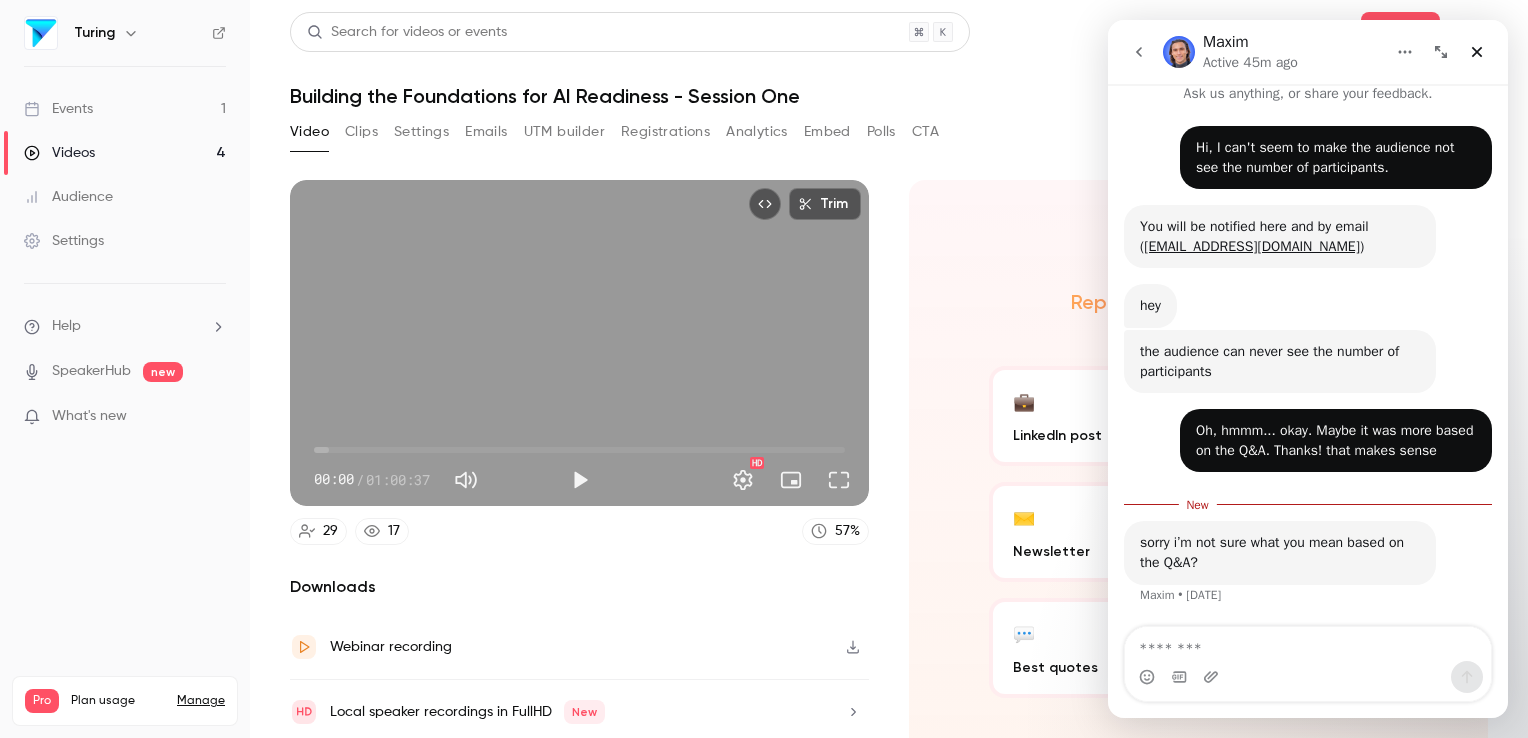click at bounding box center [1308, 644] 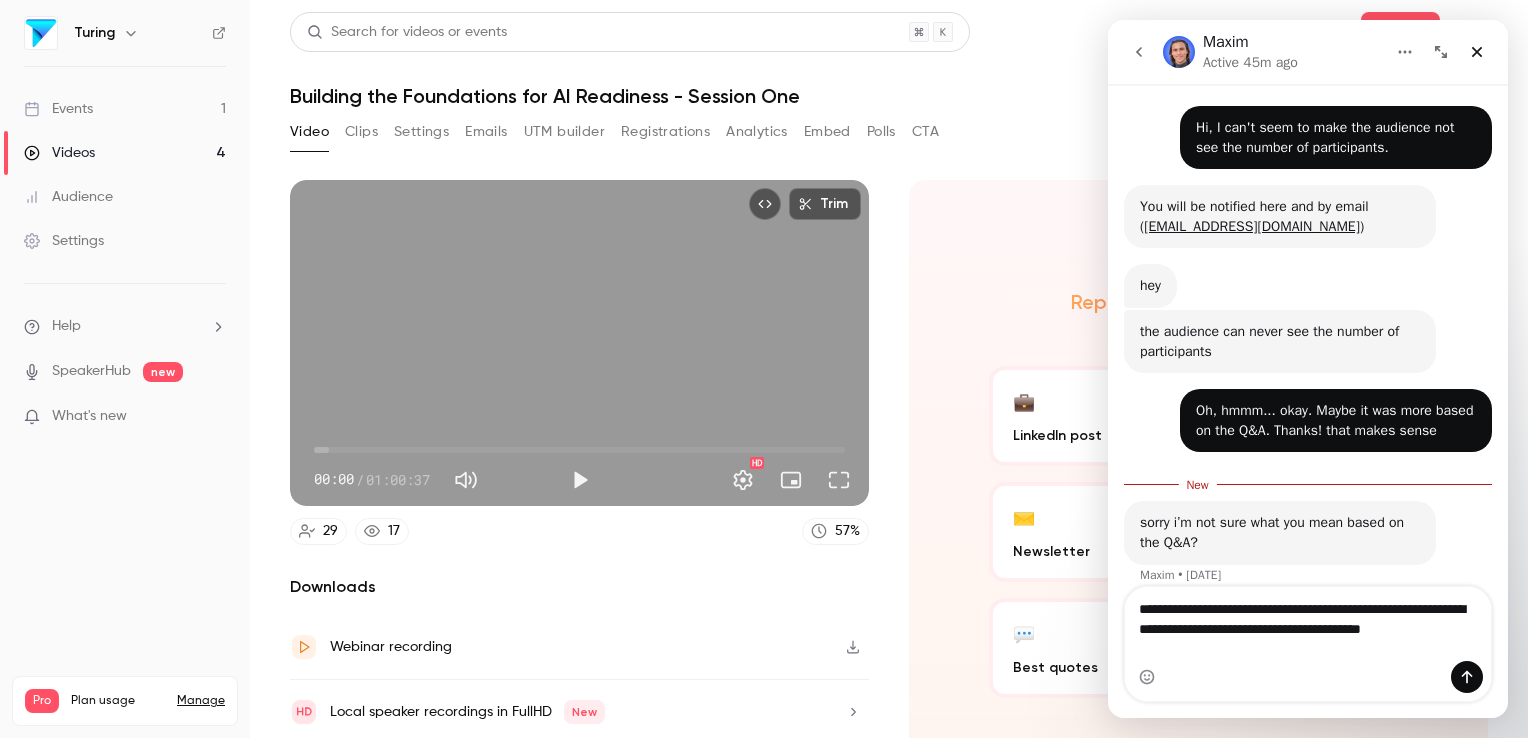 scroll, scrollTop: 58, scrollLeft: 0, axis: vertical 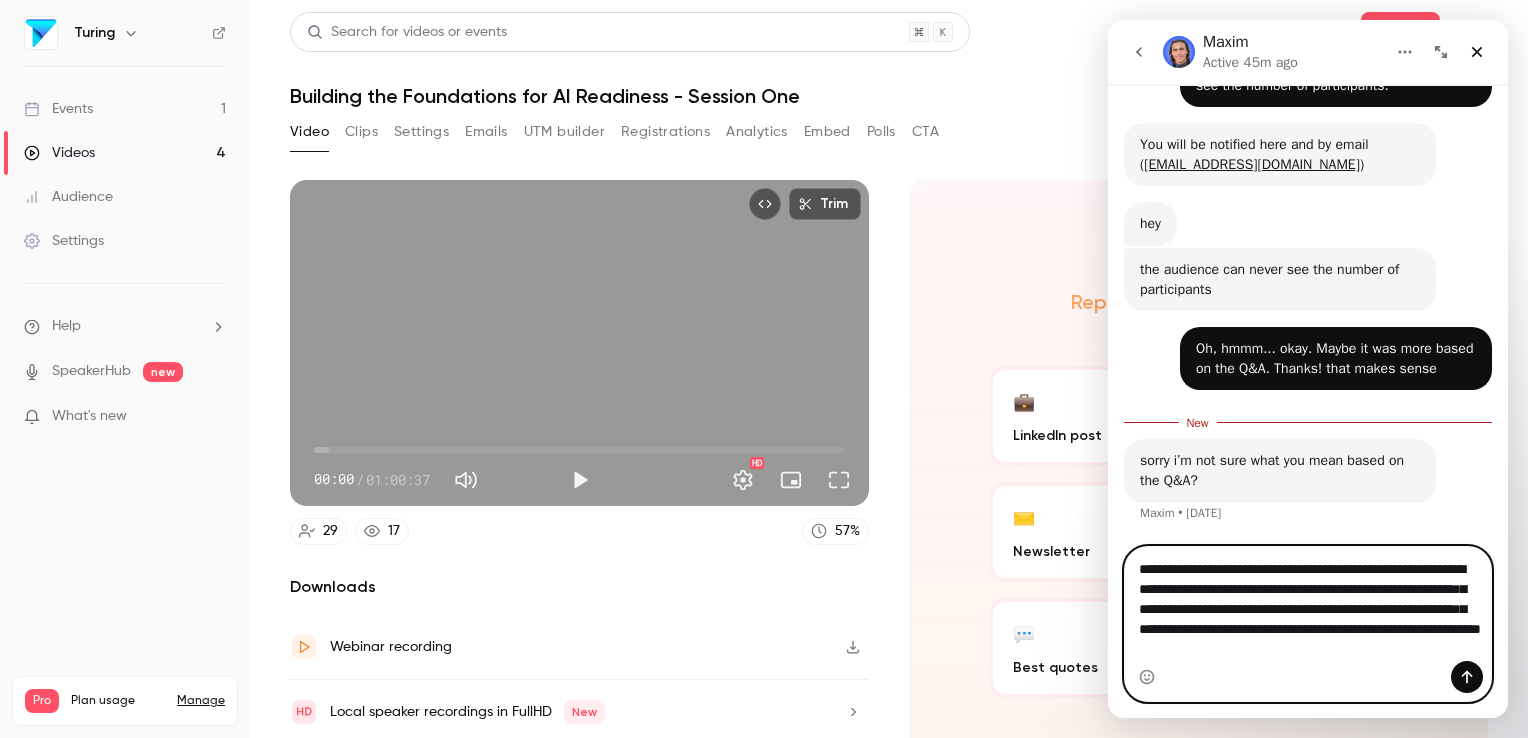 click on "**********" at bounding box center (1308, 614) 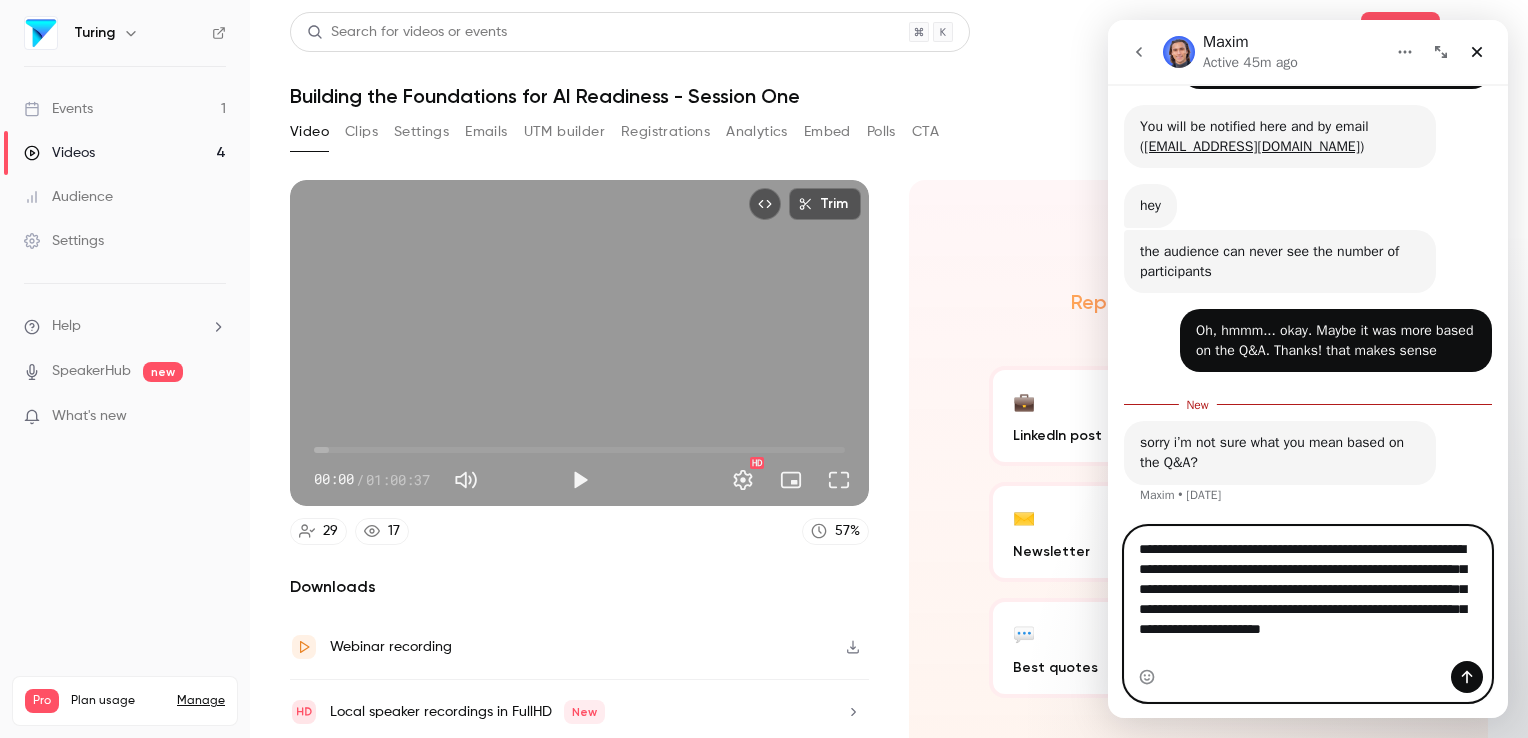 click on "**********" at bounding box center (1308, 594) 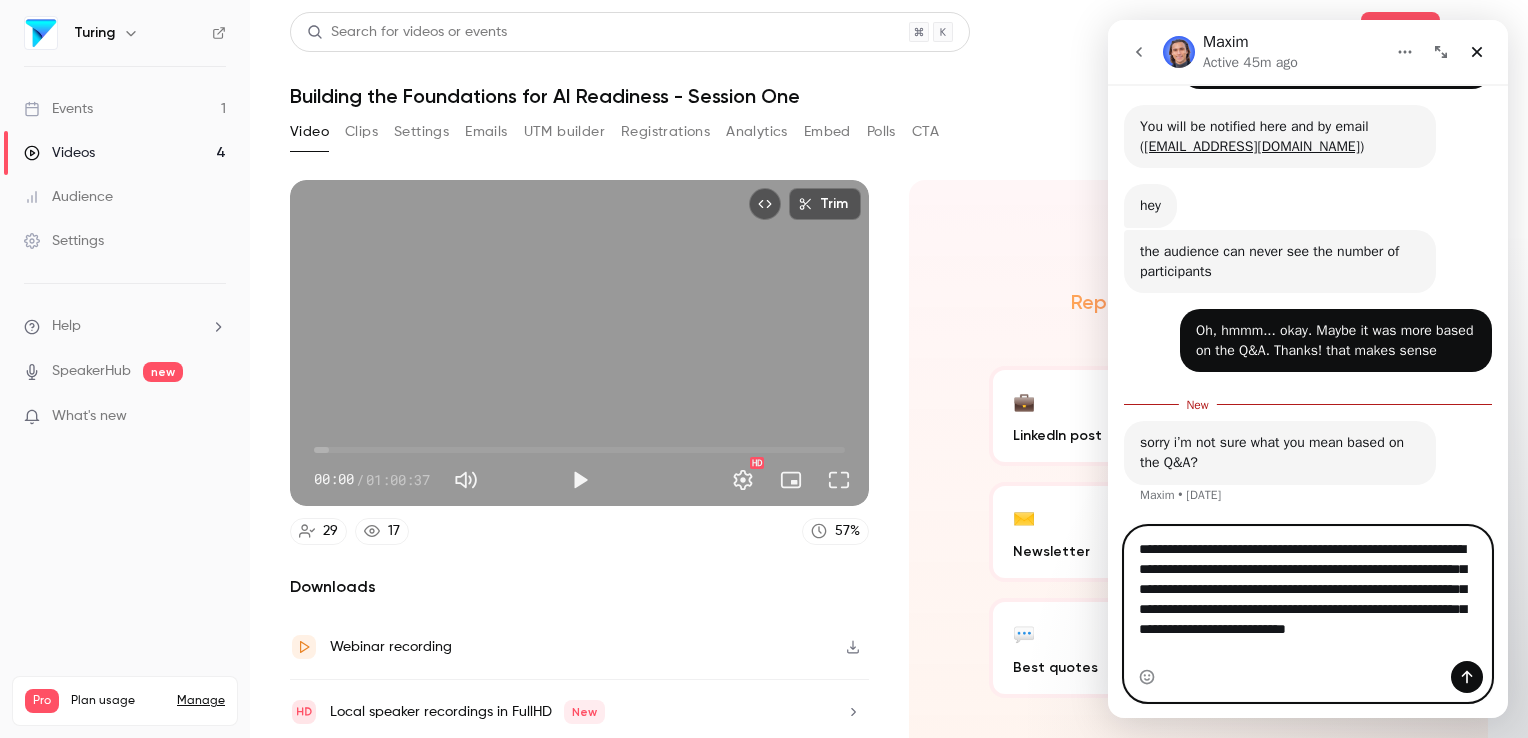 click on "**********" at bounding box center [1308, 594] 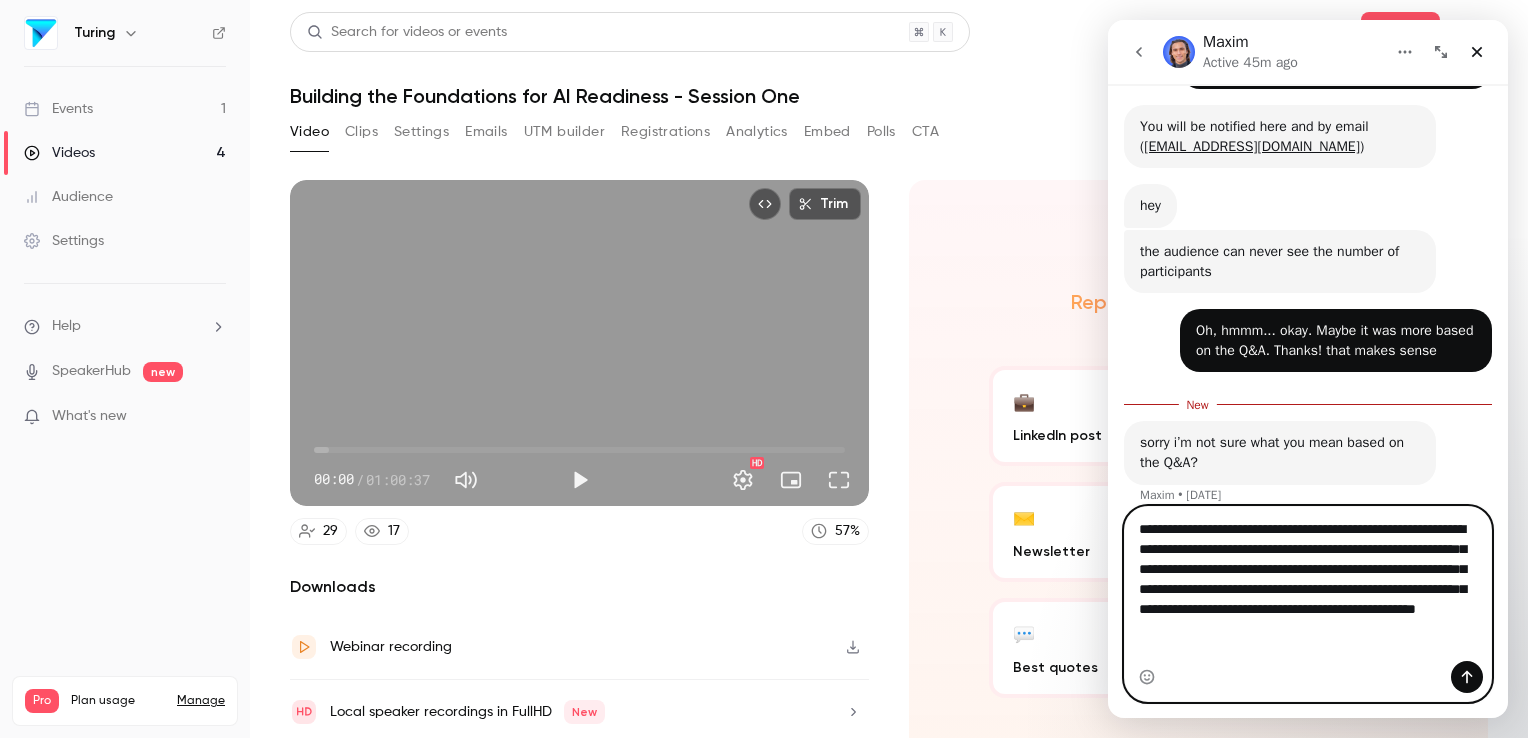 scroll, scrollTop: 138, scrollLeft: 0, axis: vertical 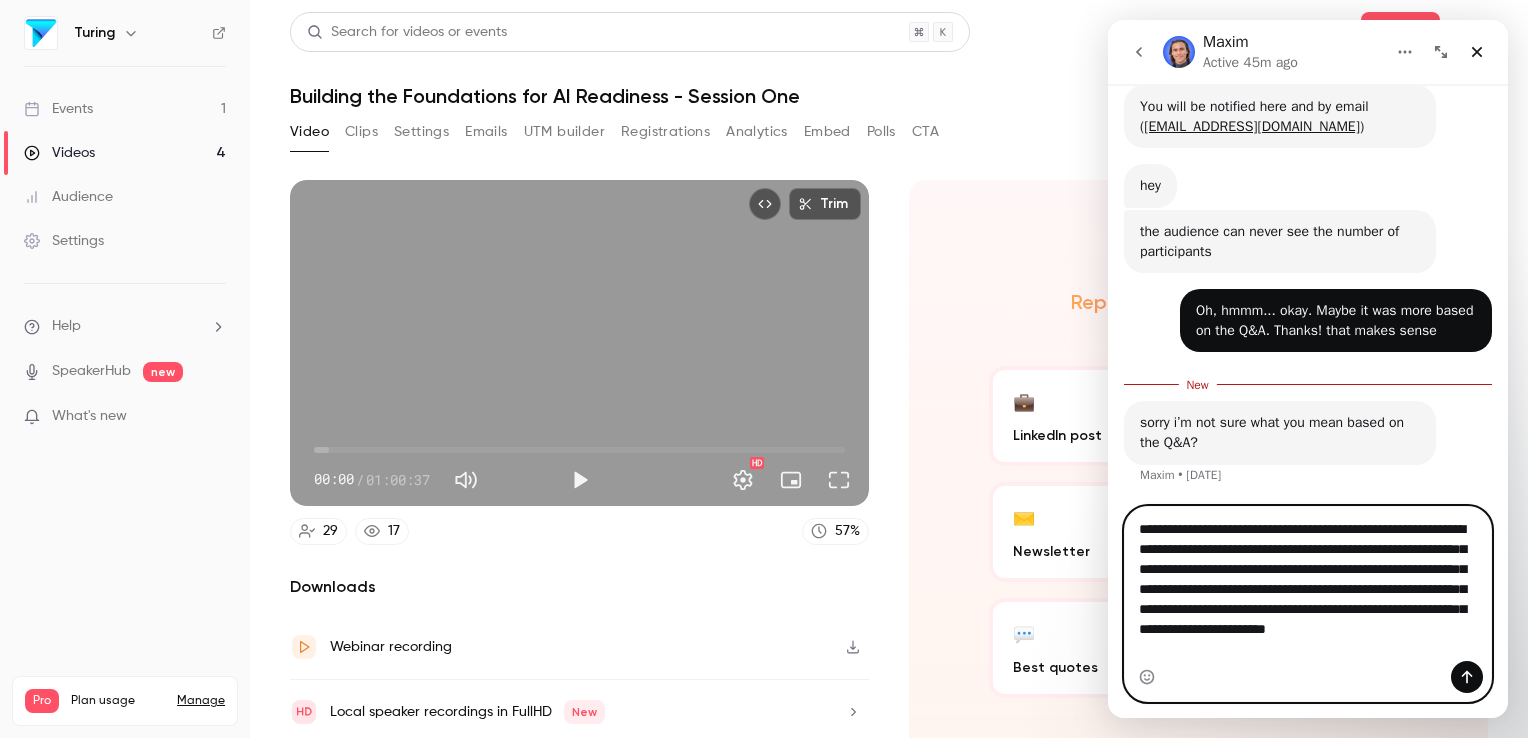 drag, startPoint x: 1215, startPoint y: 654, endPoint x: 1139, endPoint y: 560, distance: 120.880104 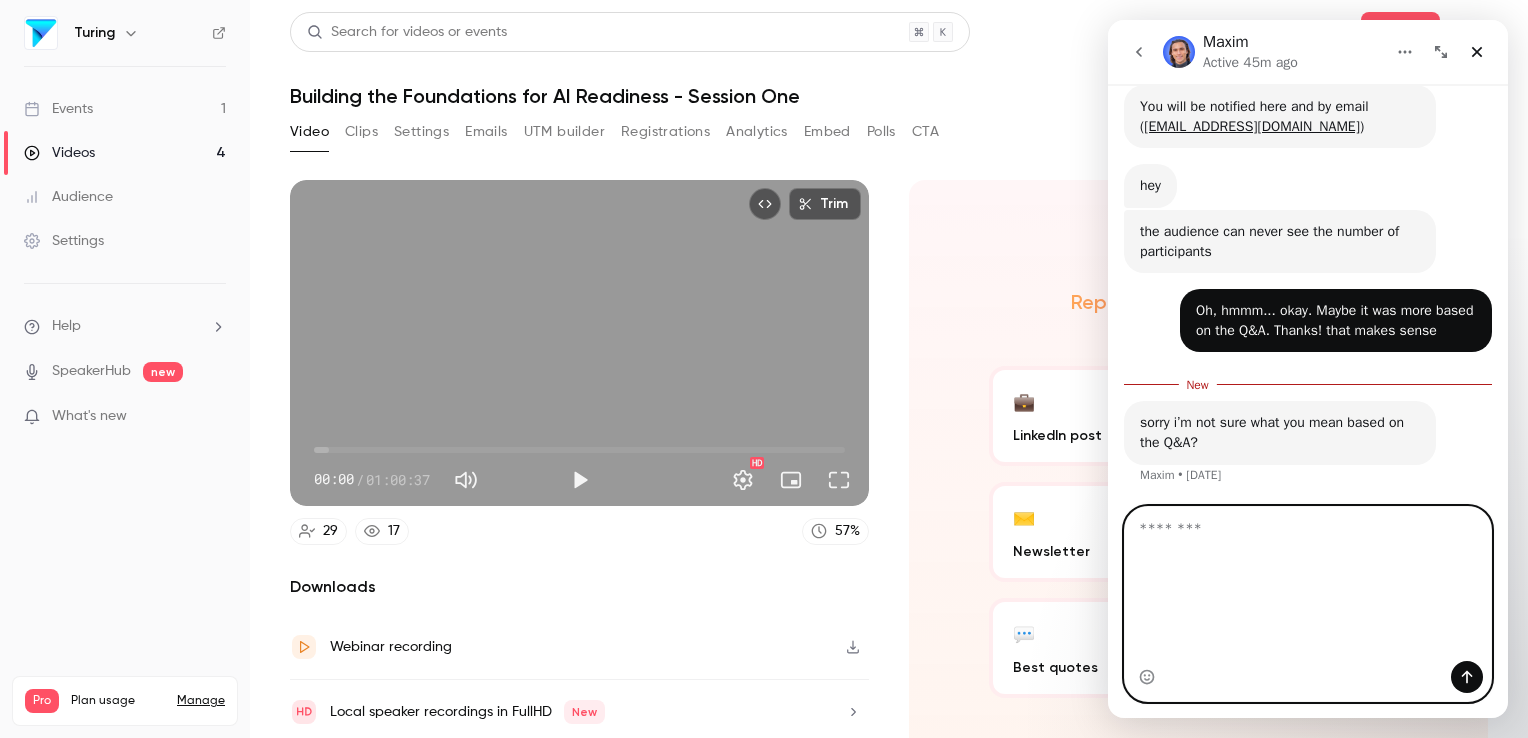 scroll, scrollTop: 18, scrollLeft: 0, axis: vertical 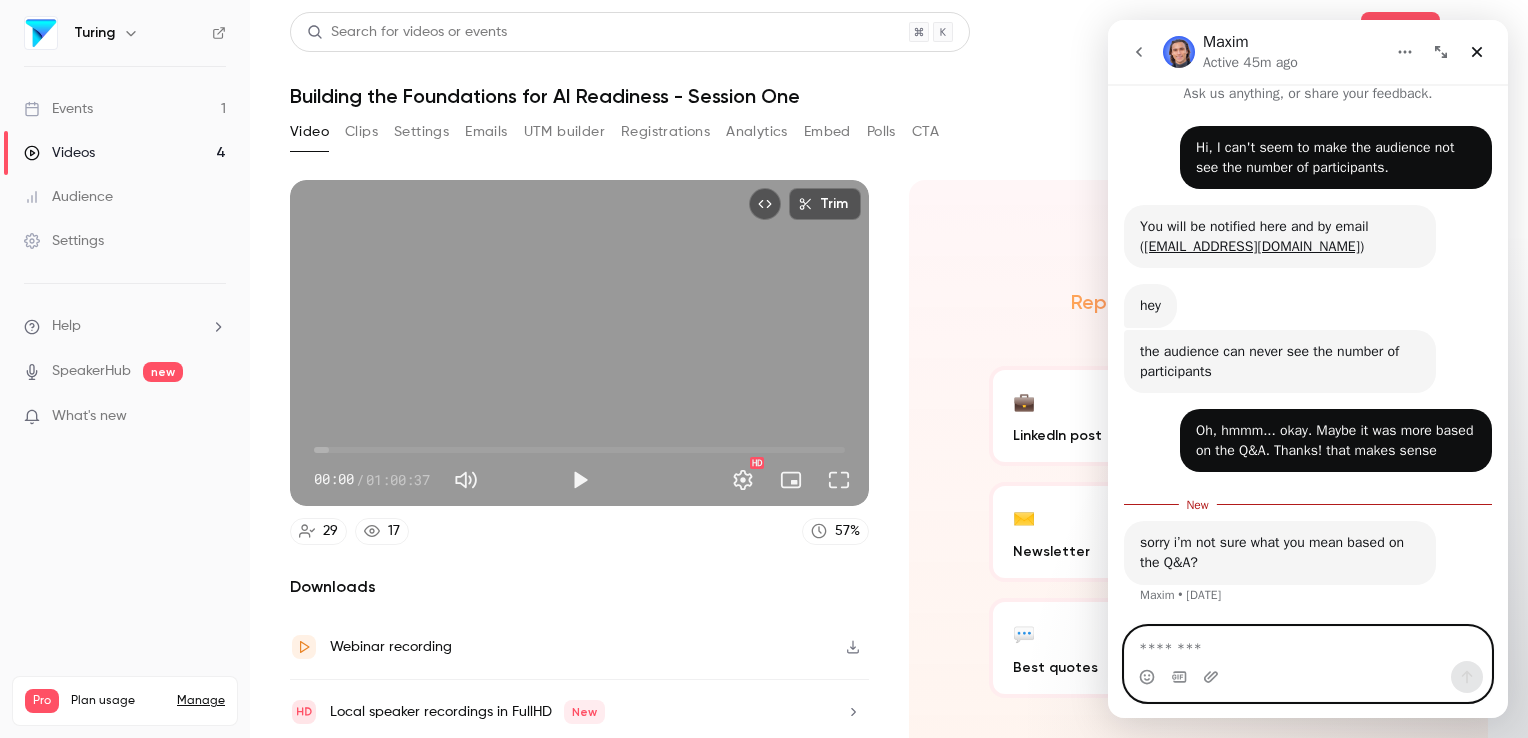 paste on "**********" 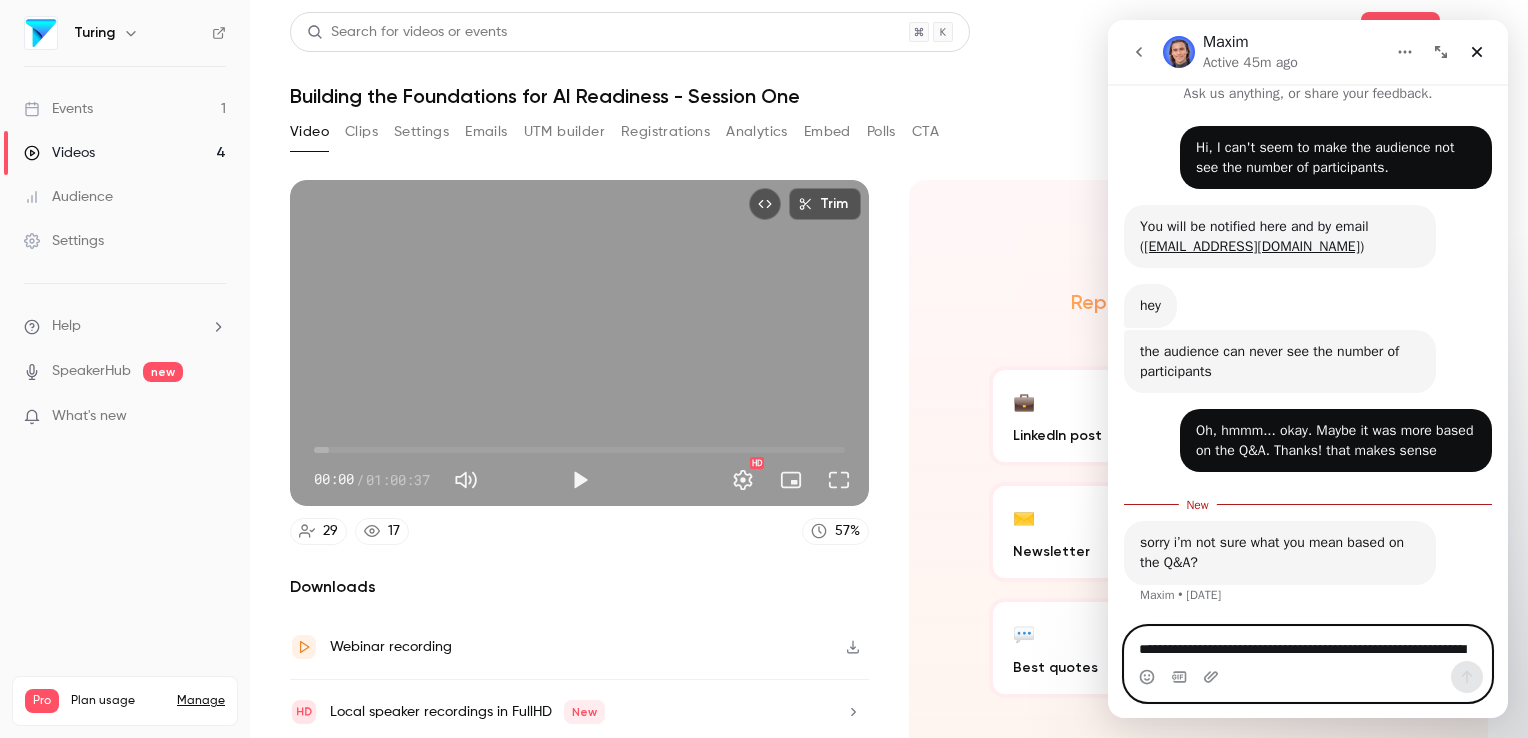 scroll, scrollTop: 17, scrollLeft: 0, axis: vertical 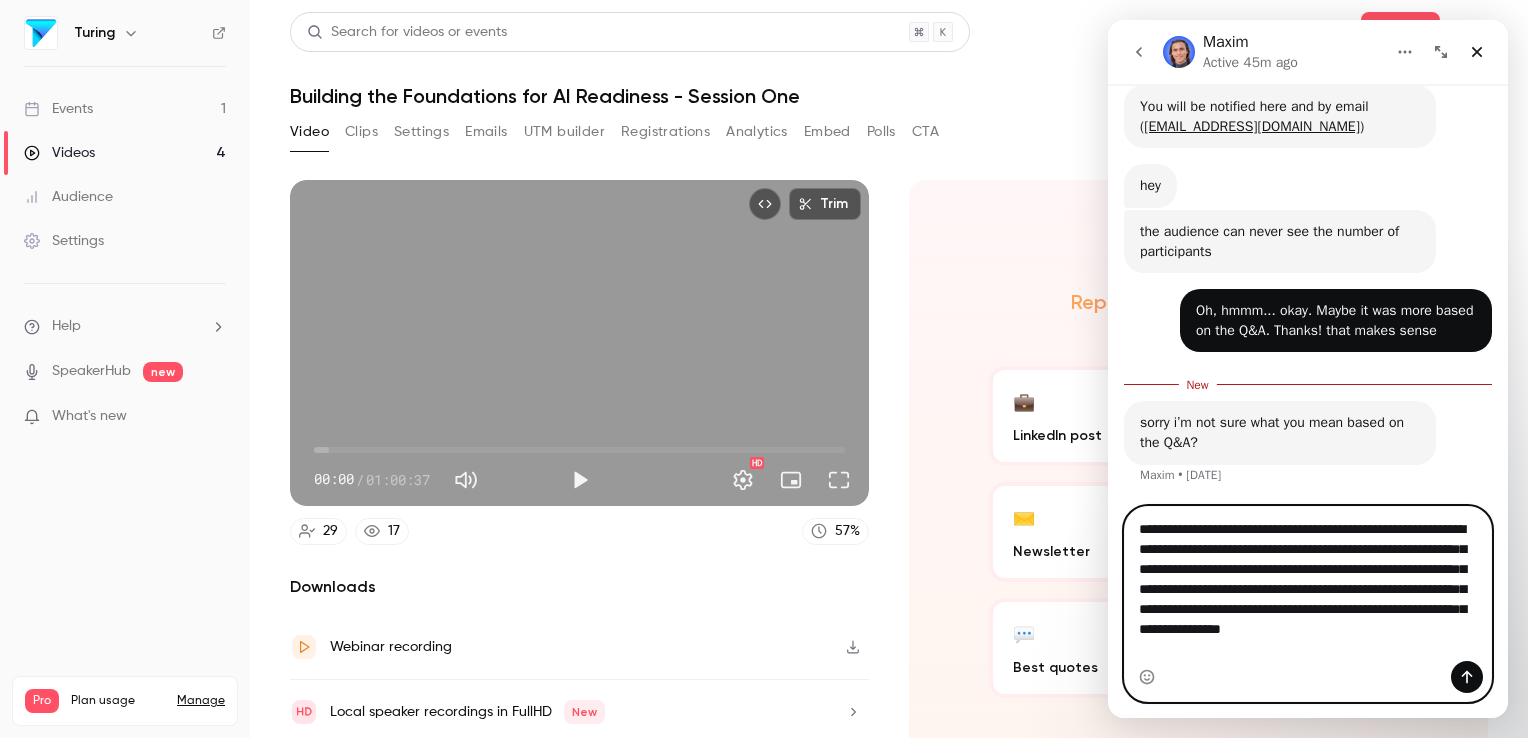 click on "**********" at bounding box center (1308, 584) 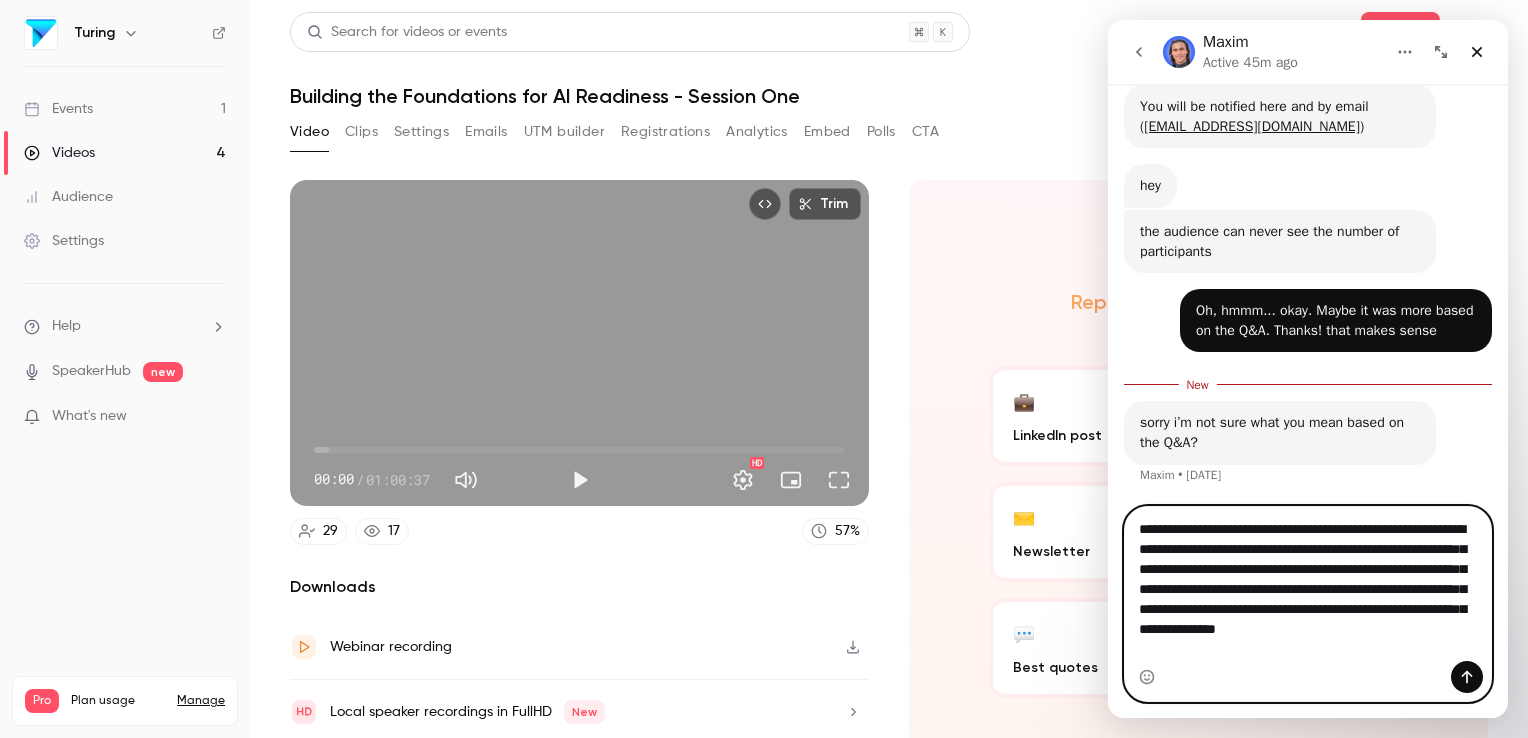 scroll, scrollTop: 0, scrollLeft: 0, axis: both 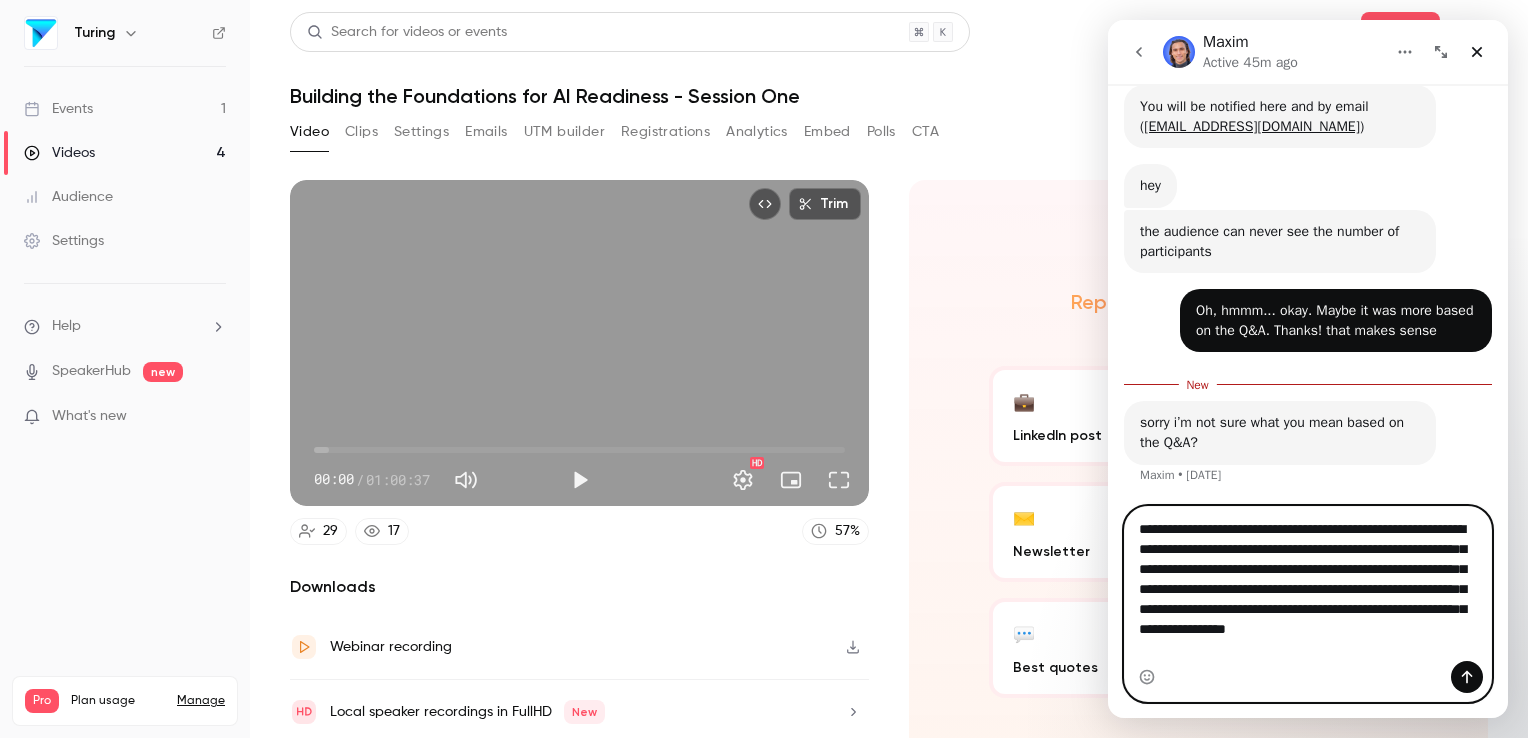 click on "**********" at bounding box center [1308, 584] 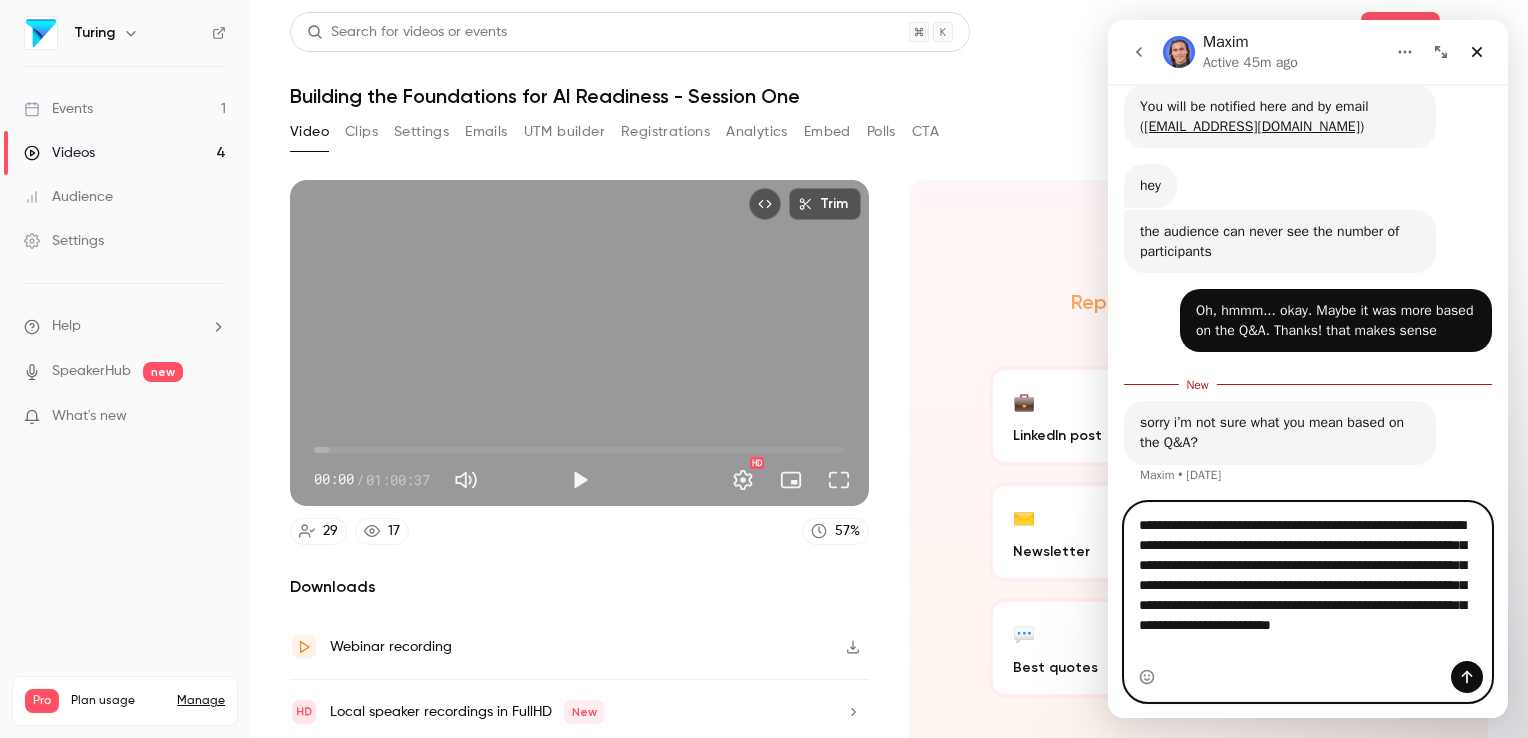 scroll, scrollTop: 142, scrollLeft: 0, axis: vertical 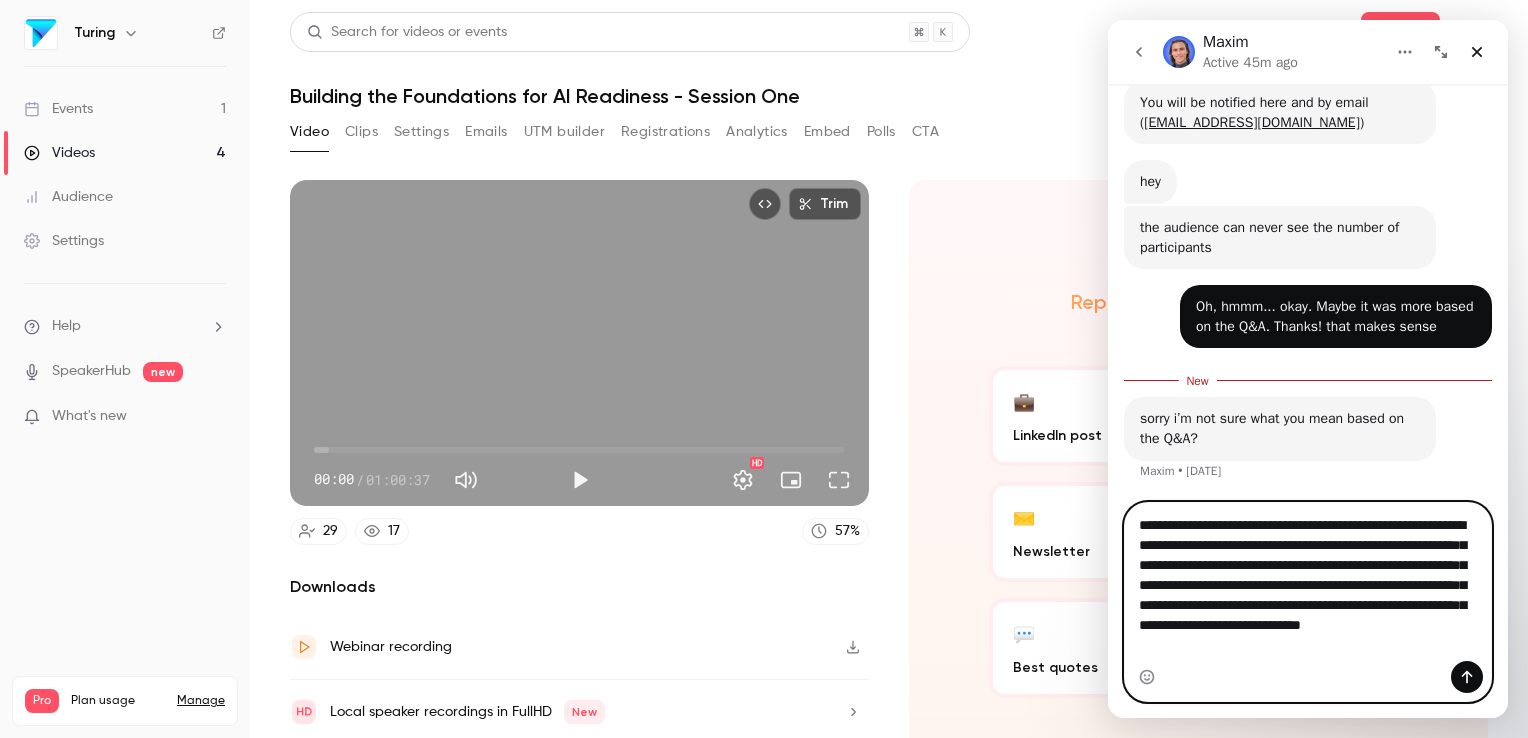 click on "**********" at bounding box center [1308, 582] 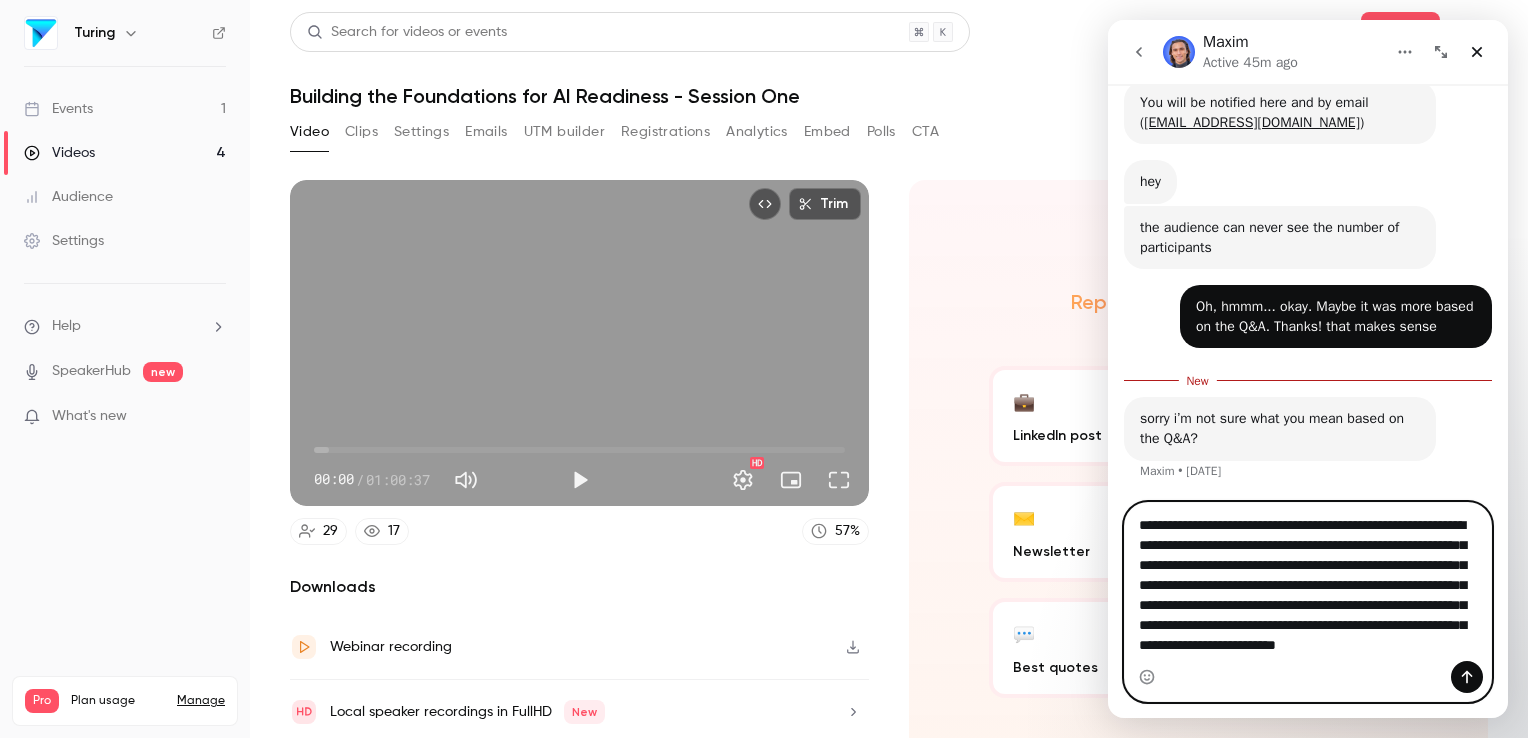 scroll, scrollTop: 33, scrollLeft: 0, axis: vertical 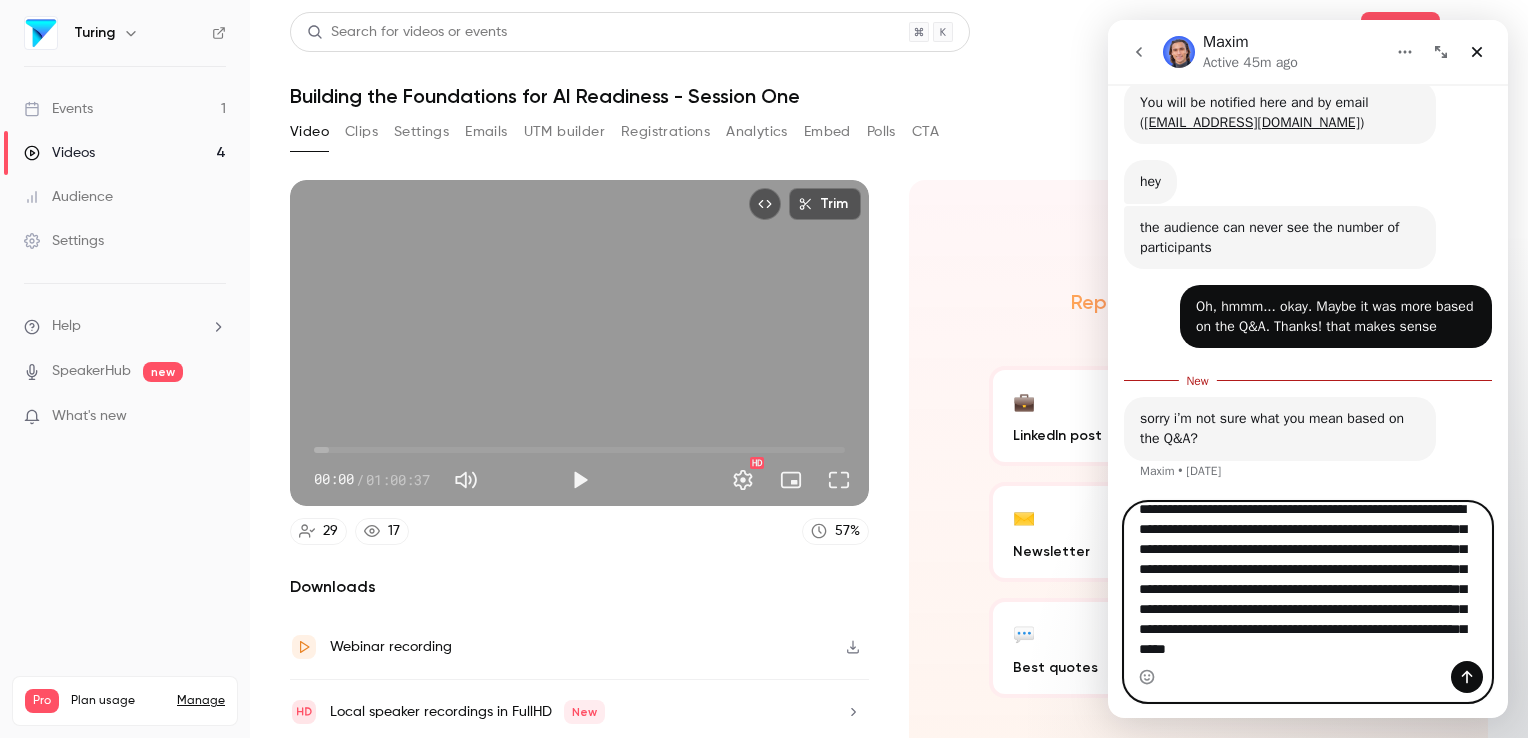 type on "**********" 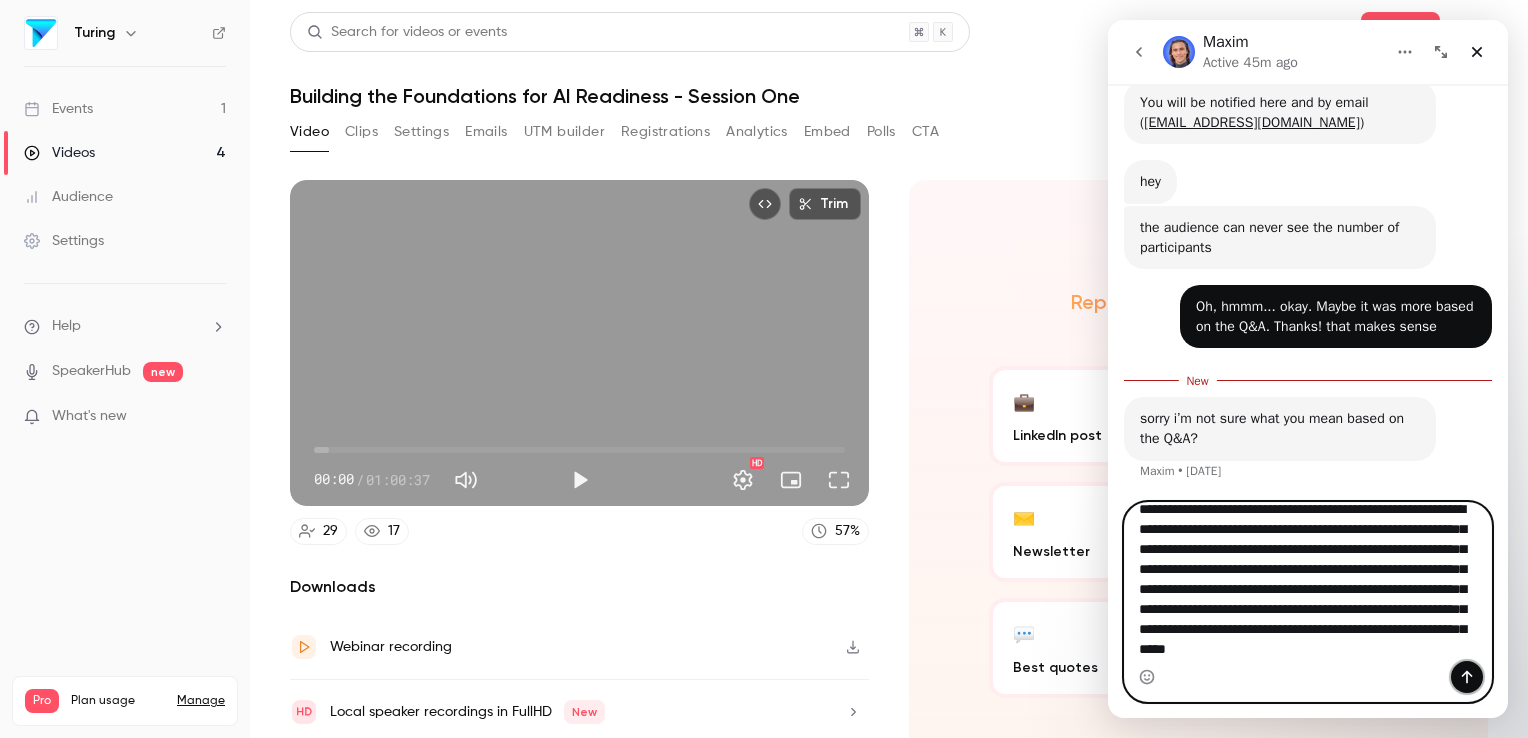 click 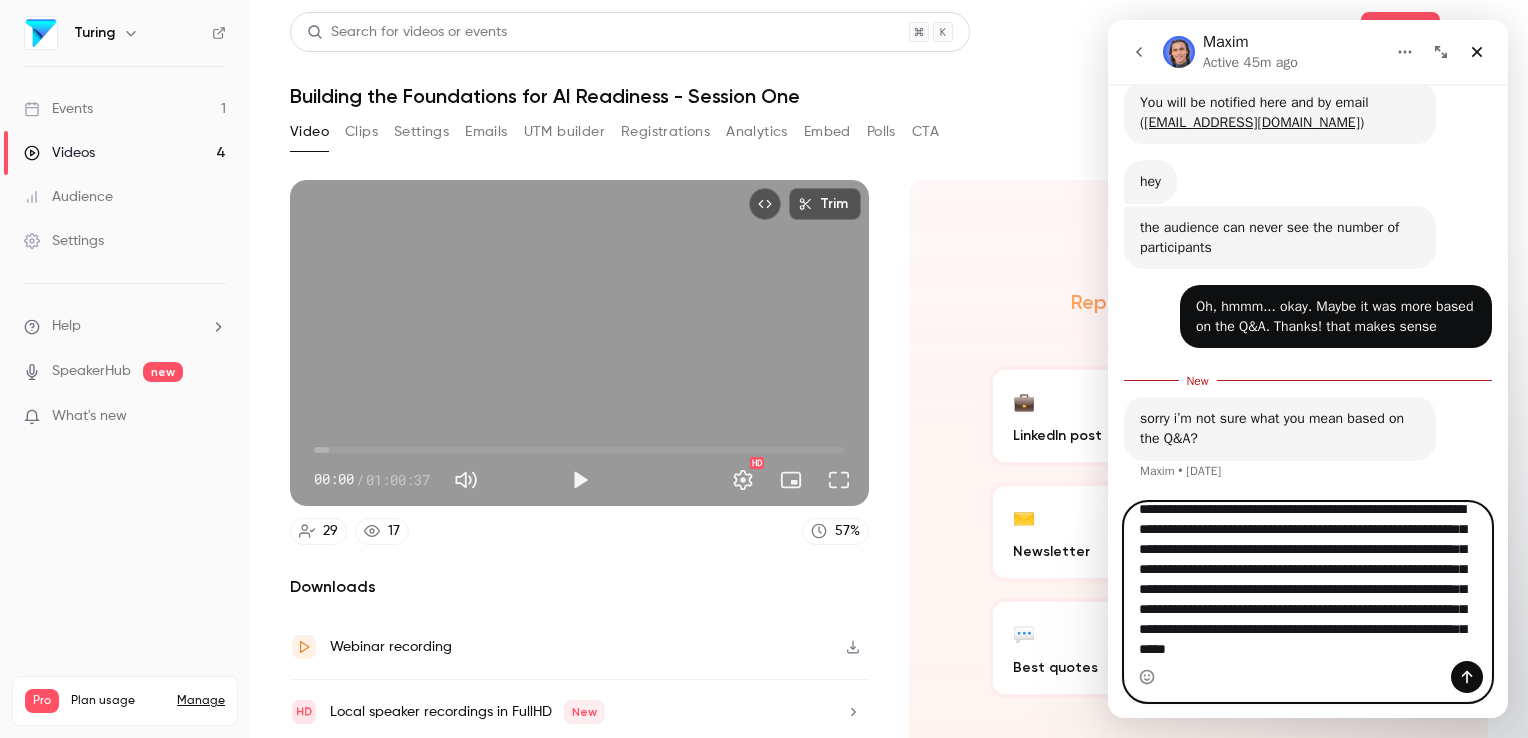 type 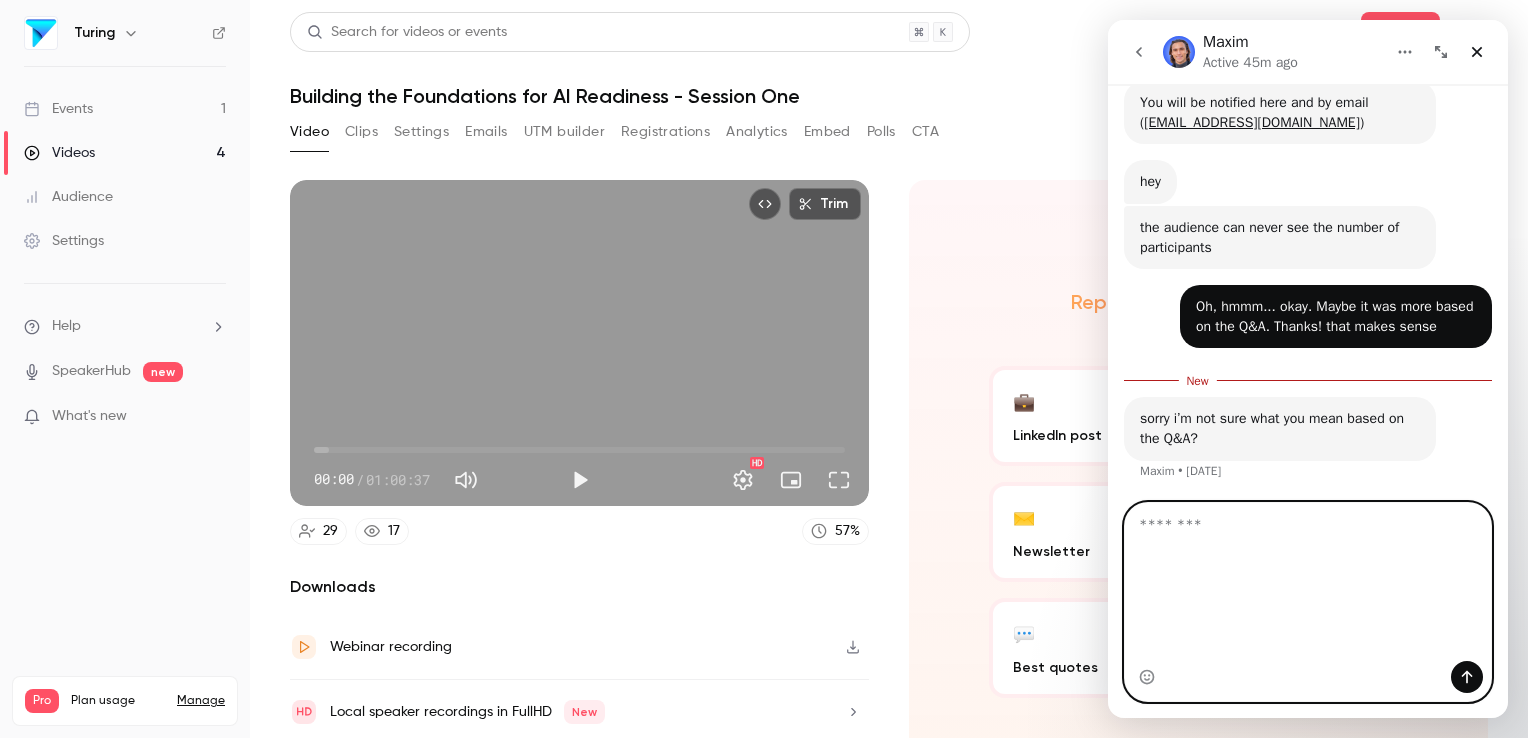 scroll, scrollTop: 0, scrollLeft: 0, axis: both 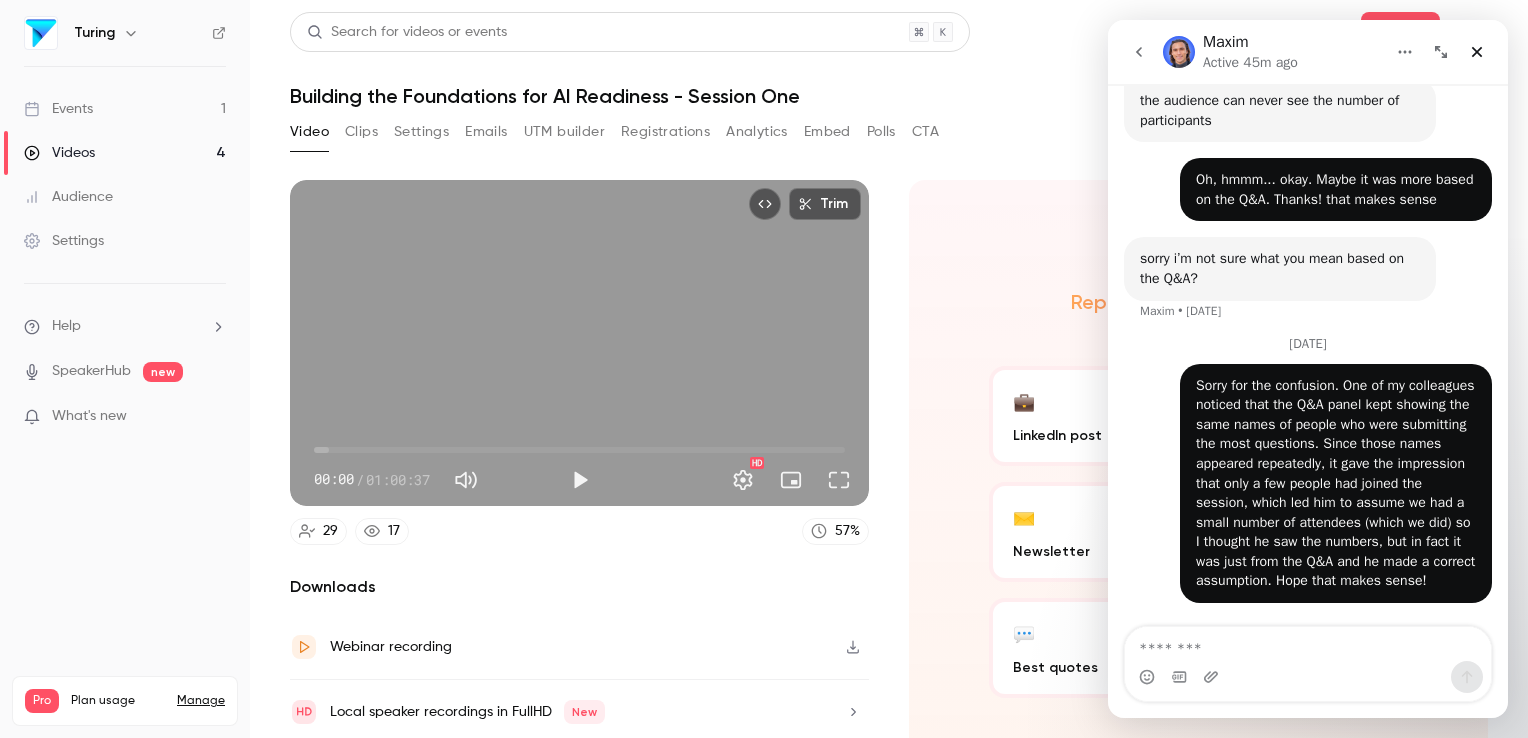 click on "Videos" at bounding box center [59, 153] 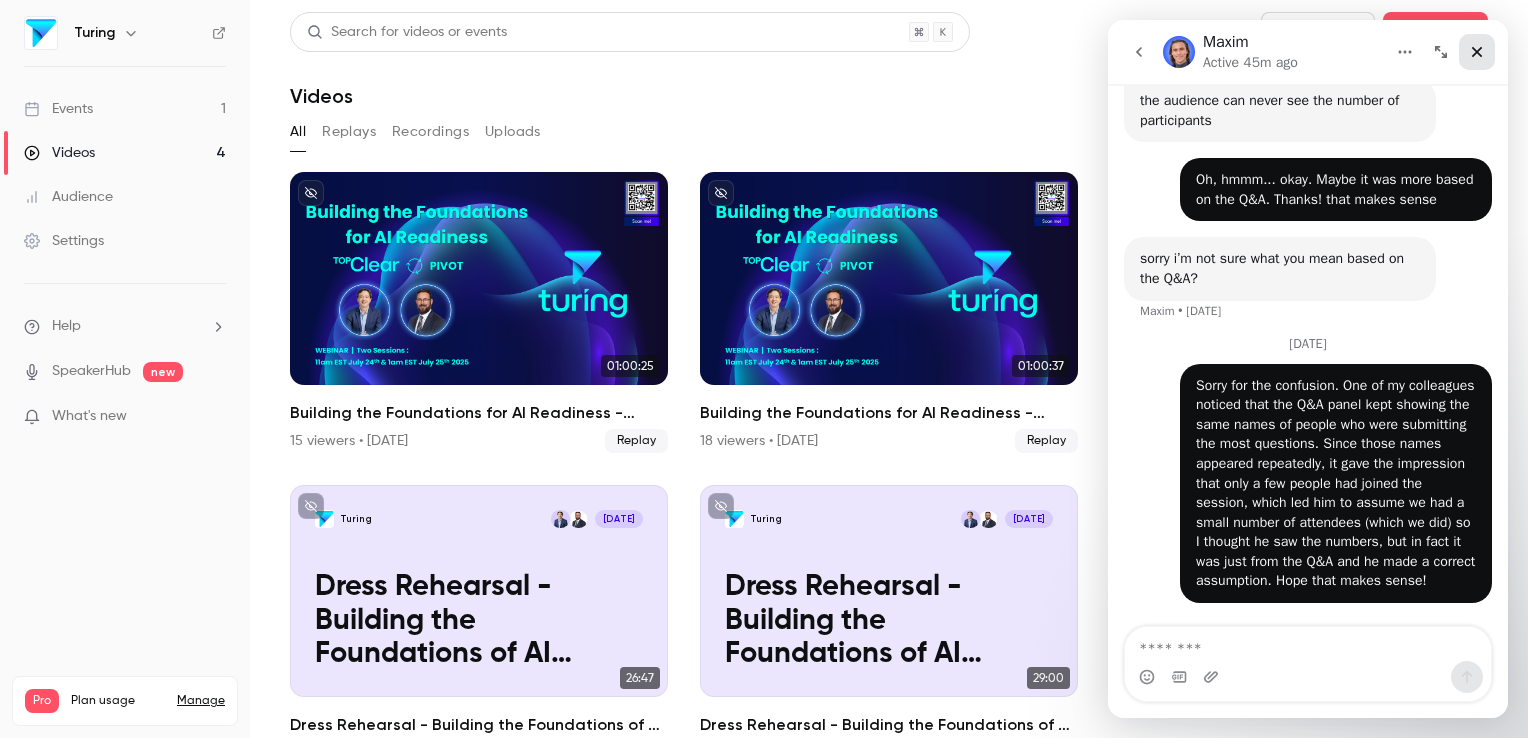 click 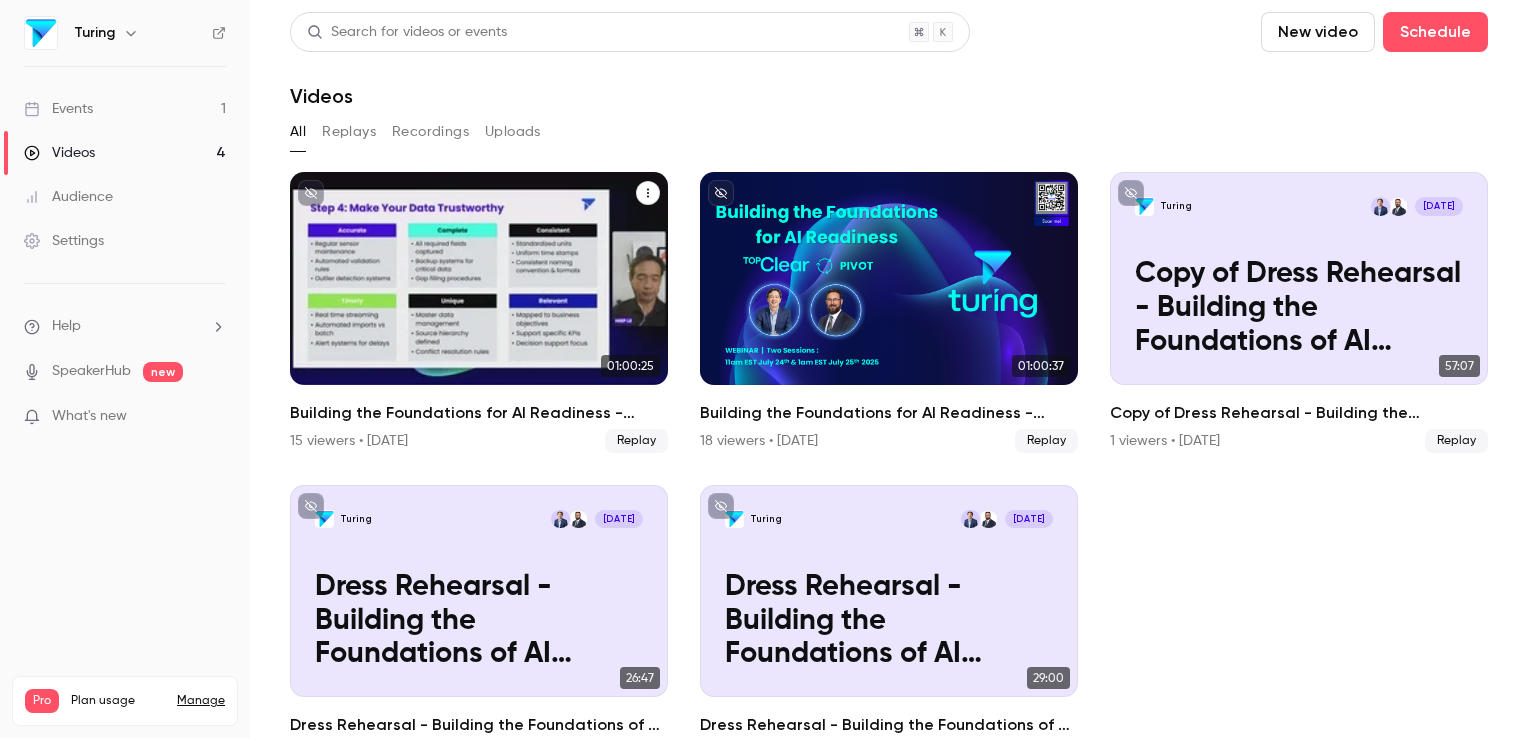 click on "Building the Foundations for AI Readiness - Session Two" at bounding box center [479, 413] 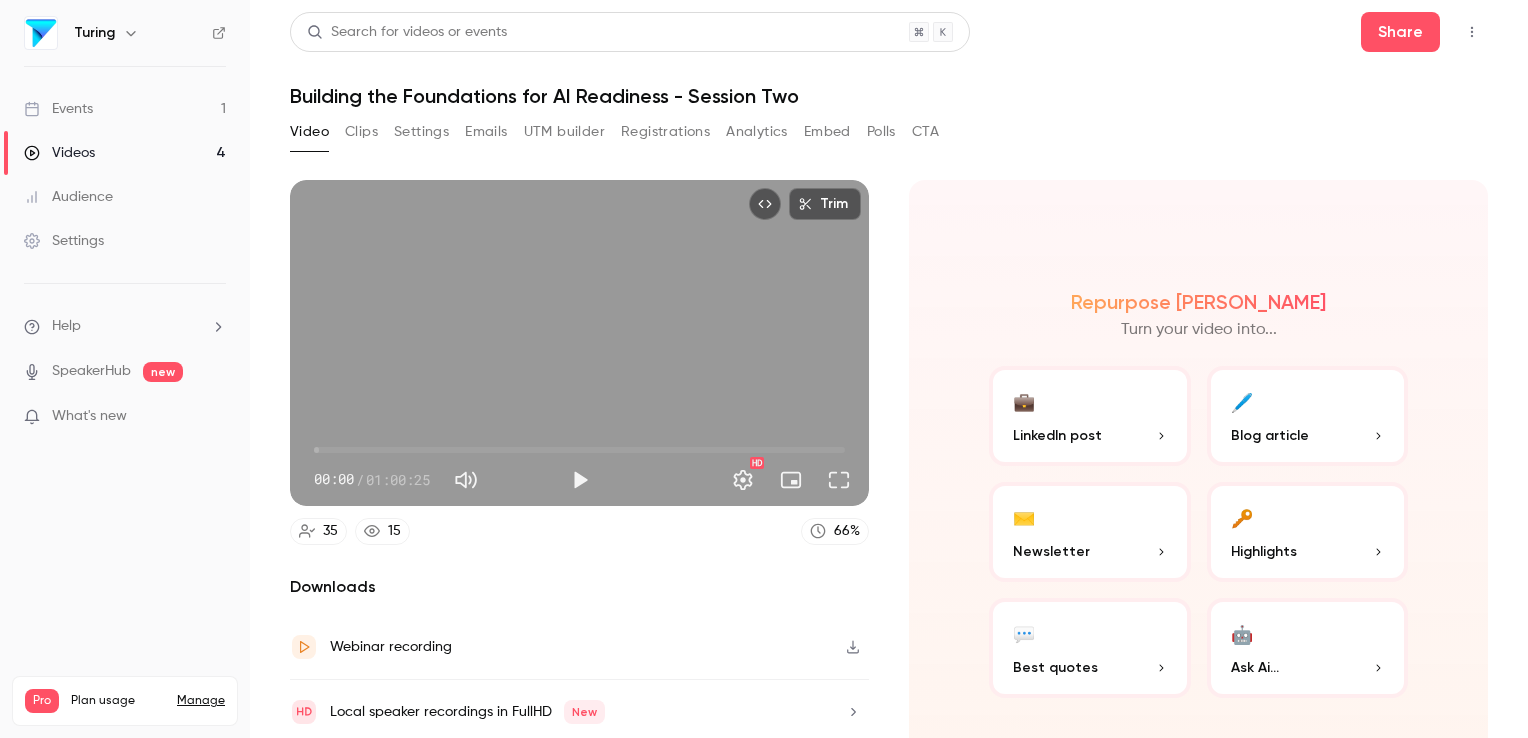 click on "💼 LinkedIn post" at bounding box center (1090, 416) 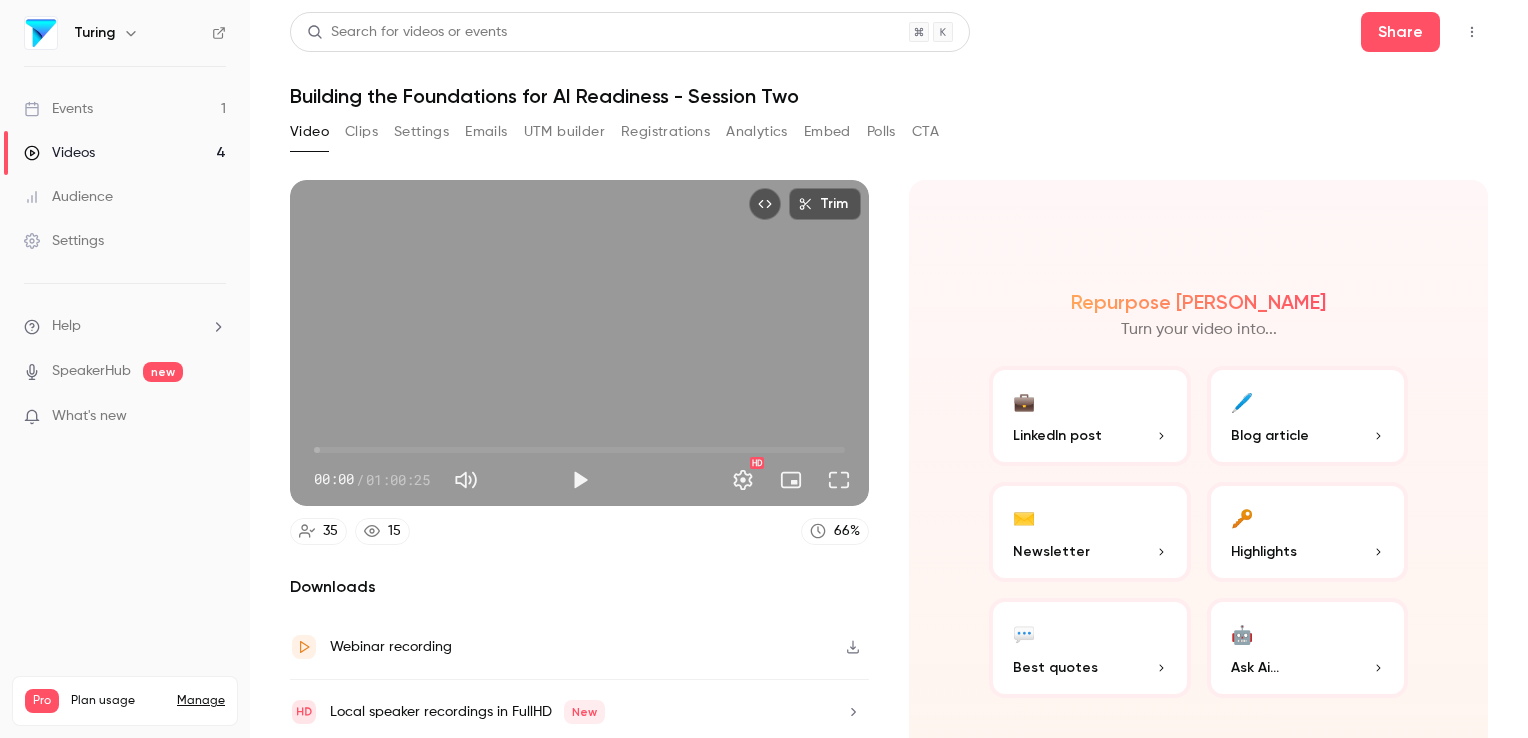 scroll, scrollTop: 7, scrollLeft: 0, axis: vertical 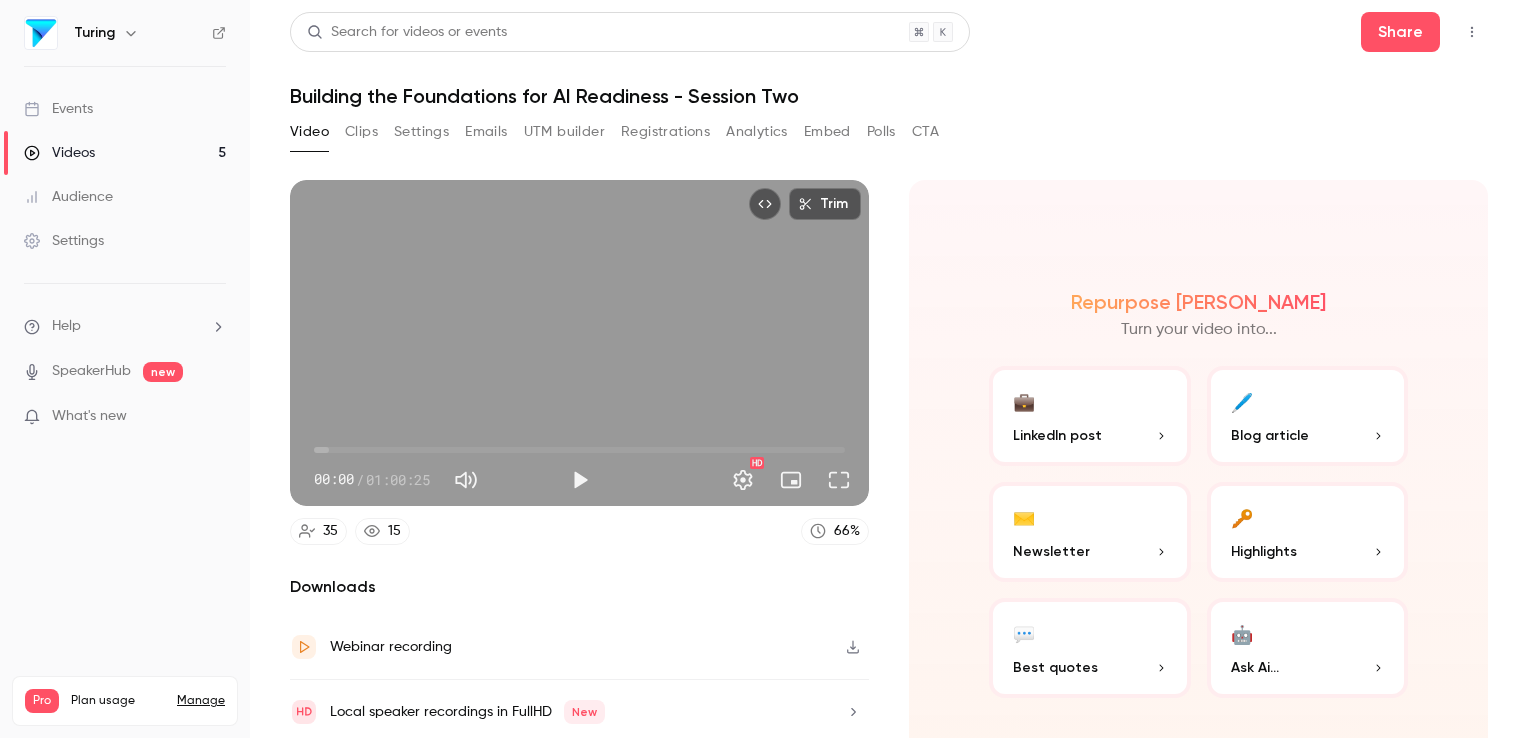 click on "Ask Ai..." at bounding box center (1308, 667) 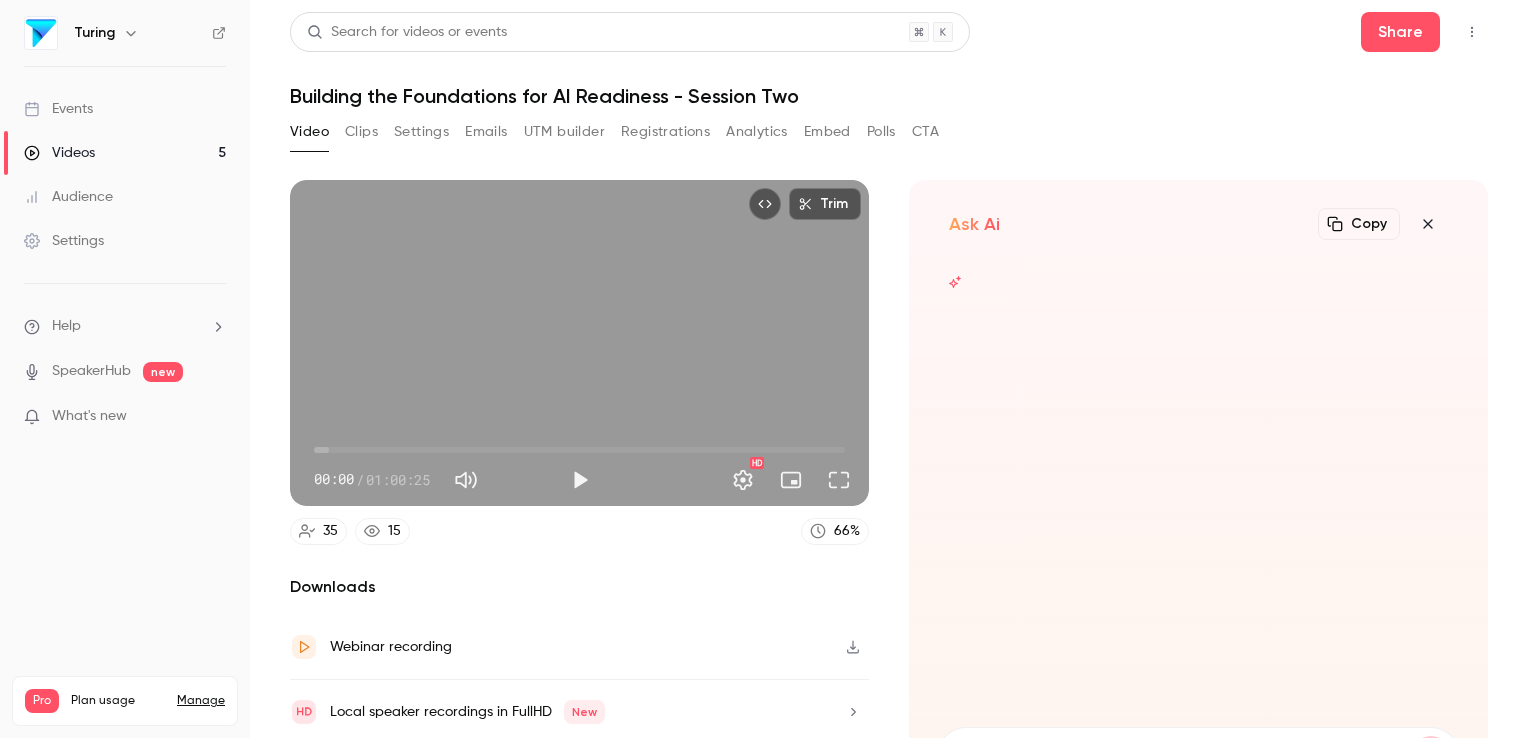 scroll, scrollTop: 7, scrollLeft: 0, axis: vertical 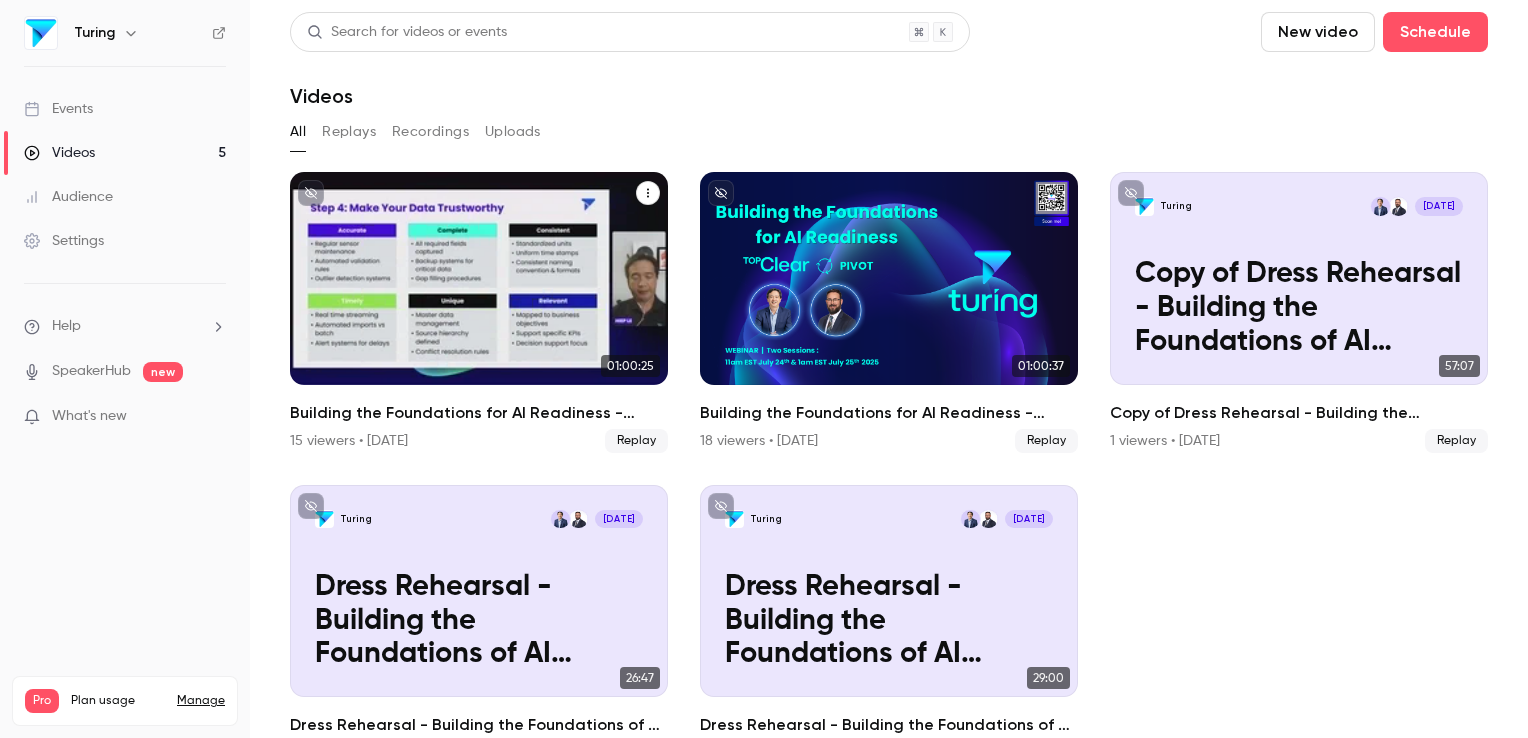 click at bounding box center [479, 278] 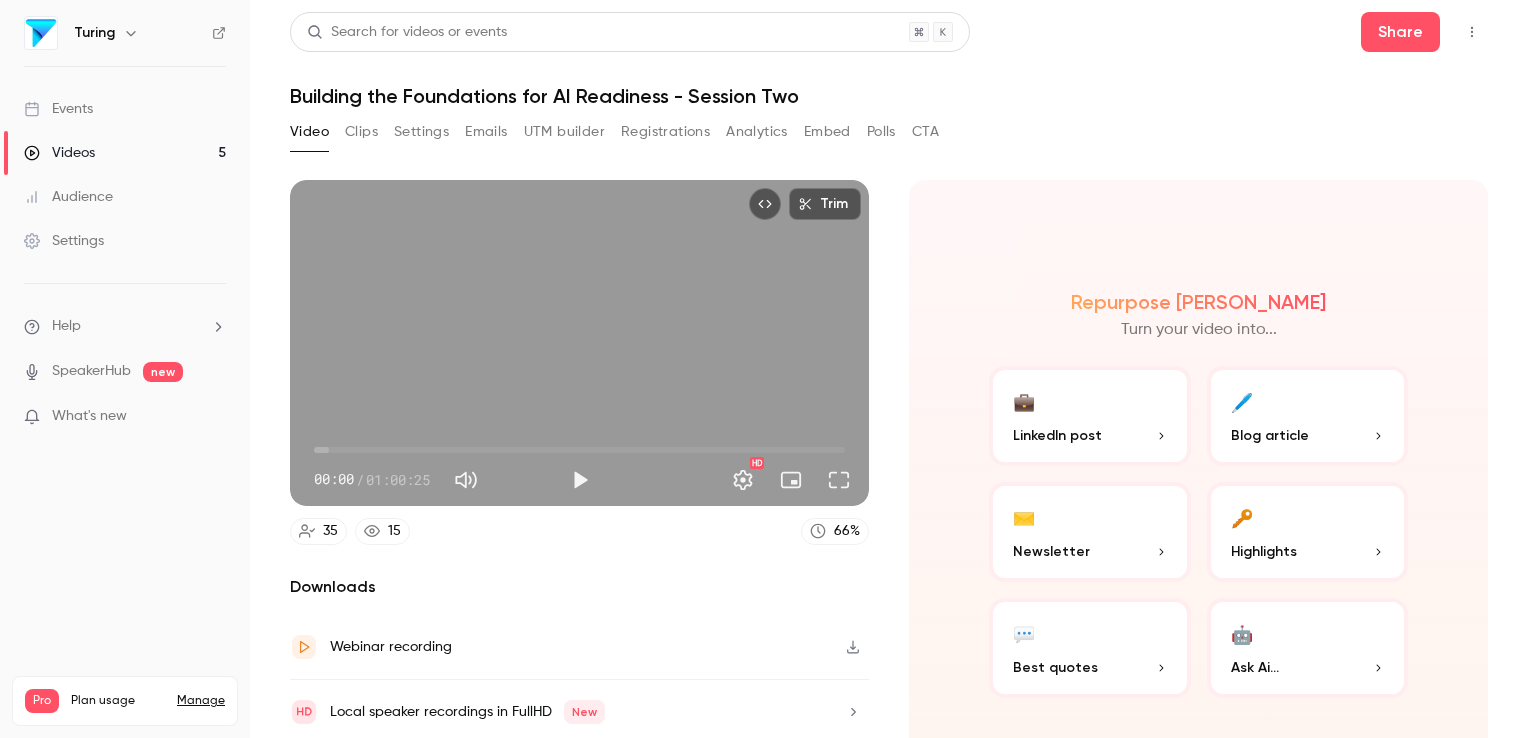 click on "Best quotes" at bounding box center (1055, 667) 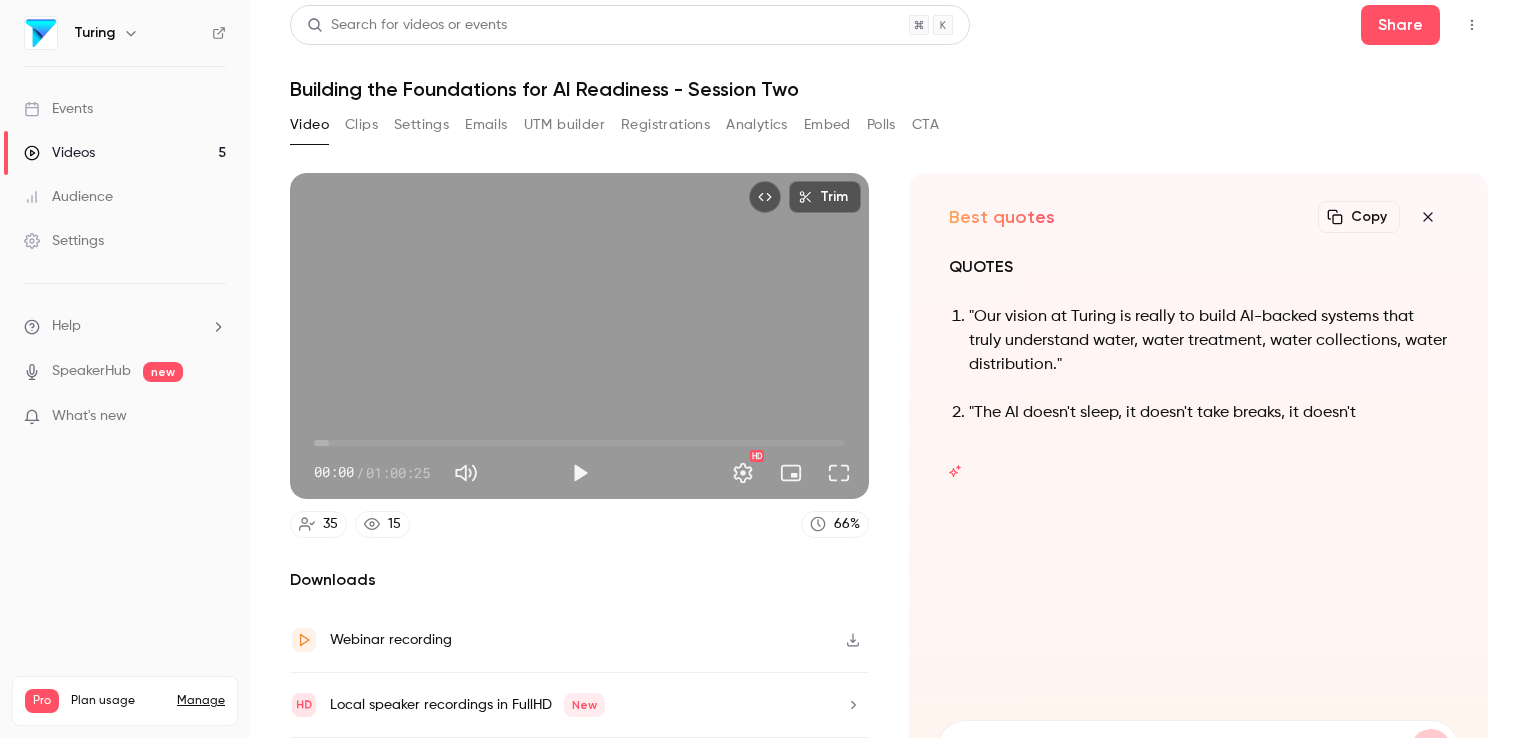 click on "Clips" at bounding box center (361, 125) 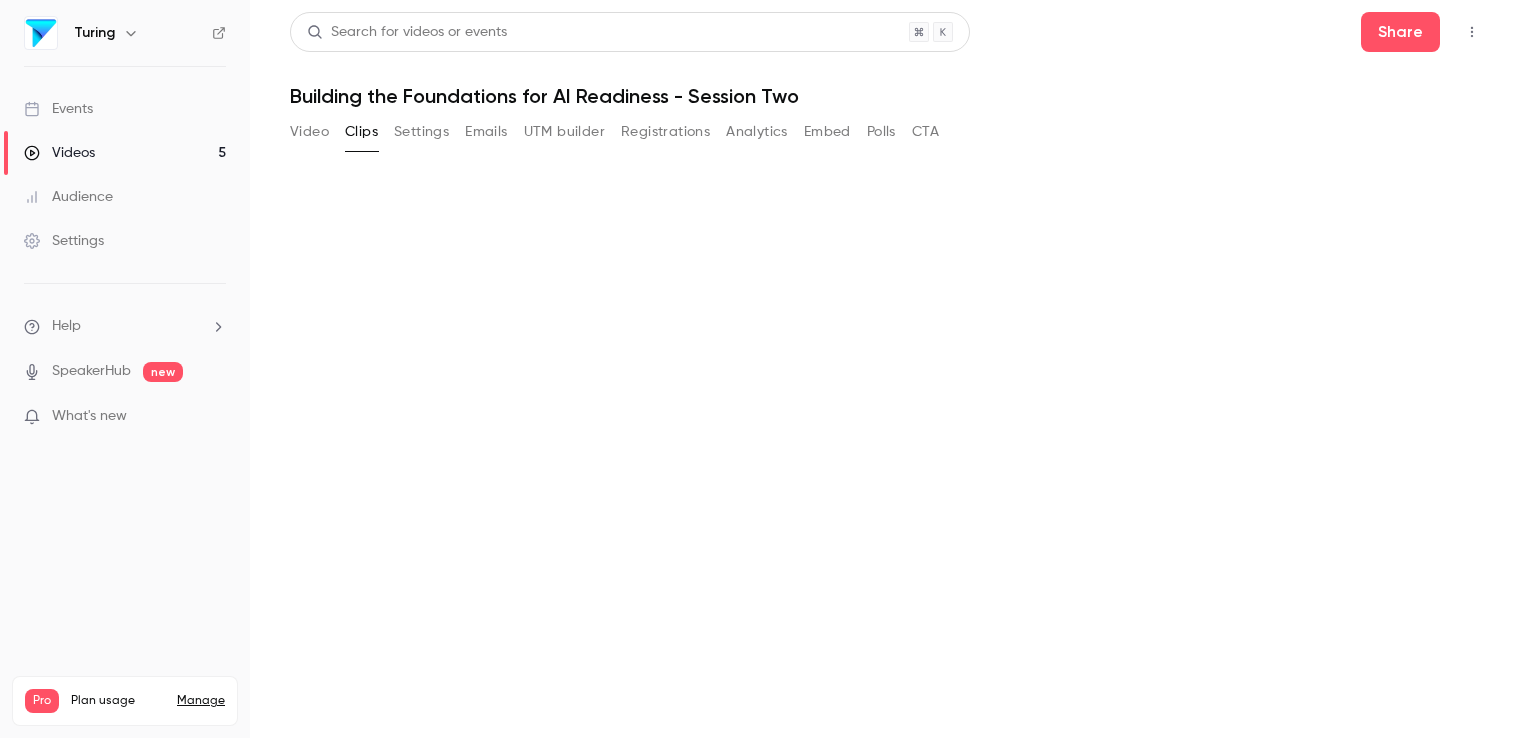 scroll, scrollTop: 0, scrollLeft: 0, axis: both 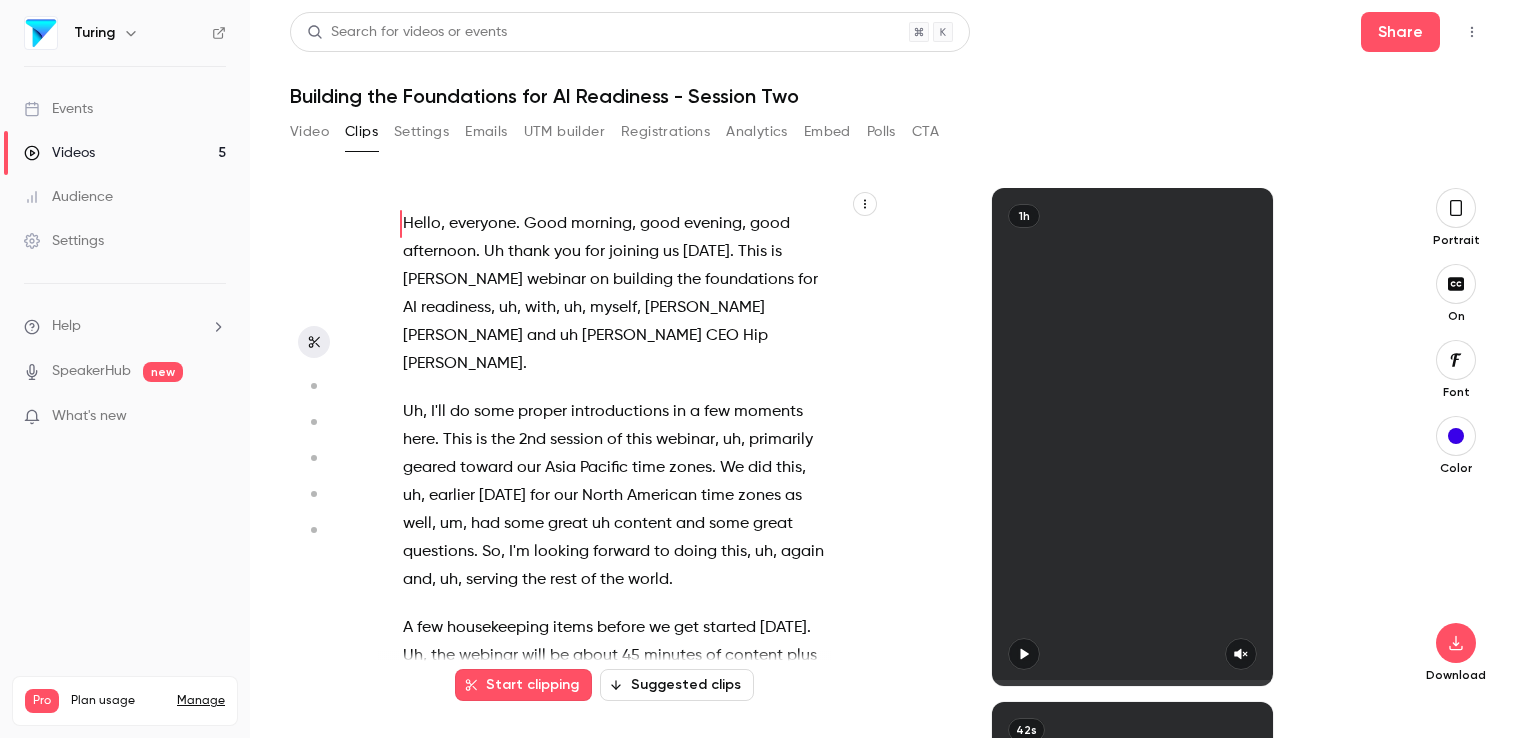 click 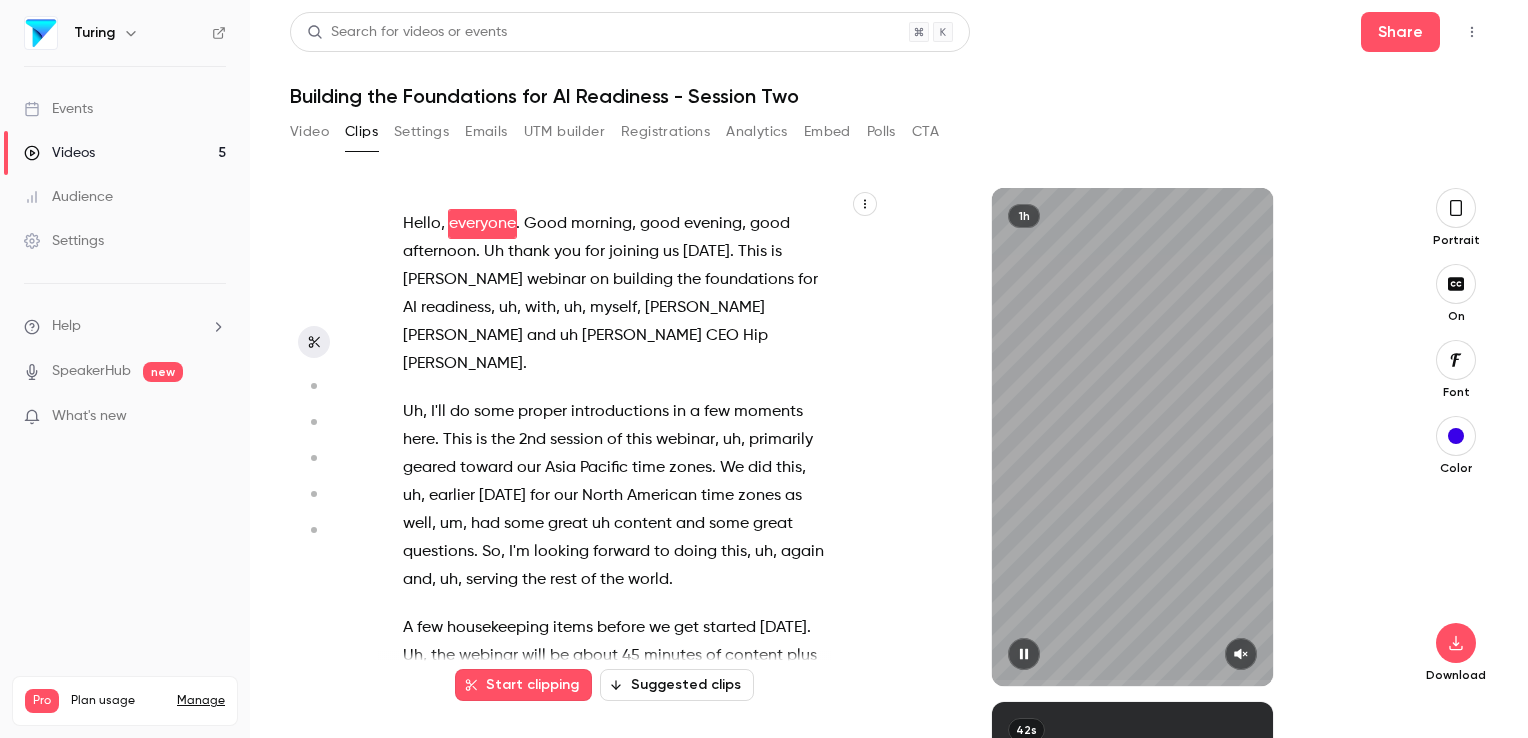 click on "Suggested clips" at bounding box center [677, 685] 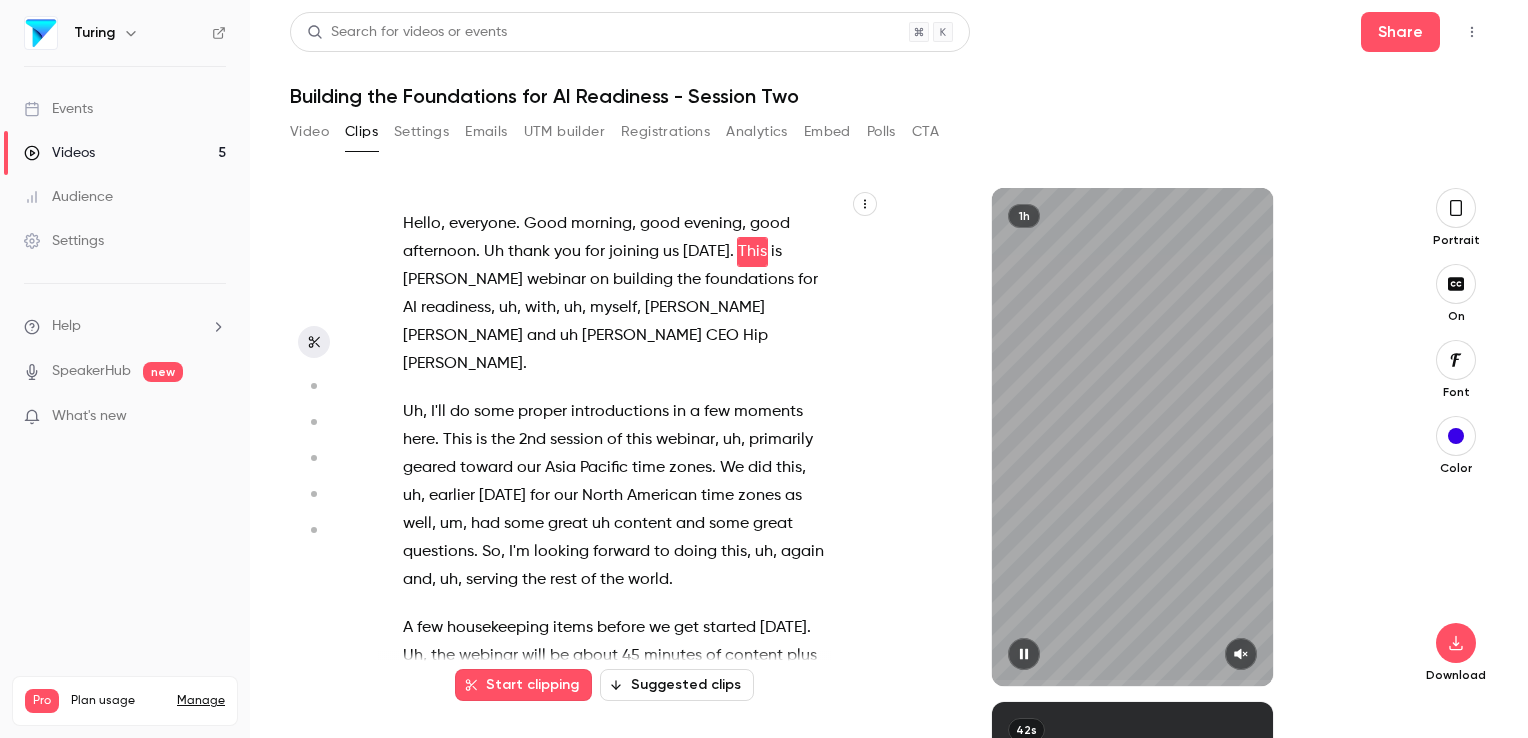 click on "Suggested clips" at bounding box center [677, 685] 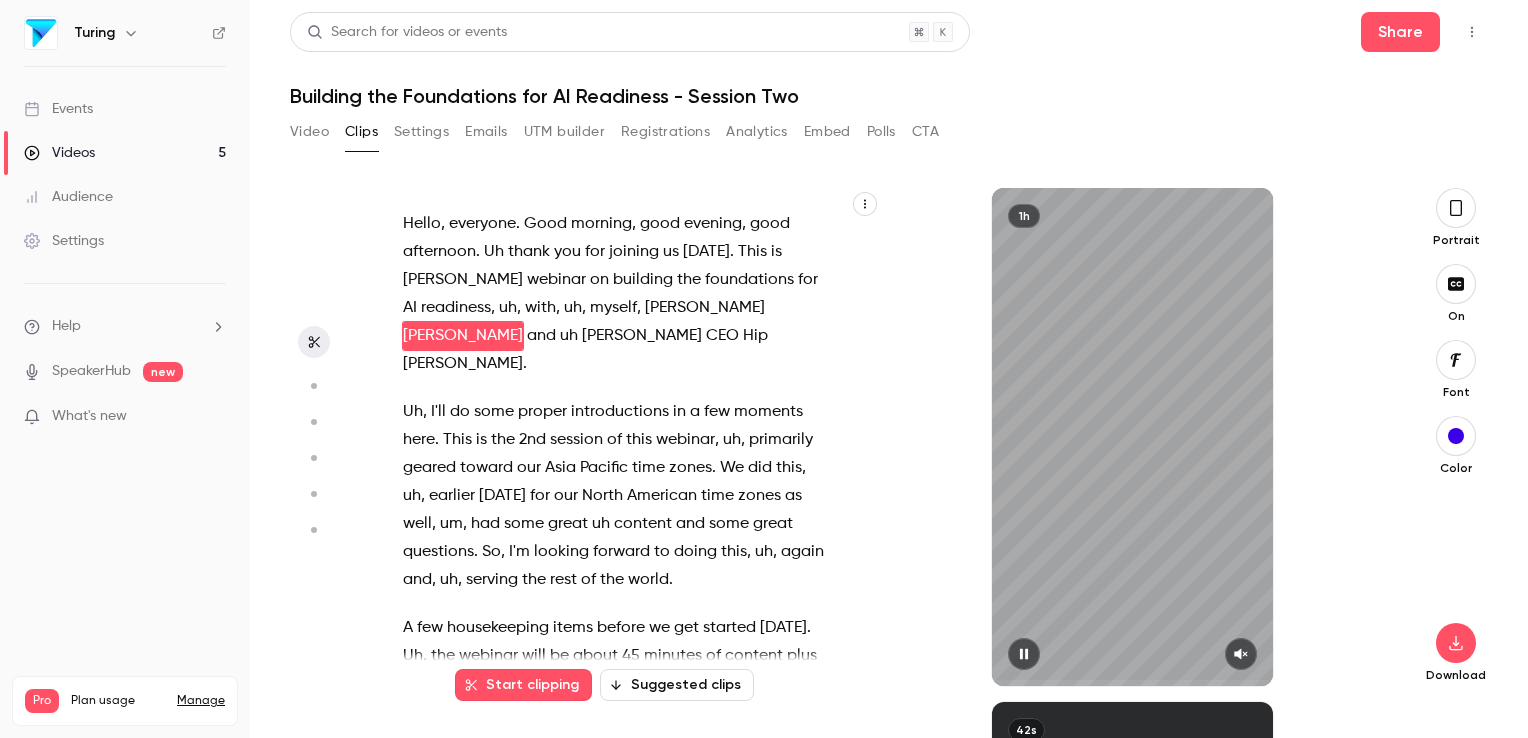 type on "****" 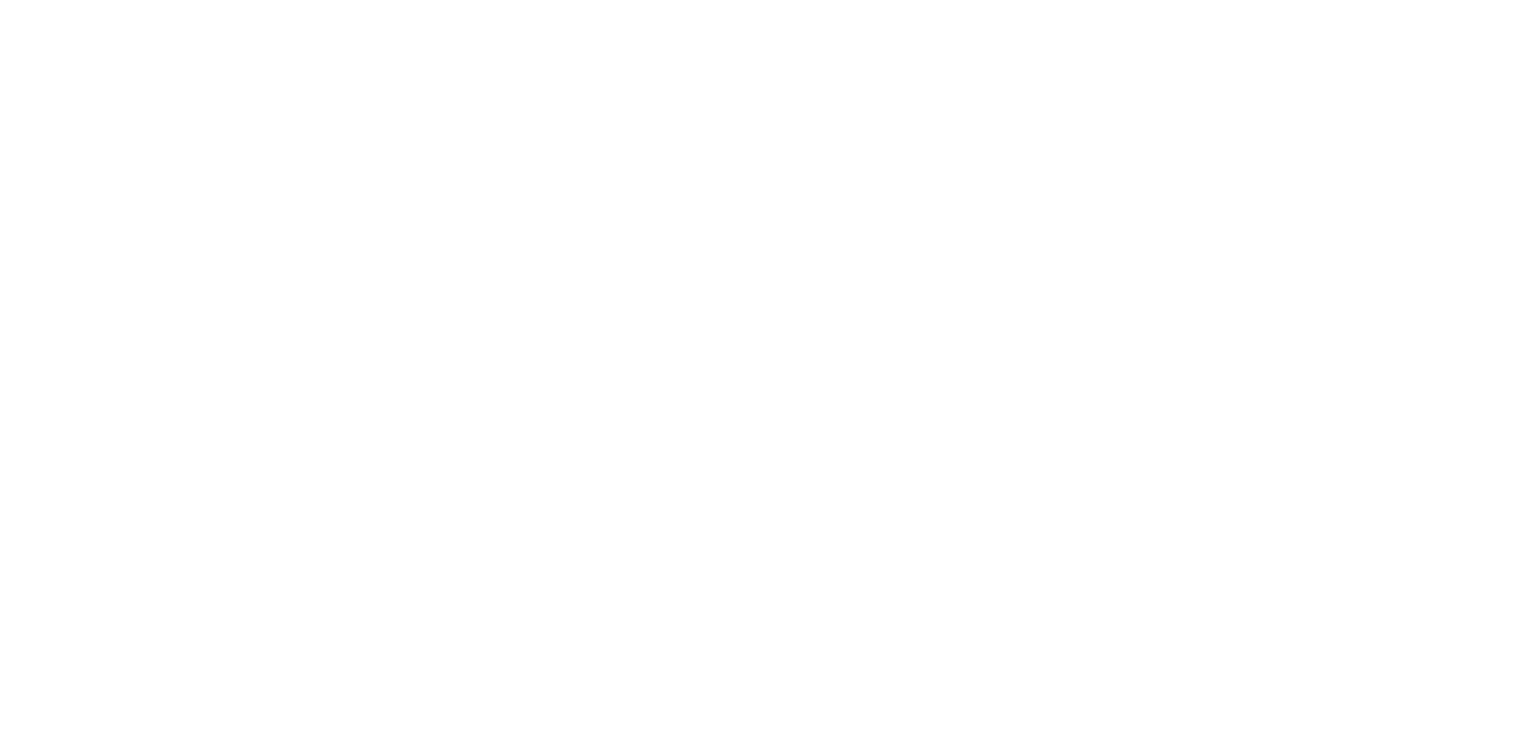 scroll, scrollTop: 0, scrollLeft: 0, axis: both 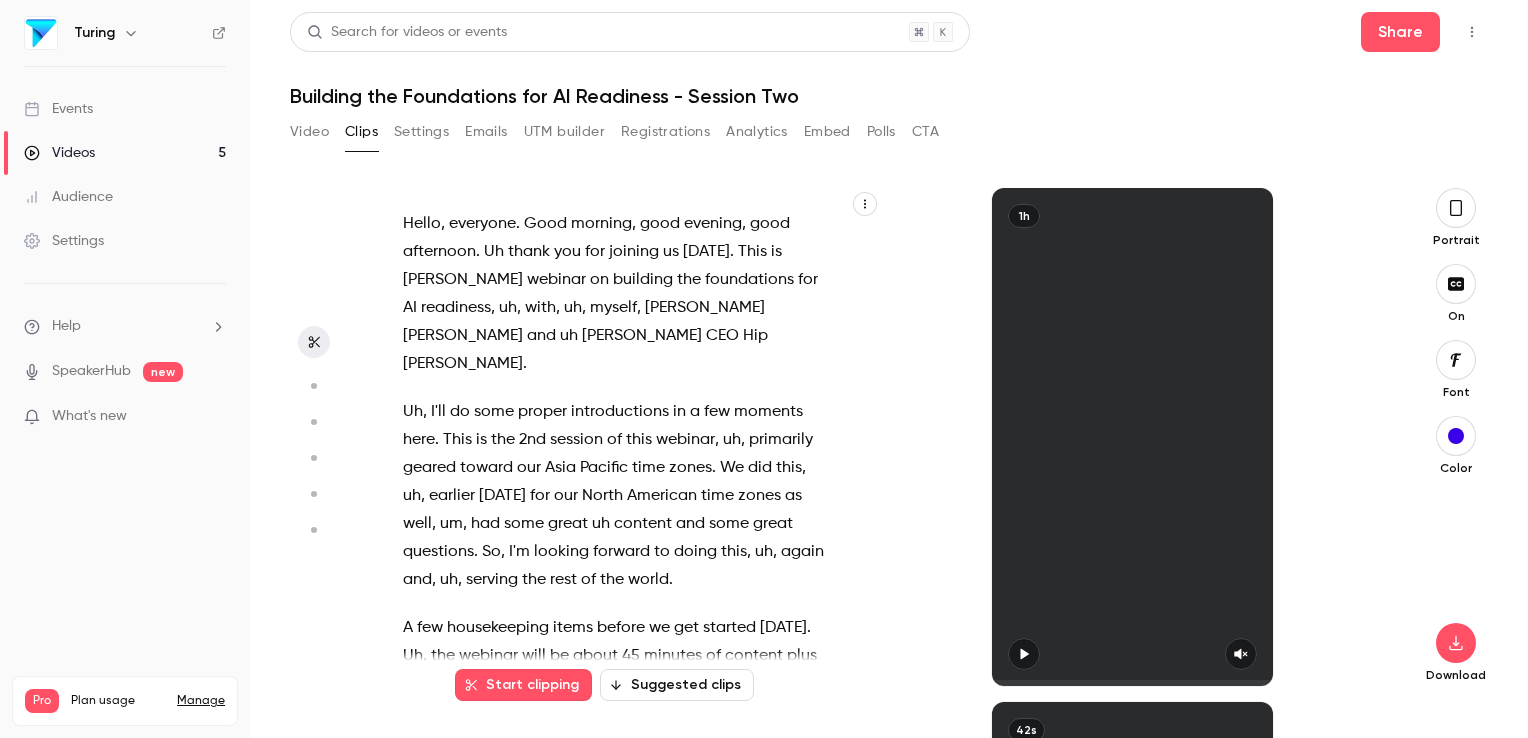 click on "Suggested clips" at bounding box center (677, 685) 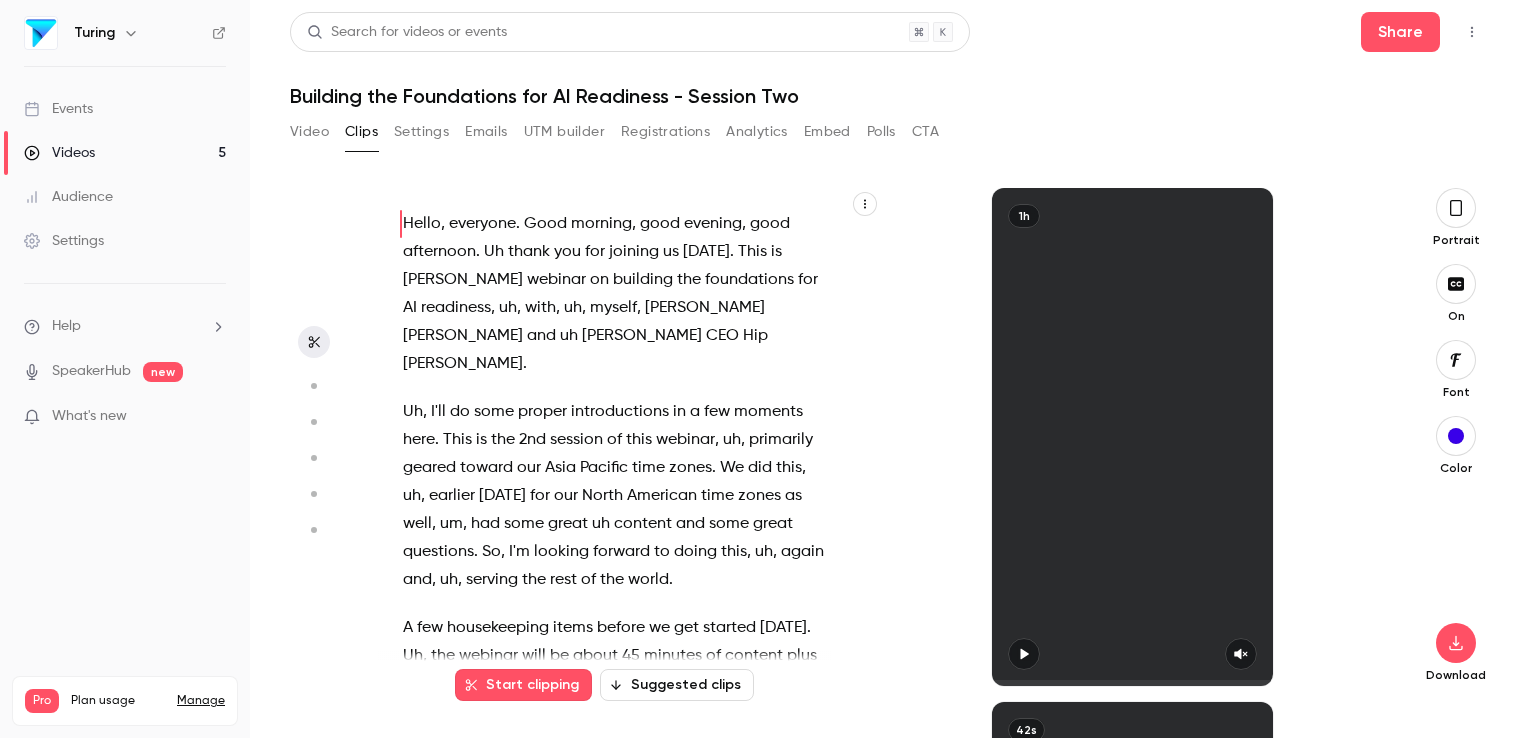 click 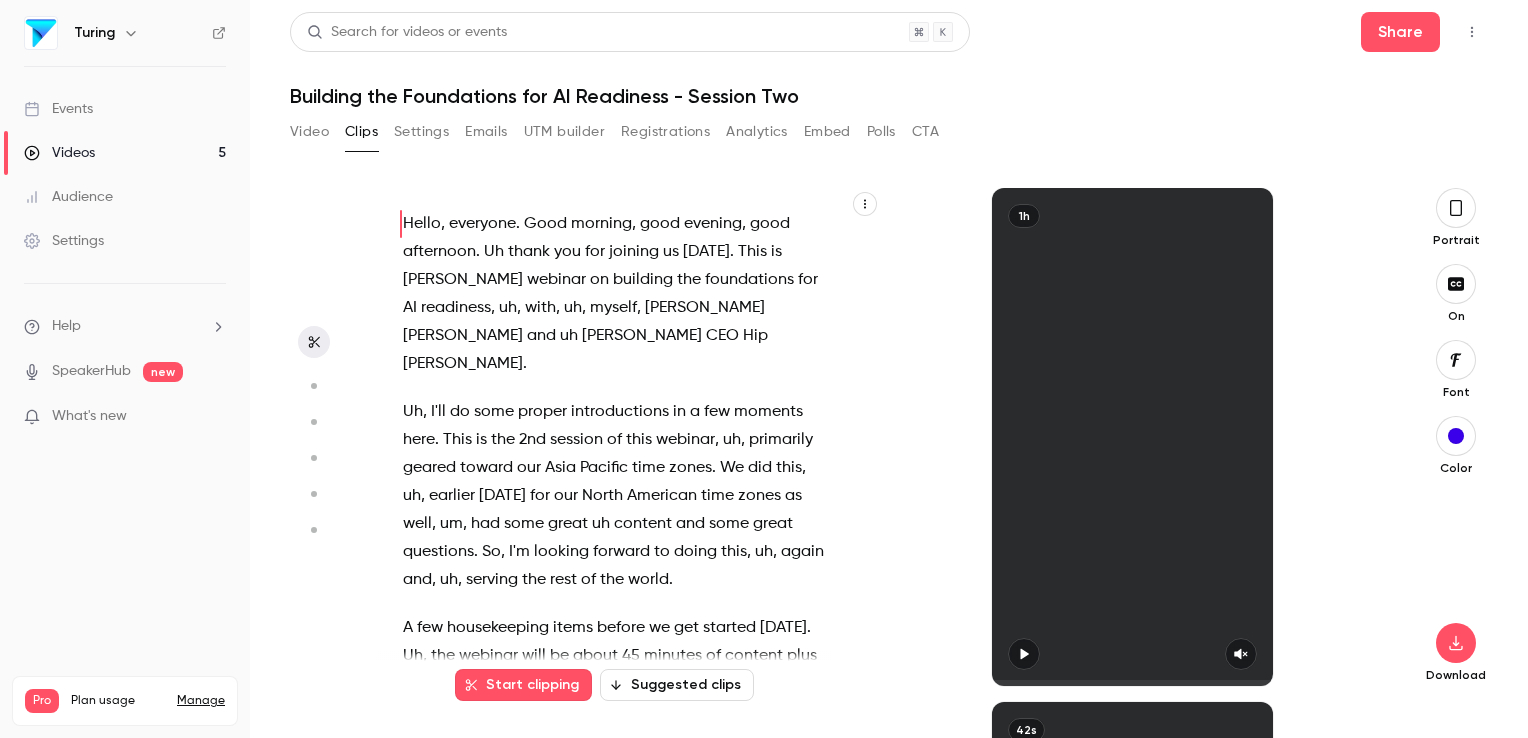 scroll, scrollTop: 165, scrollLeft: 0, axis: vertical 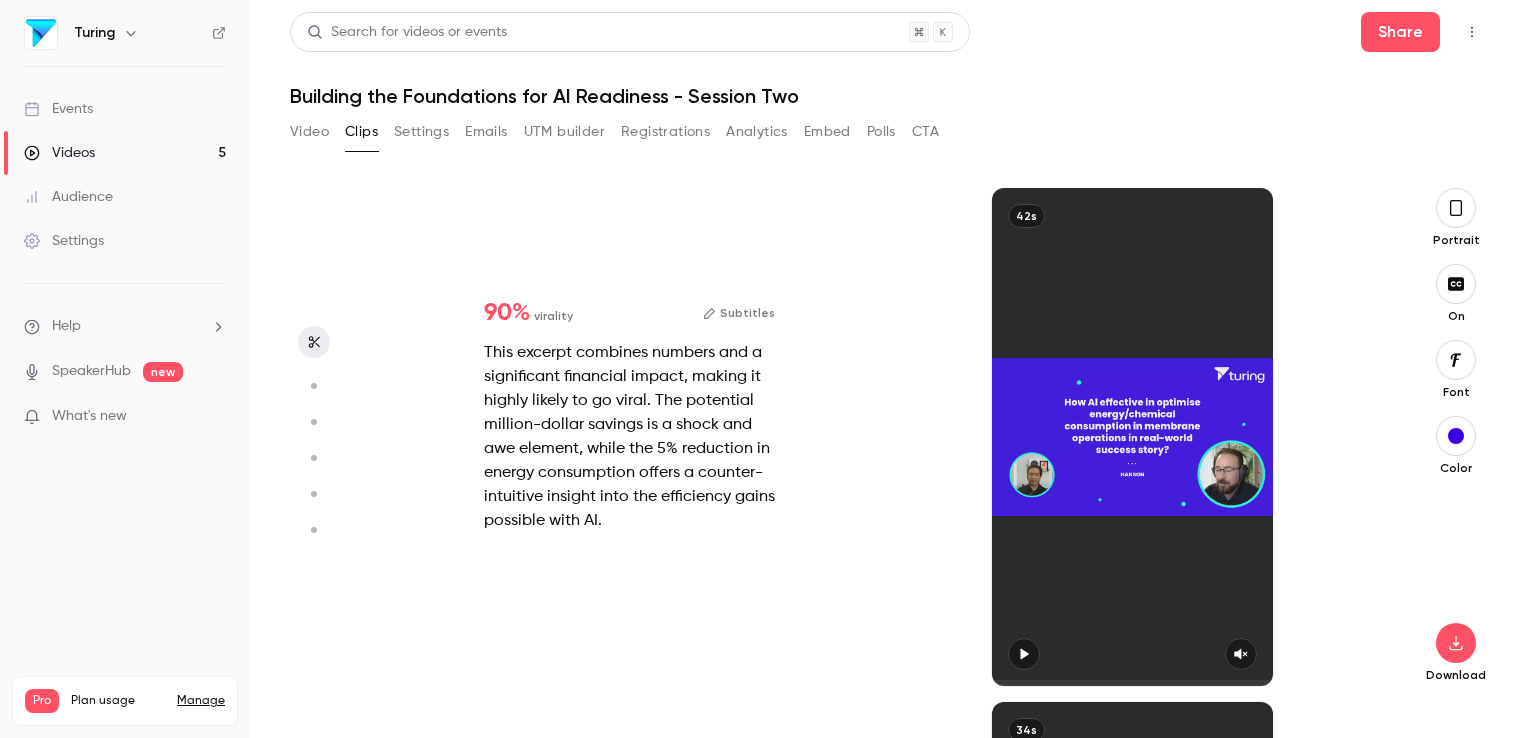 click on "90 % virality Subtitles This excerpt combines numbers and a significant financial impact, making it highly likely to go viral. The potential million-dollar savings is a shock and awe element, while the 5% reduction in energy consumption offers a counter-intuitive insight into the efficiency gains possible with AI. Subtitles 42s" at bounding box center [881, 437] 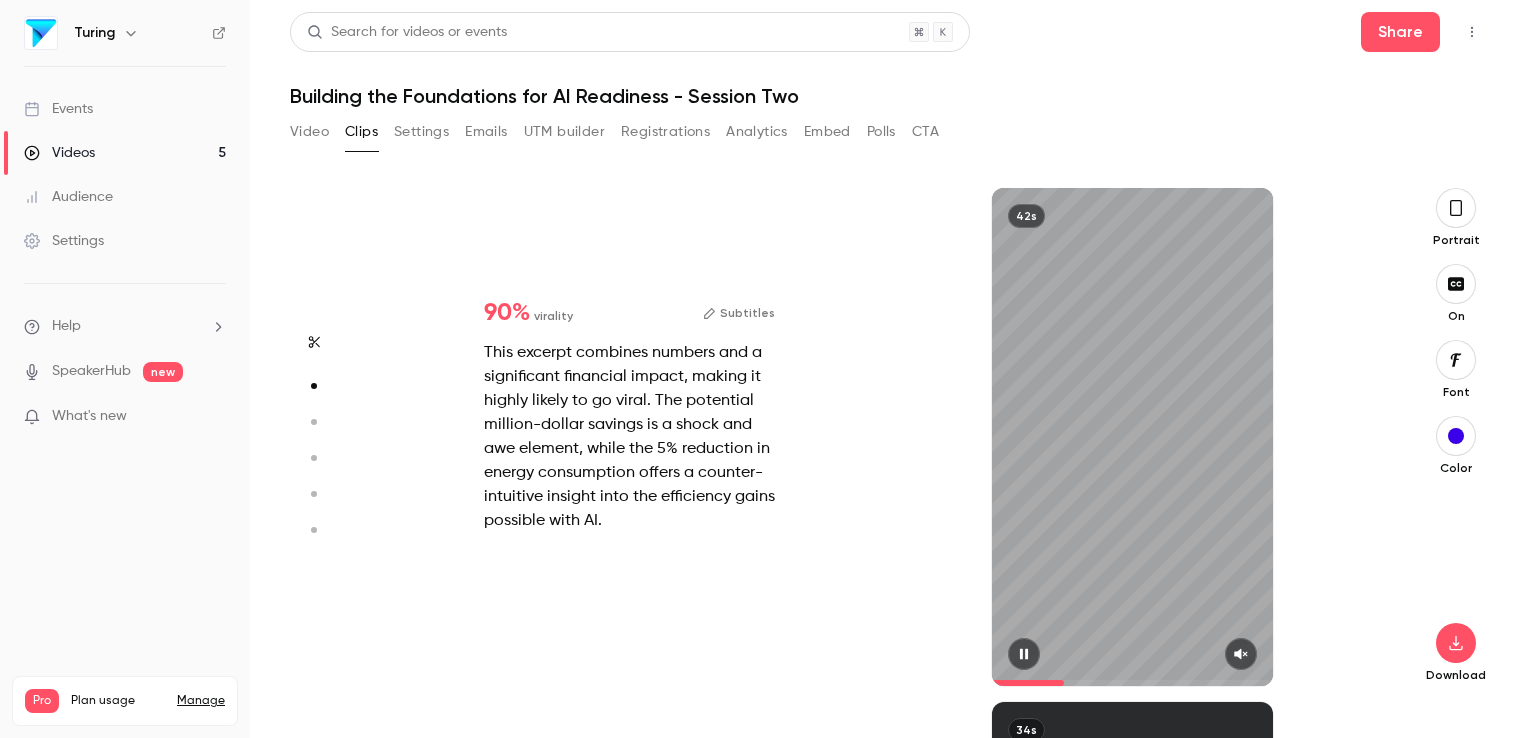 click 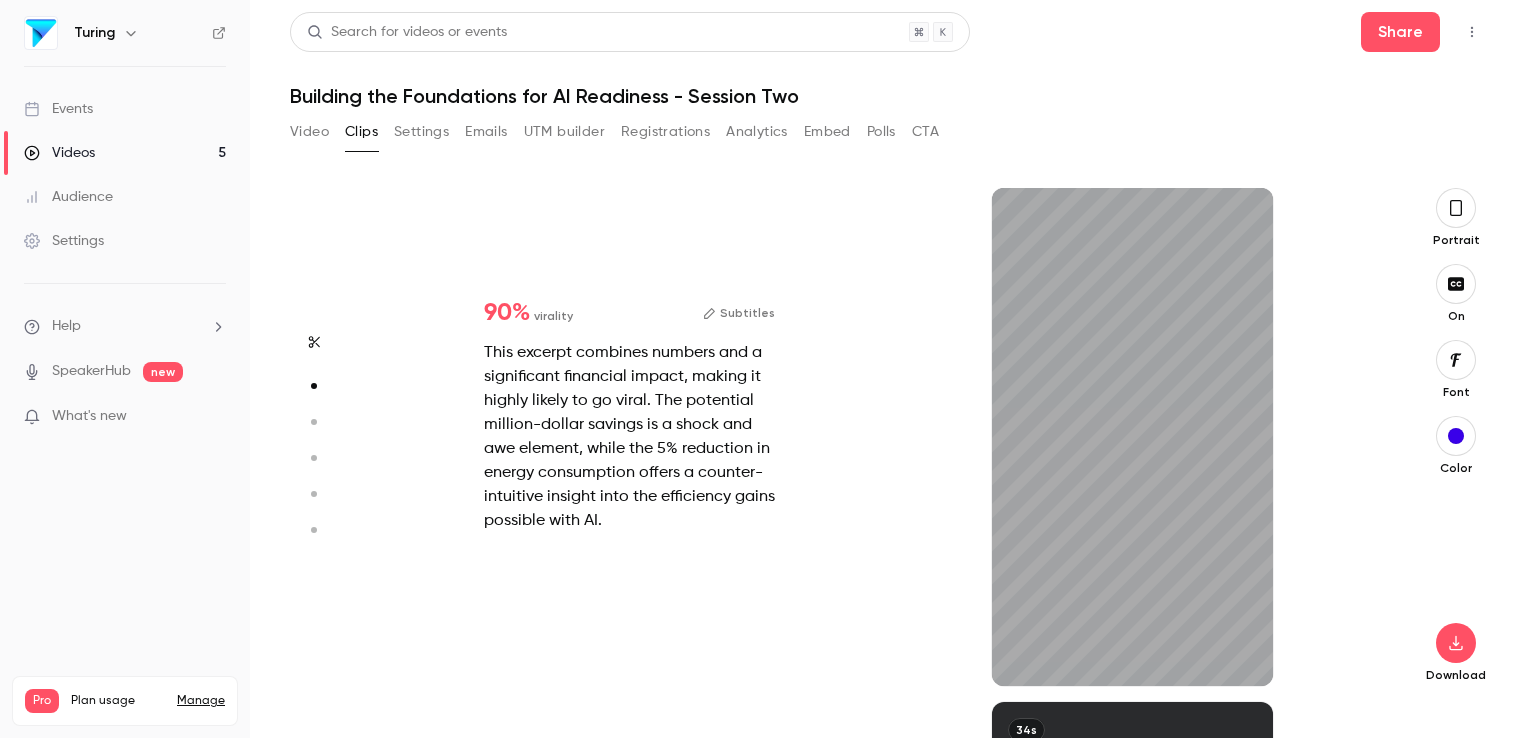 click on "Start clipping Suggested clips 1h 90 % virality Subtitles This excerpt combines numbers and a significant financial impact, making it highly likely to go viral. The potential million-dollar savings is a shock and awe element, while the 5% reduction in energy consumption offers a counter-intuitive insight into the efficiency gains possible with AI. Subtitles 00:00 . 00 → 00:02 . 18 Uh ,   definitely ,   uh ,   I   think ,   uh , 00:02 . 35 → 00:05 . 76 what ,   what   our   experience   shows   that   in 00:05 . 76 → 00:07 . 89 say   seawater   desalination ,   uh , 00:08 . 00 → 00:09 . 55 which ,   you   know ,   if , 00:09 . 63 → 00:11 . 91 if   you   understand   seawater   desalination , 00:12 . 32 → 00:15 . 32 the   power   consumption   or   energy   consumption   is 00:15 . 32 → 00:20 . 19 60%   of   the   OECs ,   um ,   yeah ,   so   a   majority   of   it . 00:20 . 57 → 00:23 . 82 So   our ,   our   work   in   seawater   desalination   with   multiple 00:23 . 82 → 00:27 . 93 plants" at bounding box center [881, 463] 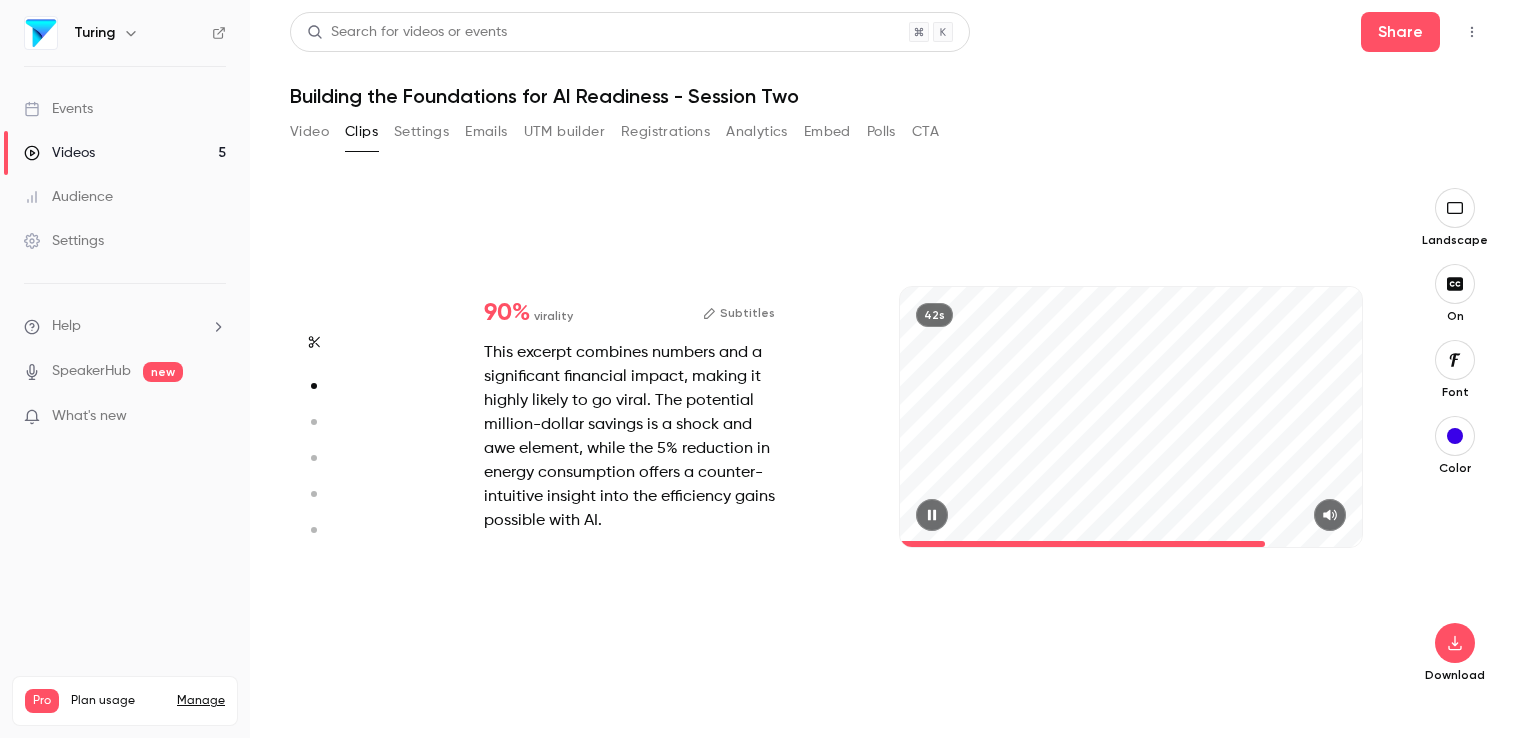 click at bounding box center [1082, 544] 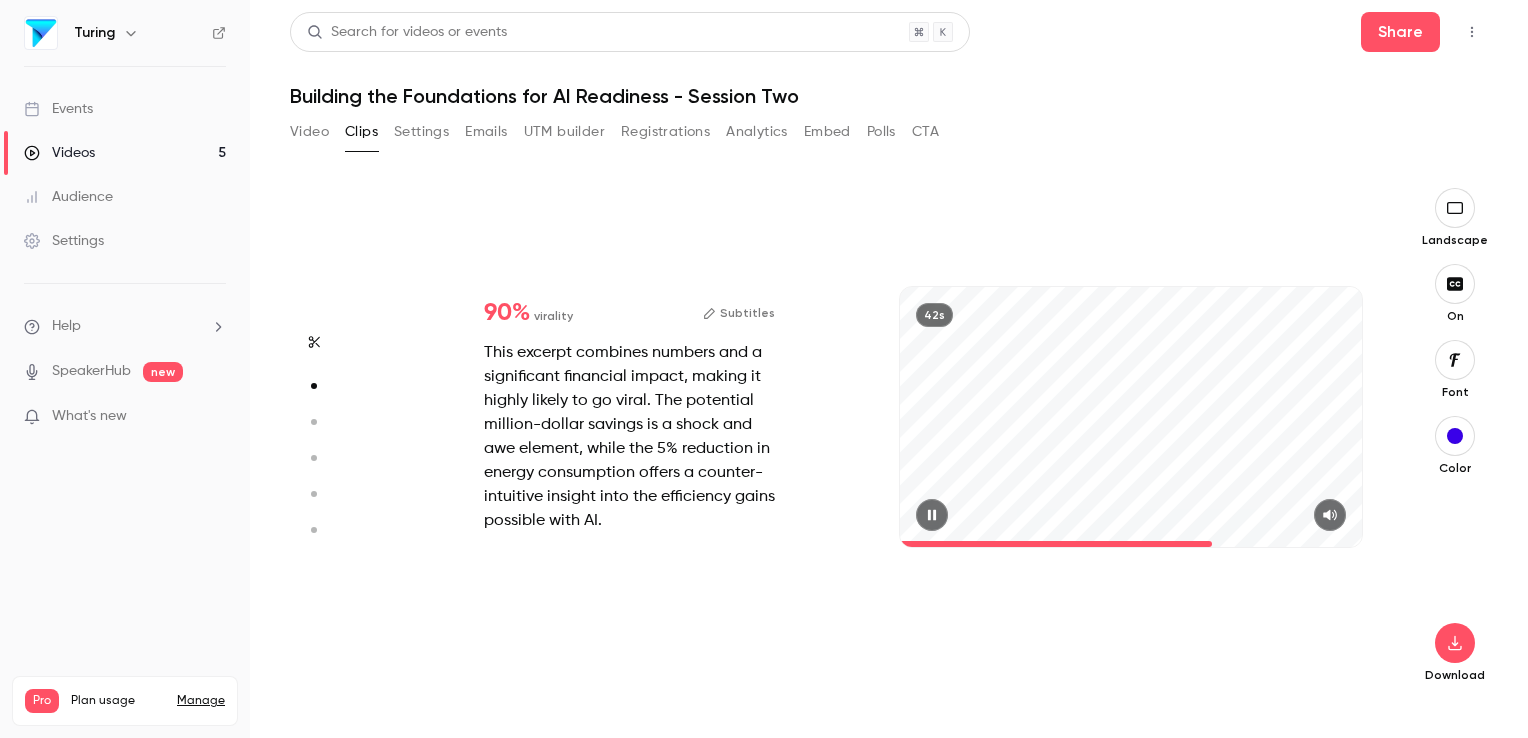 click at bounding box center [932, 515] 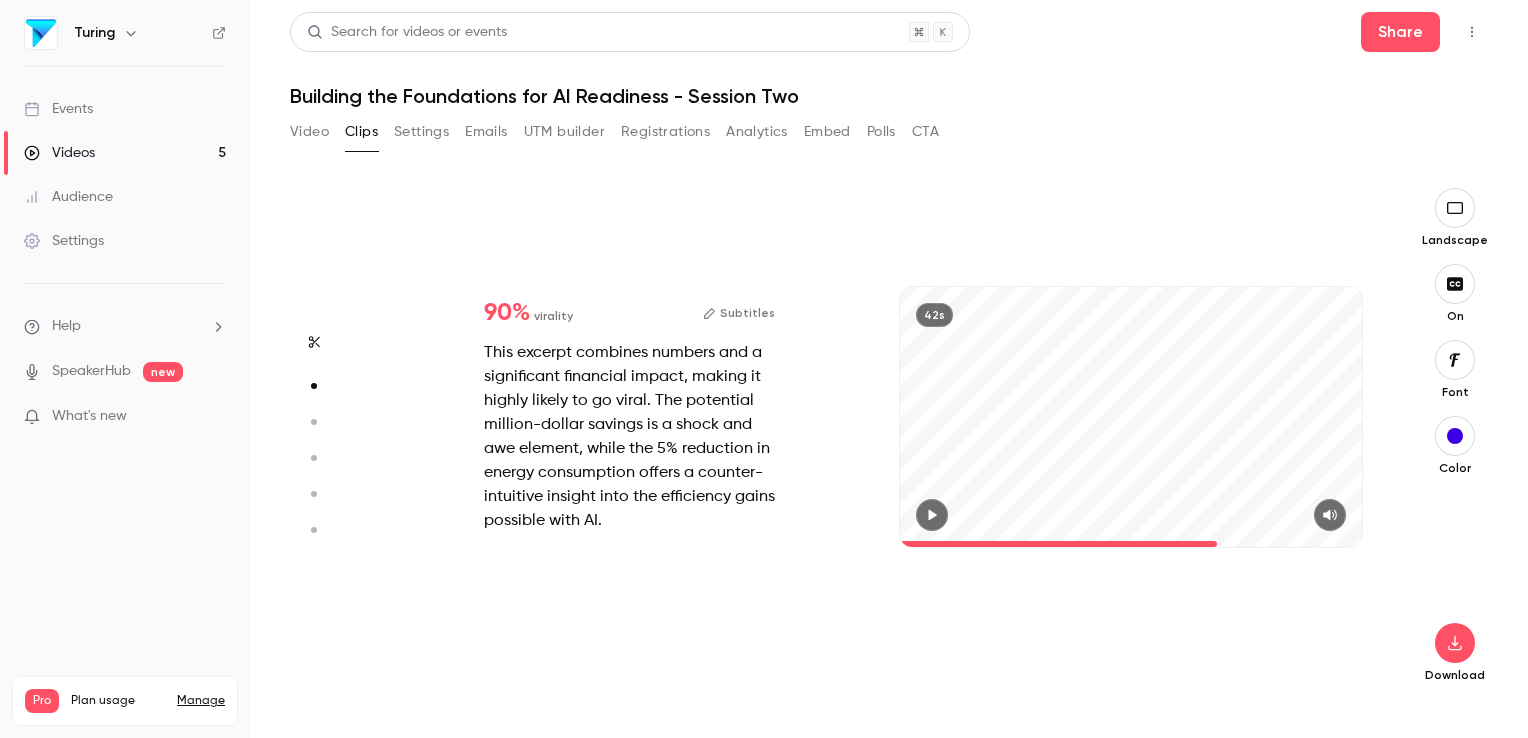 click at bounding box center (1058, 544) 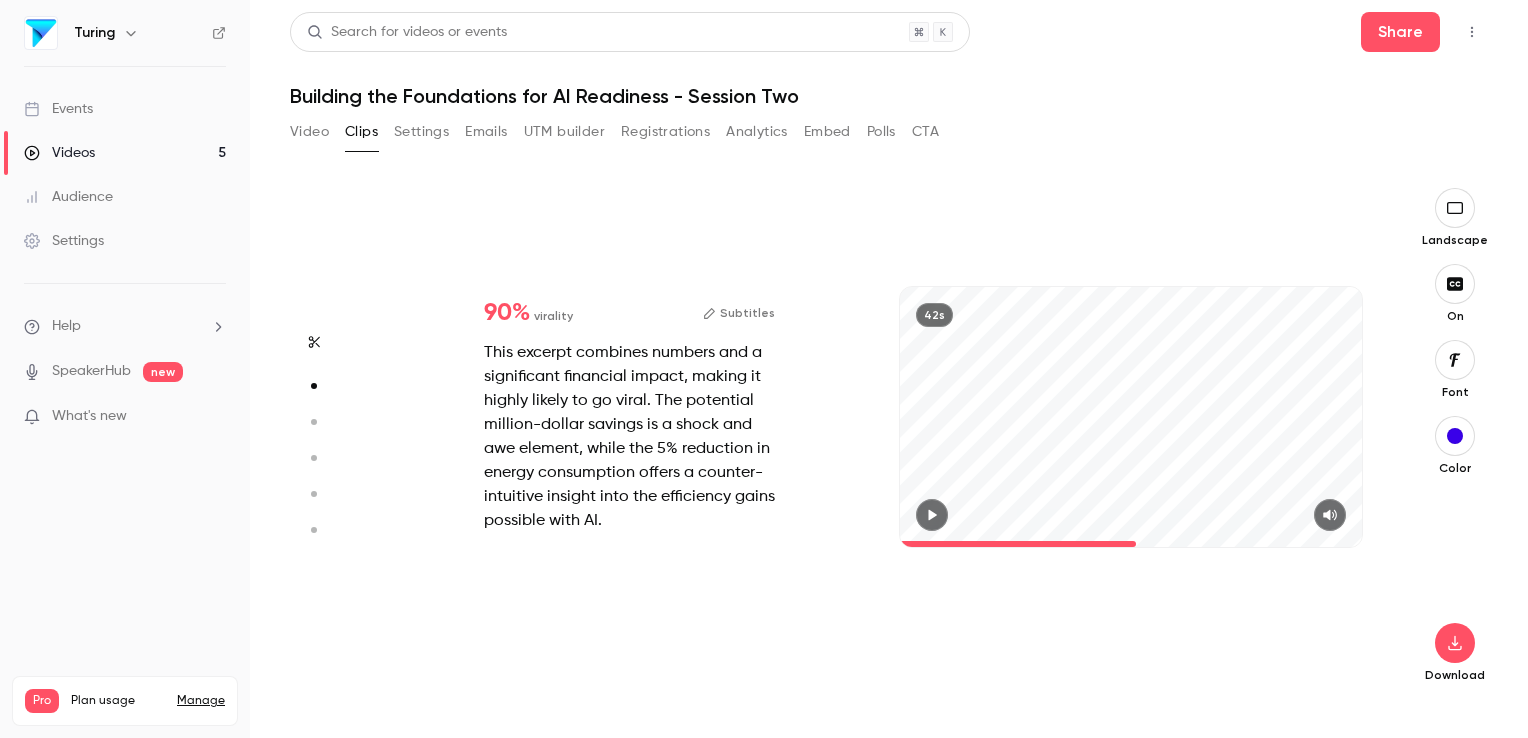 click 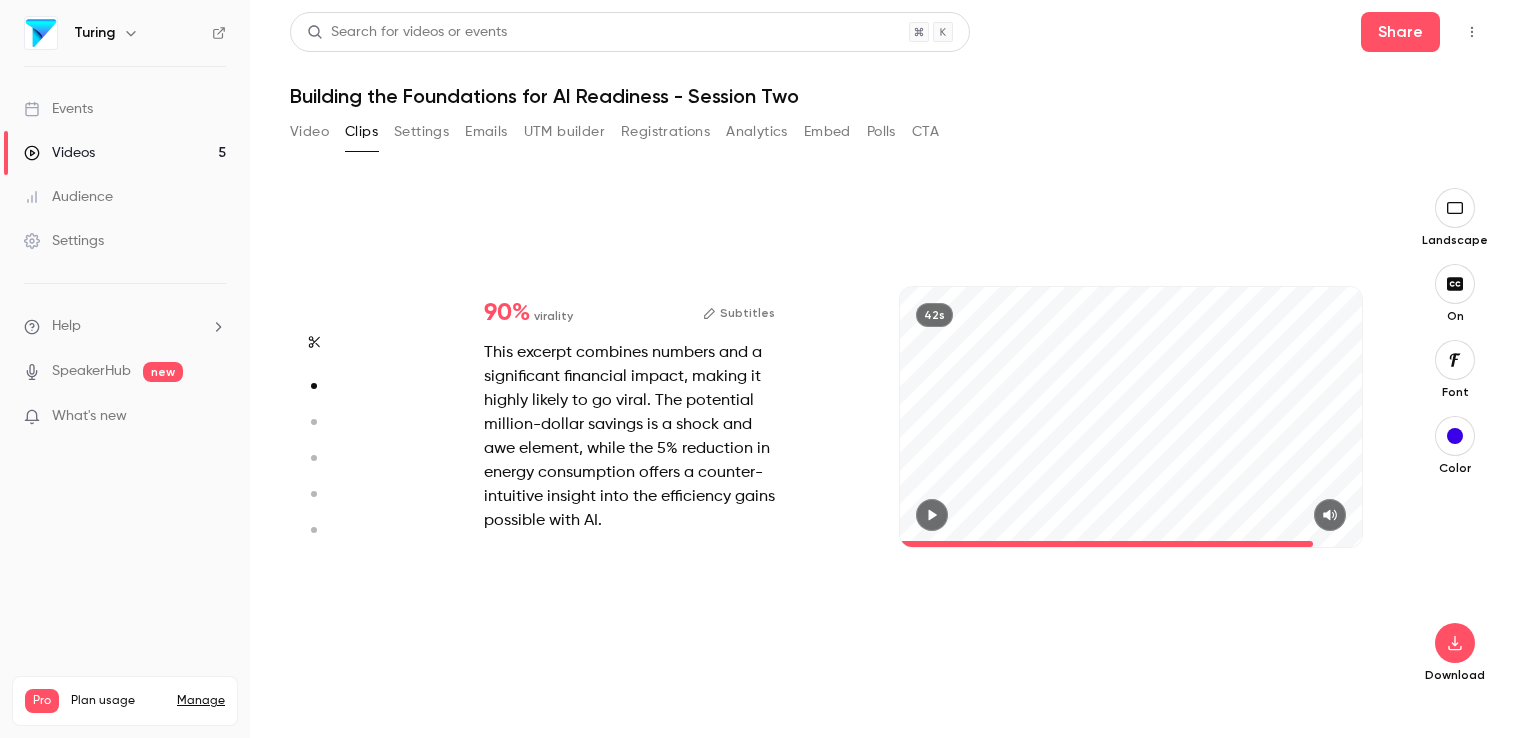 drag, startPoint x: 1350, startPoint y: 541, endPoint x: 1315, endPoint y: 542, distance: 35.014282 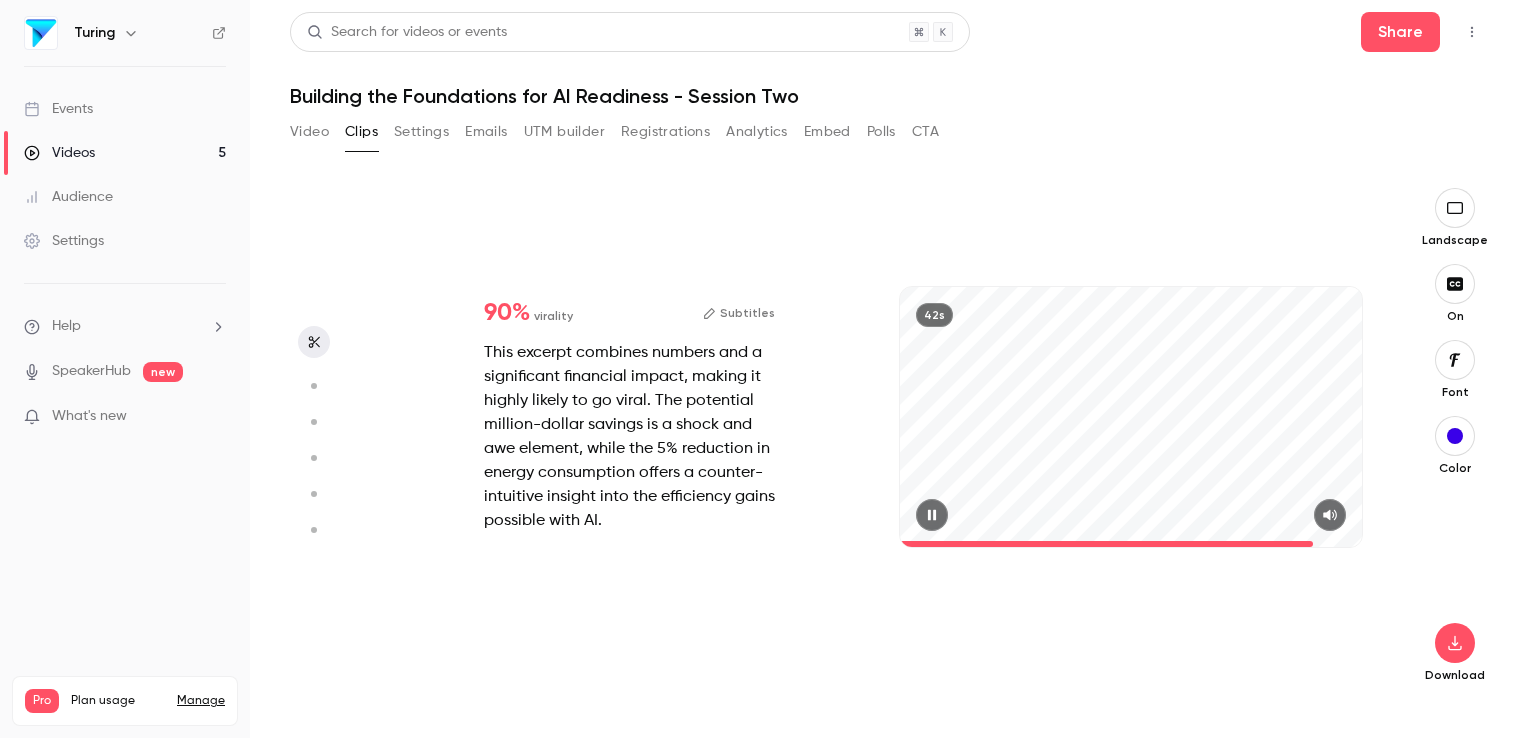scroll, scrollTop: 0, scrollLeft: 0, axis: both 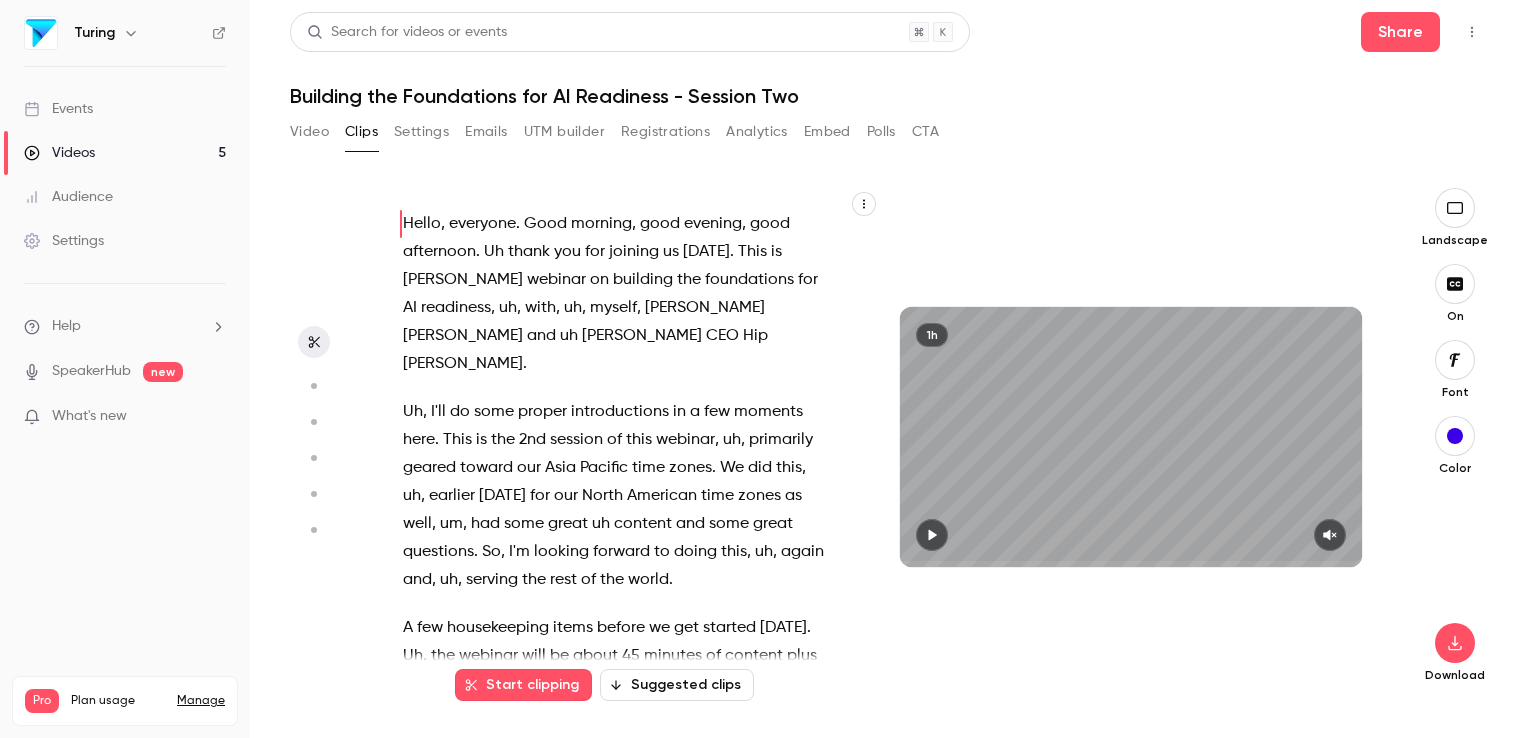 click 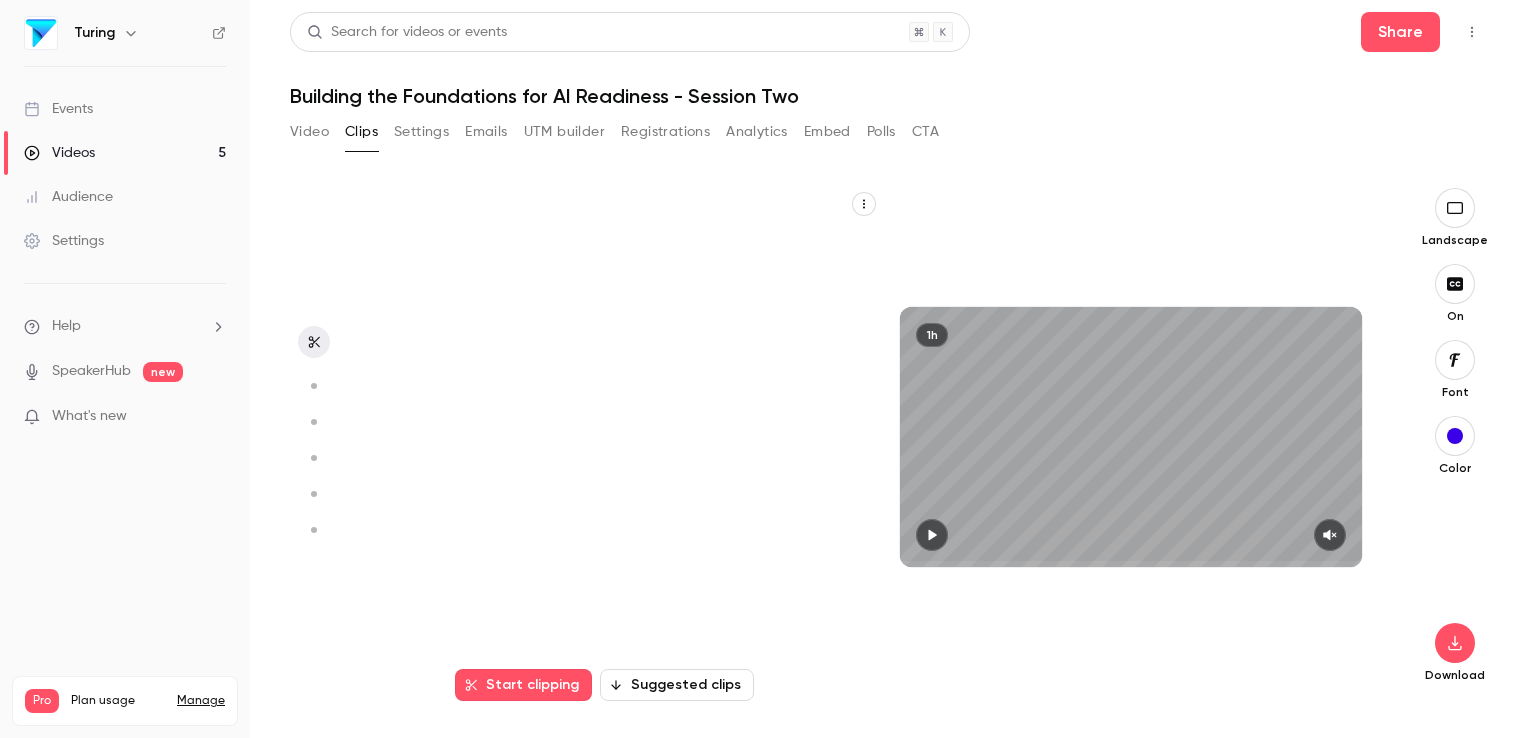 scroll, scrollTop: 514, scrollLeft: 0, axis: vertical 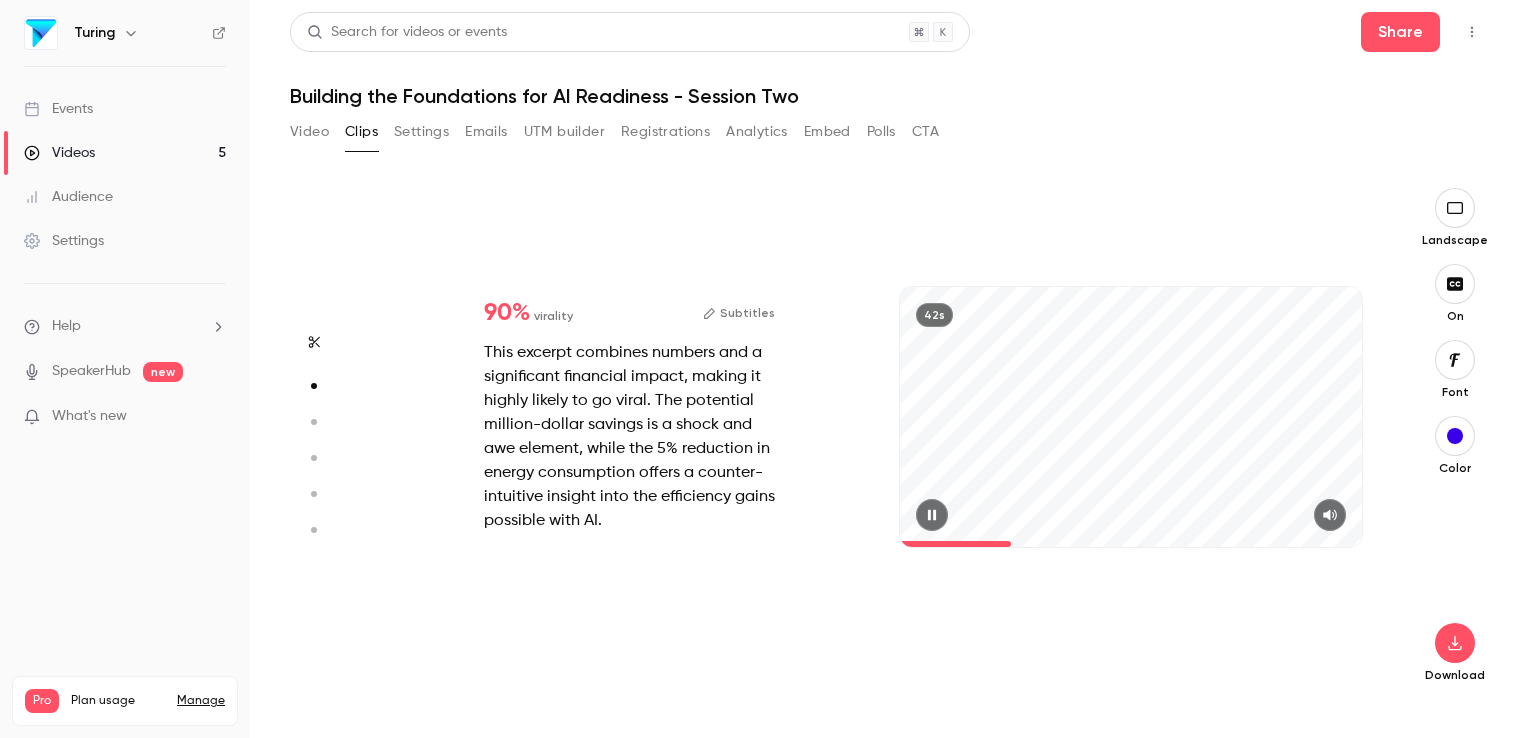 click 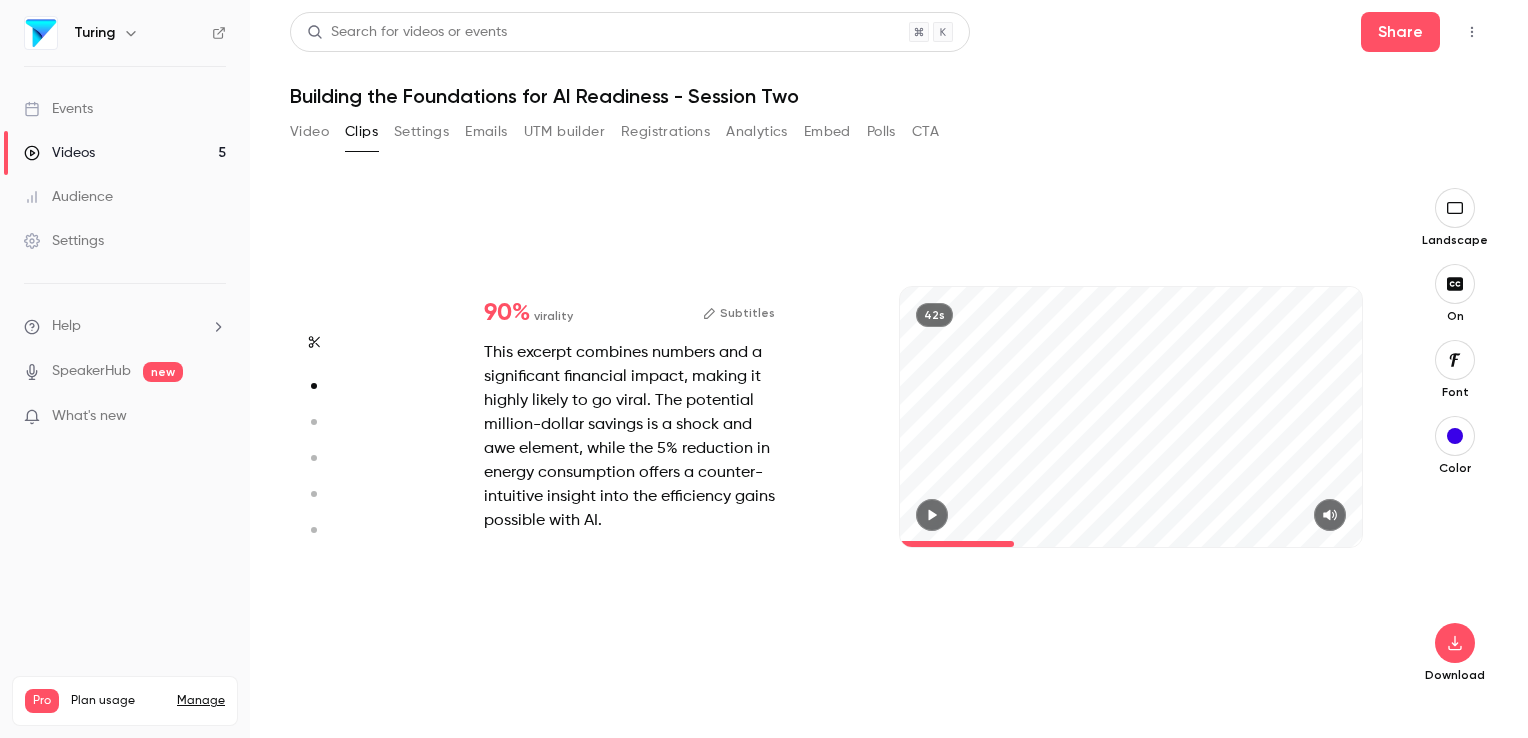 click on "Subtitles" at bounding box center (739, 313) 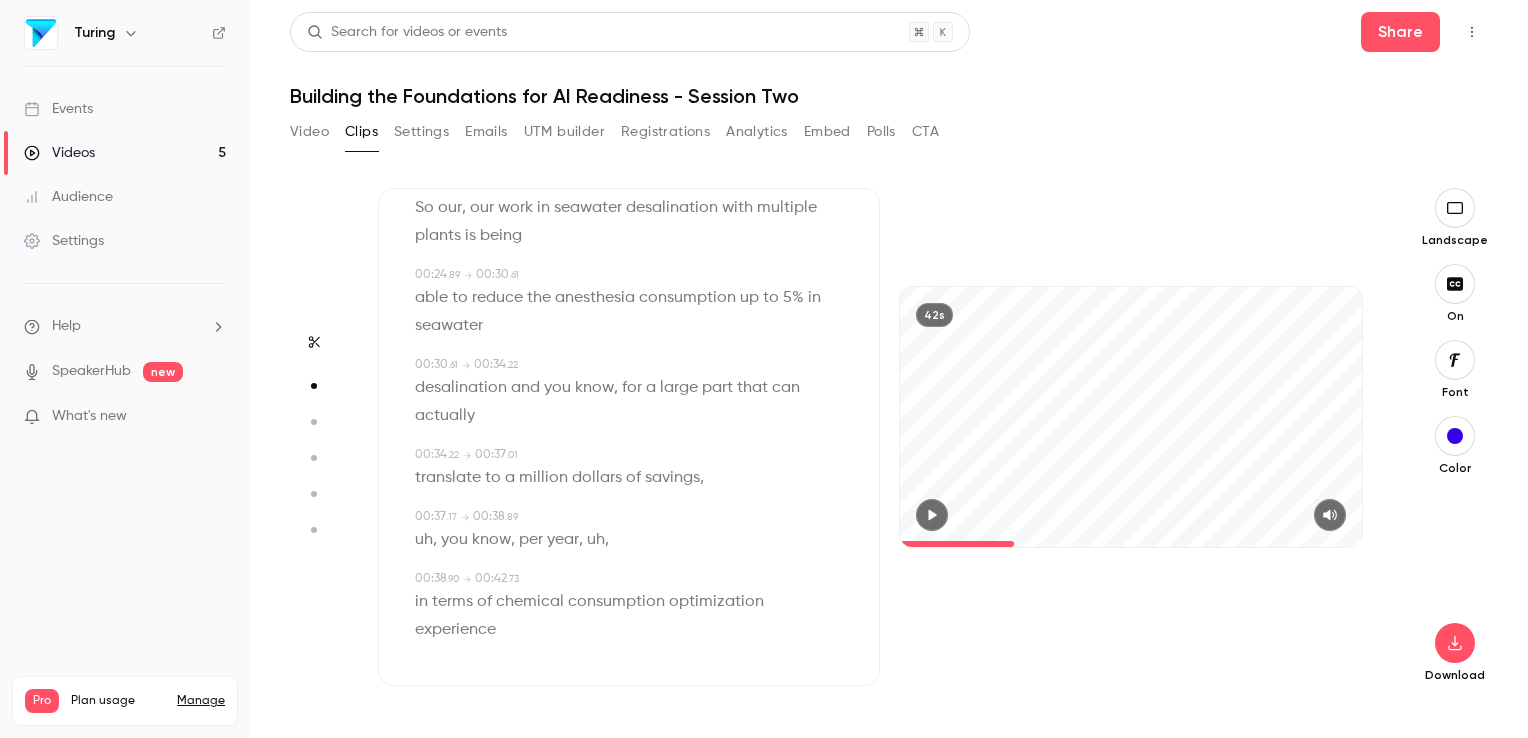 scroll, scrollTop: 485, scrollLeft: 0, axis: vertical 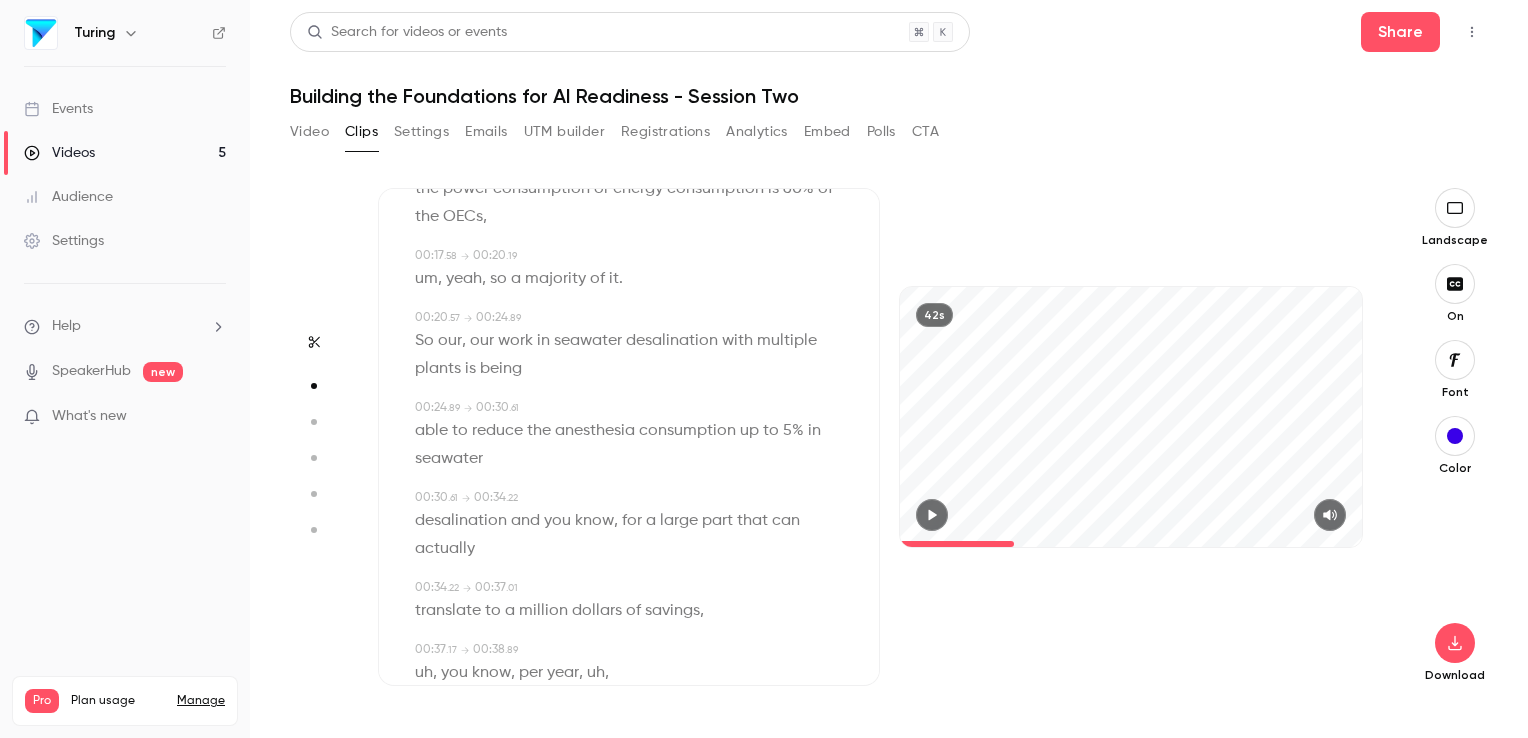 click 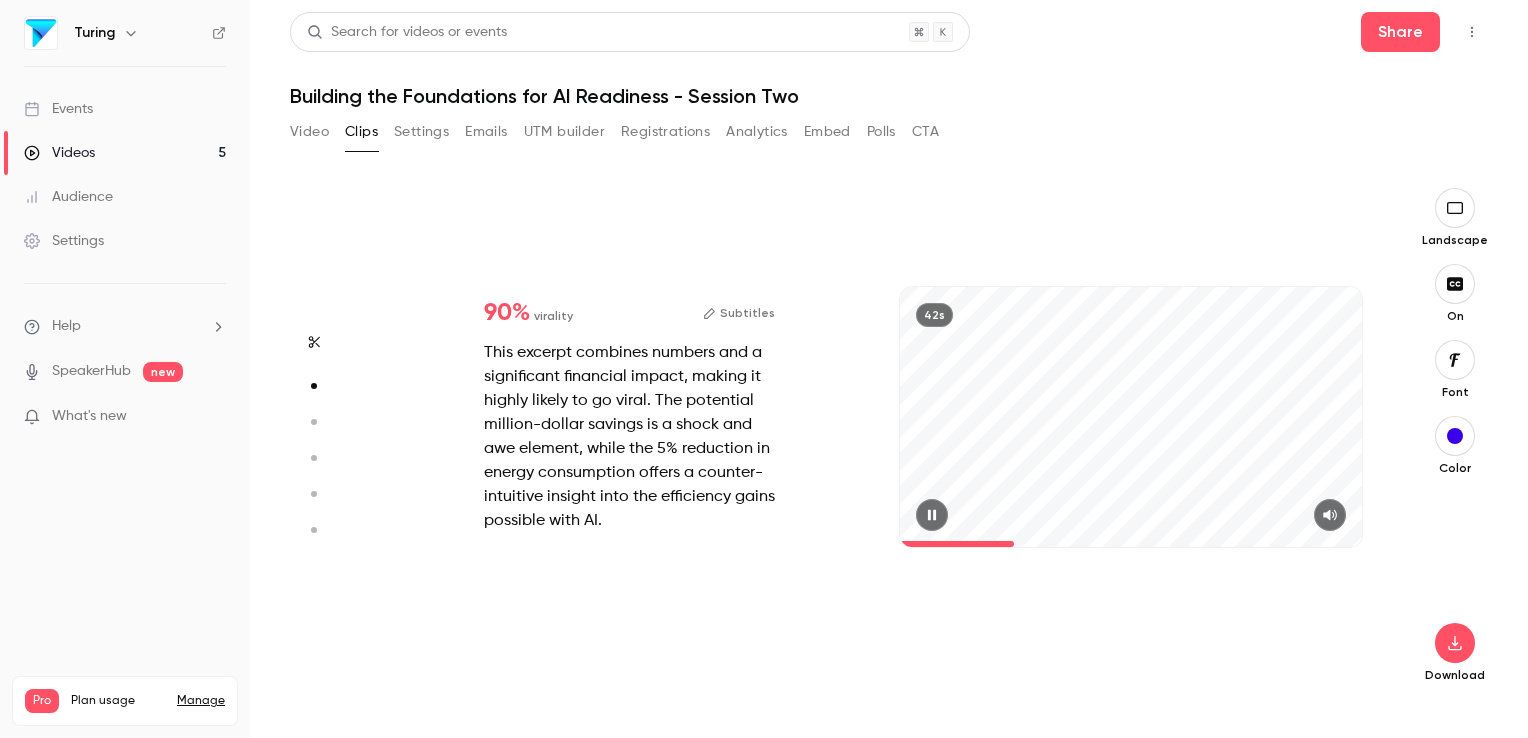 scroll, scrollTop: 0, scrollLeft: 0, axis: both 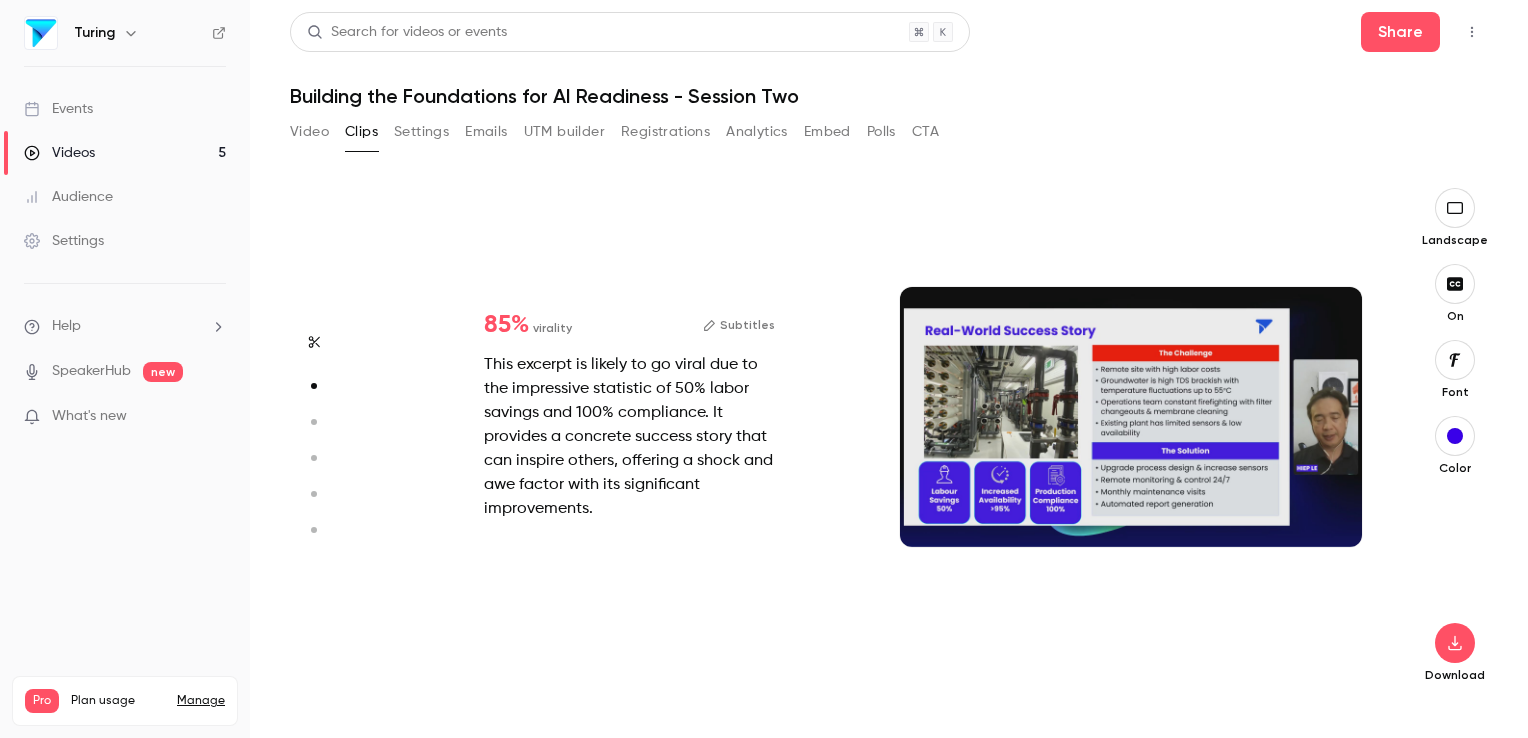 type on "*" 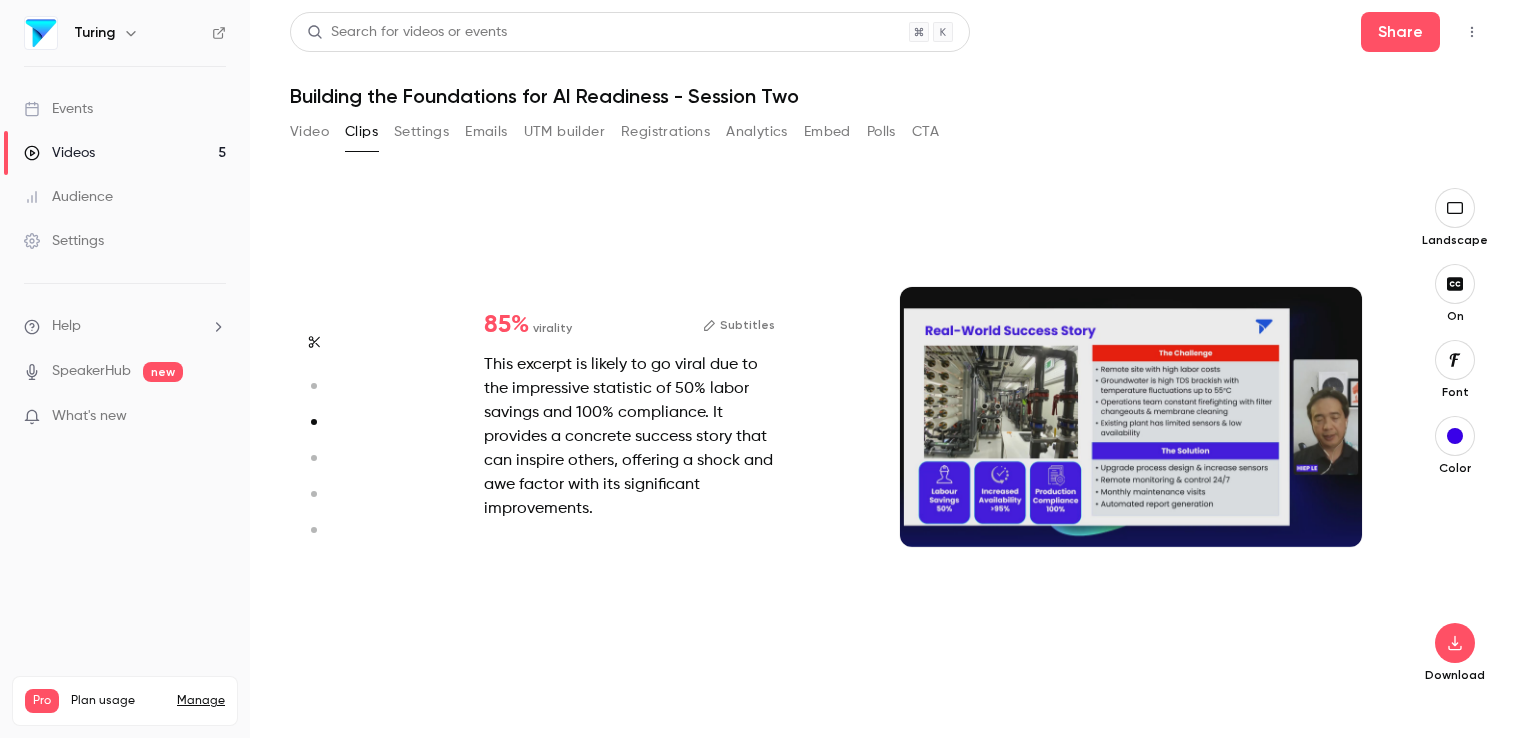 scroll, scrollTop: 1028, scrollLeft: 0, axis: vertical 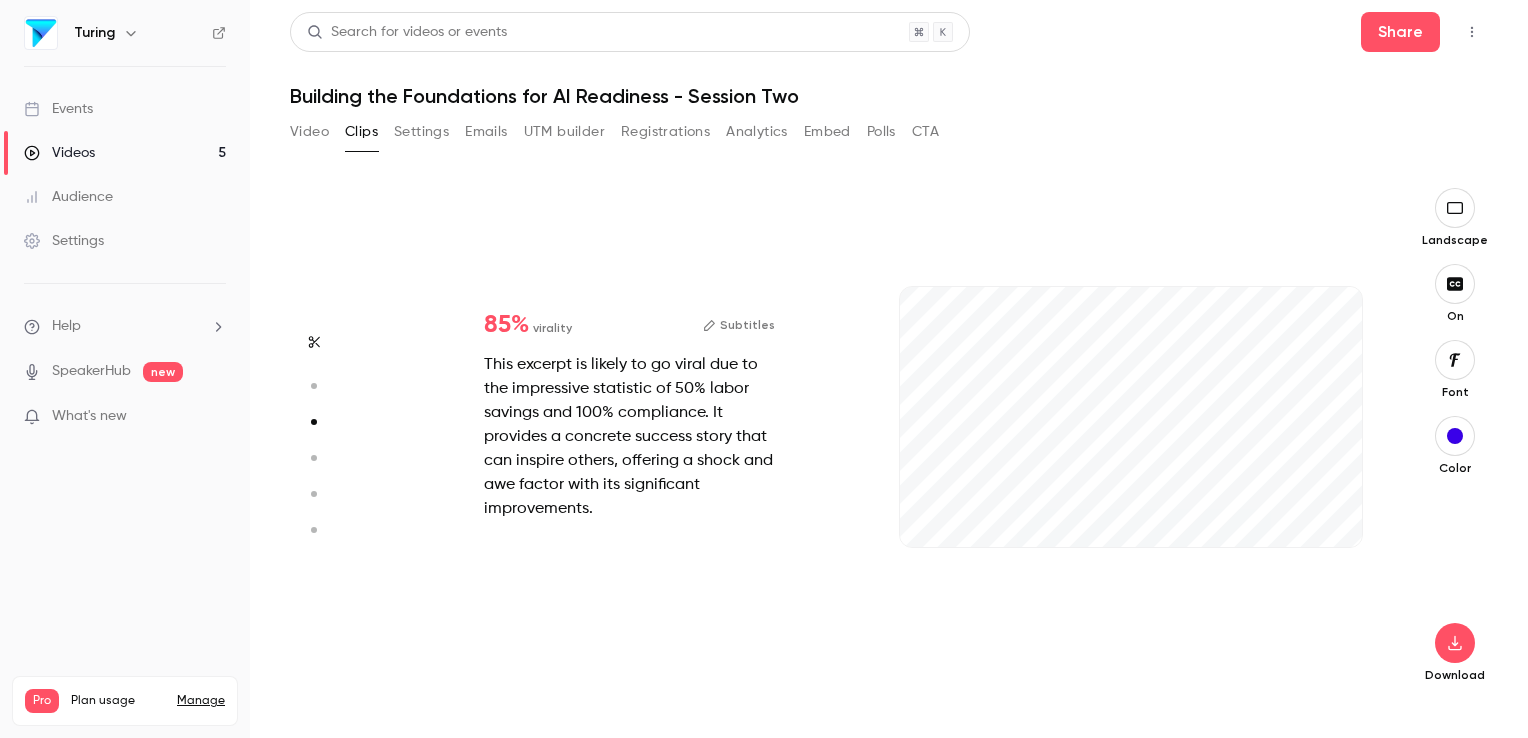 drag, startPoint x: 930, startPoint y: 543, endPoint x: 884, endPoint y: 544, distance: 46.010868 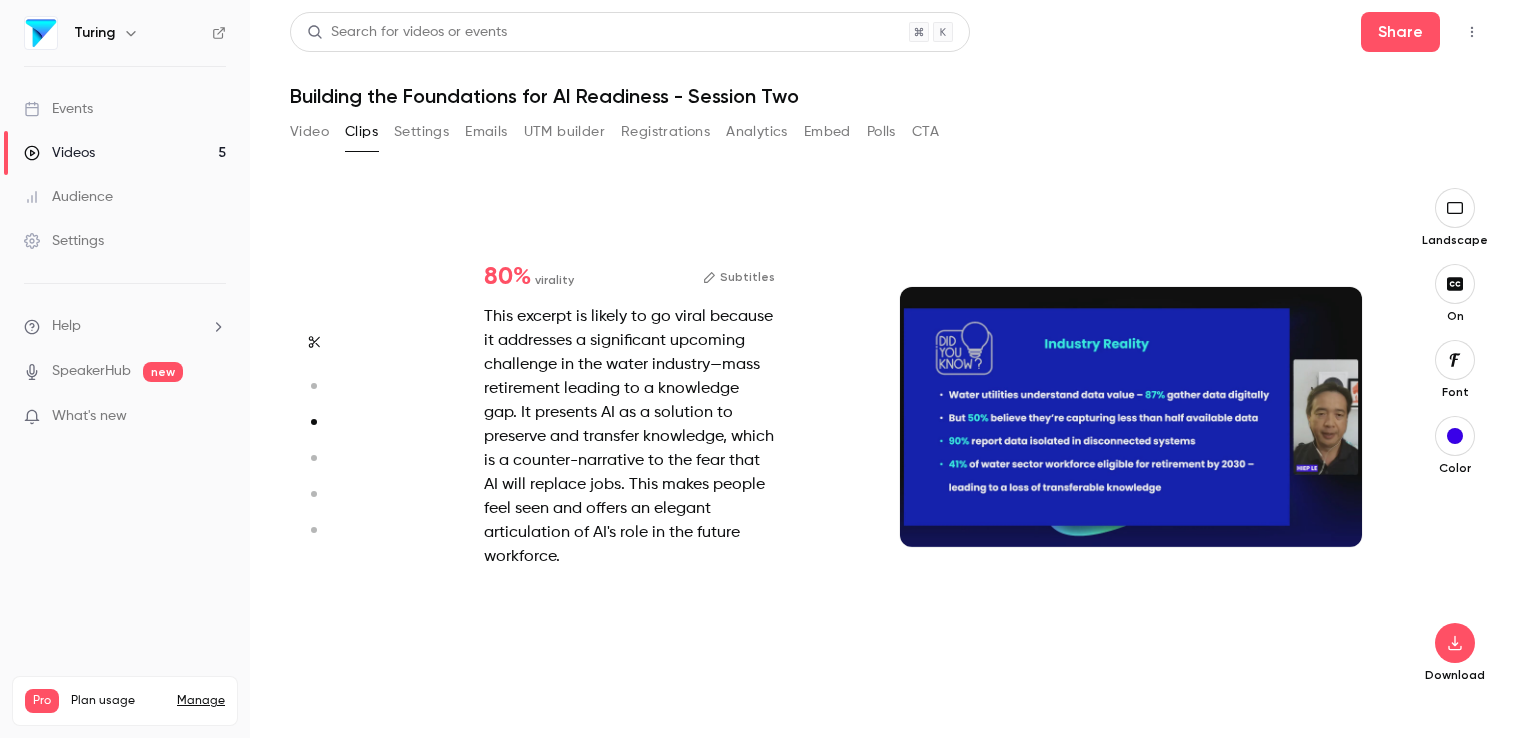 type on "*" 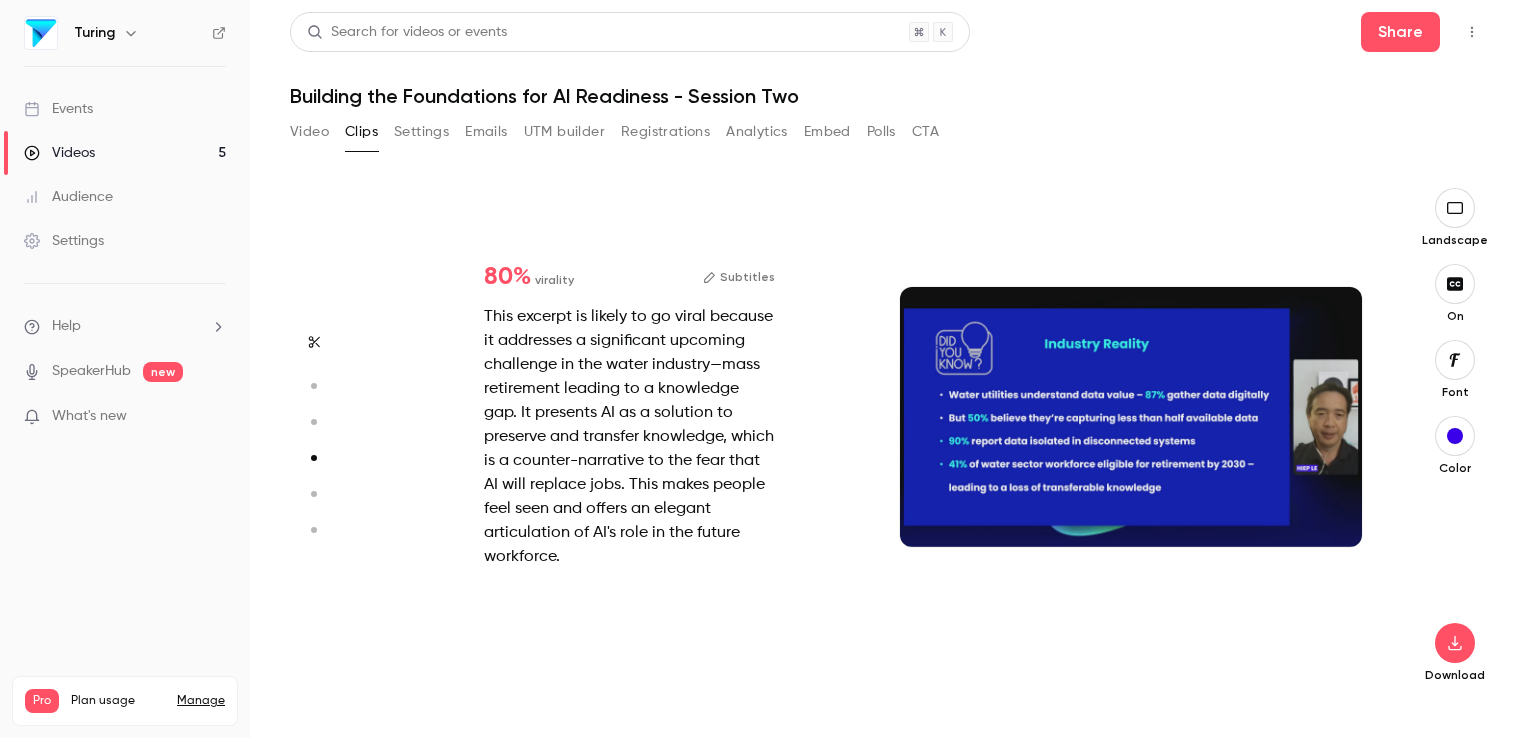 scroll, scrollTop: 1543, scrollLeft: 0, axis: vertical 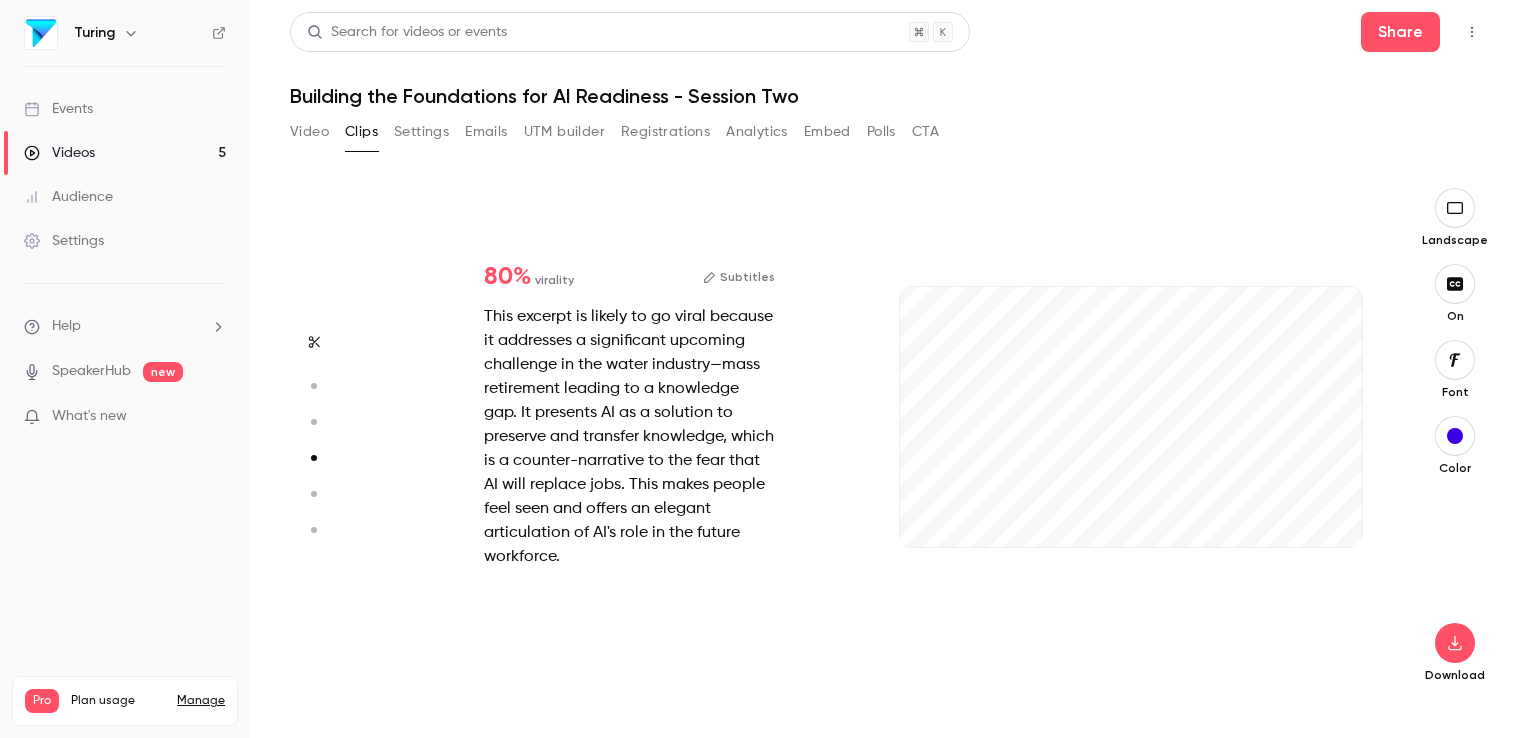 click 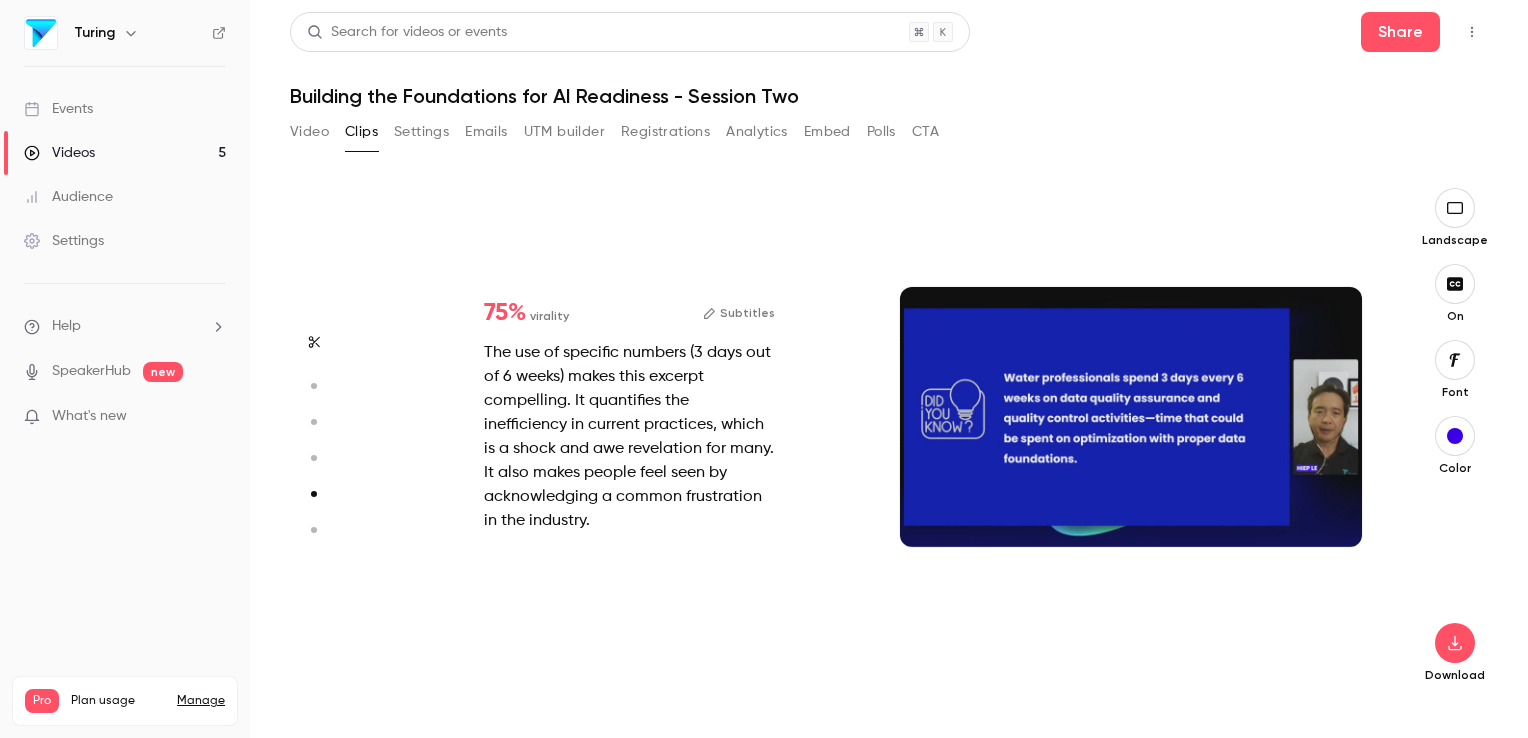 type on "*" 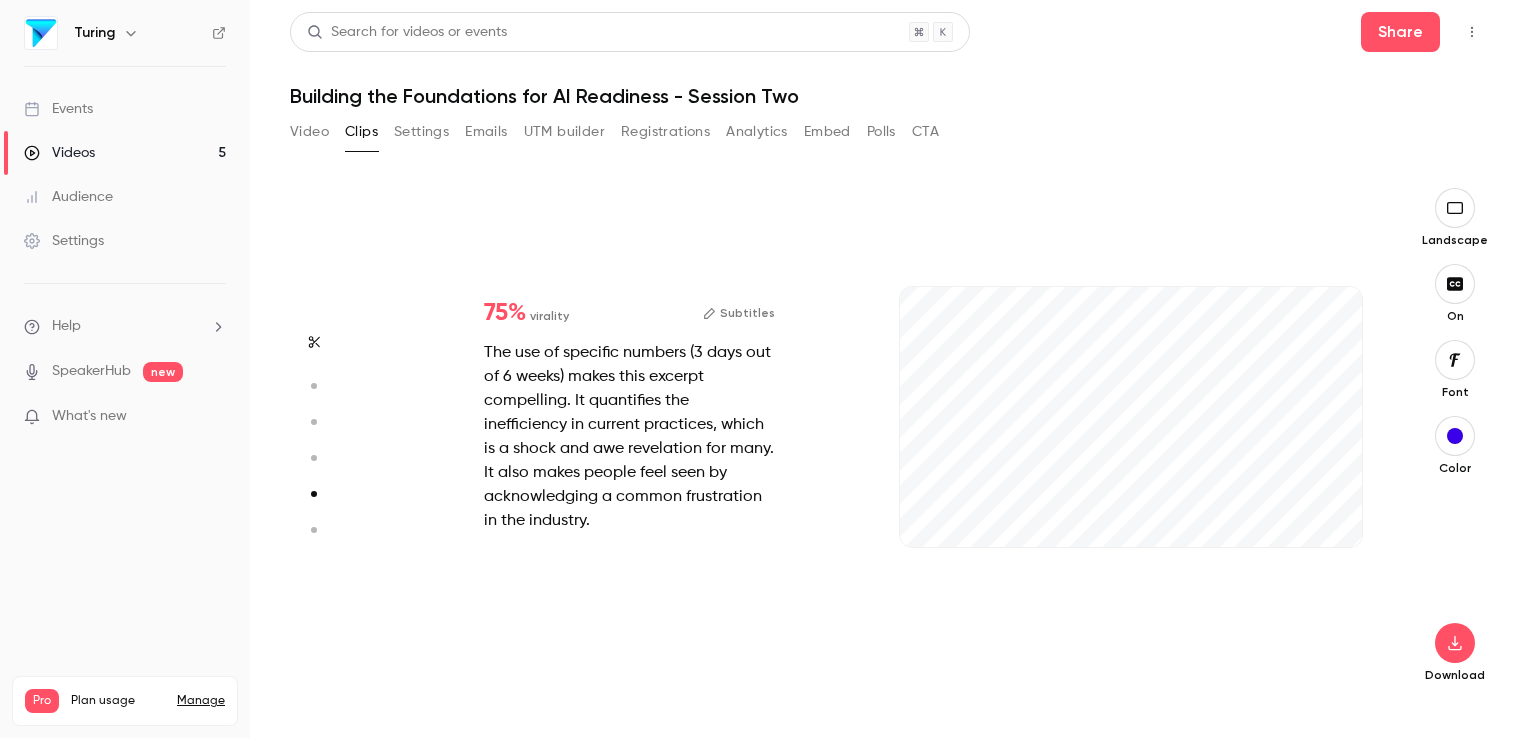 scroll, scrollTop: 2057, scrollLeft: 0, axis: vertical 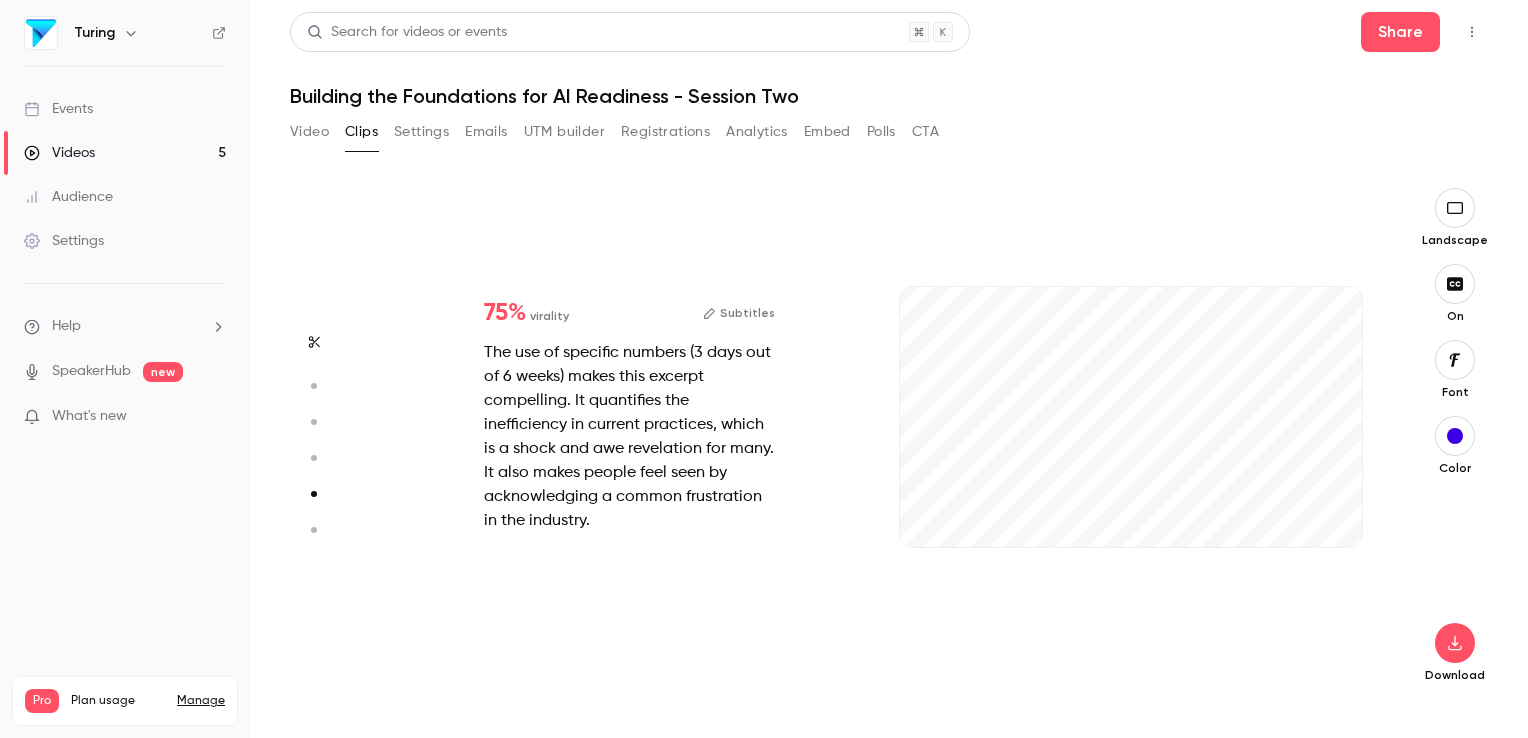 drag, startPoint x: 924, startPoint y: 543, endPoint x: 888, endPoint y: 545, distance: 36.05551 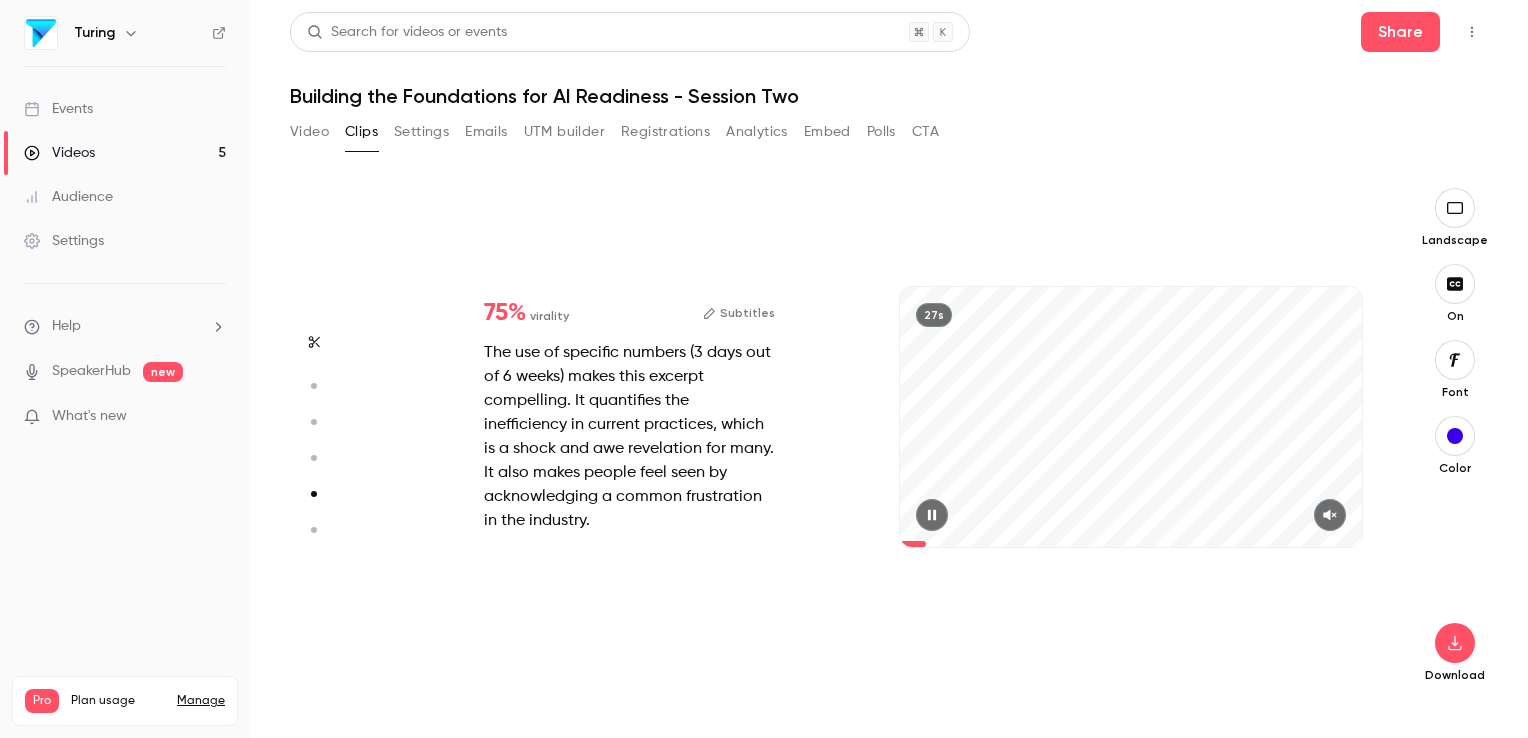 click at bounding box center [1330, 515] 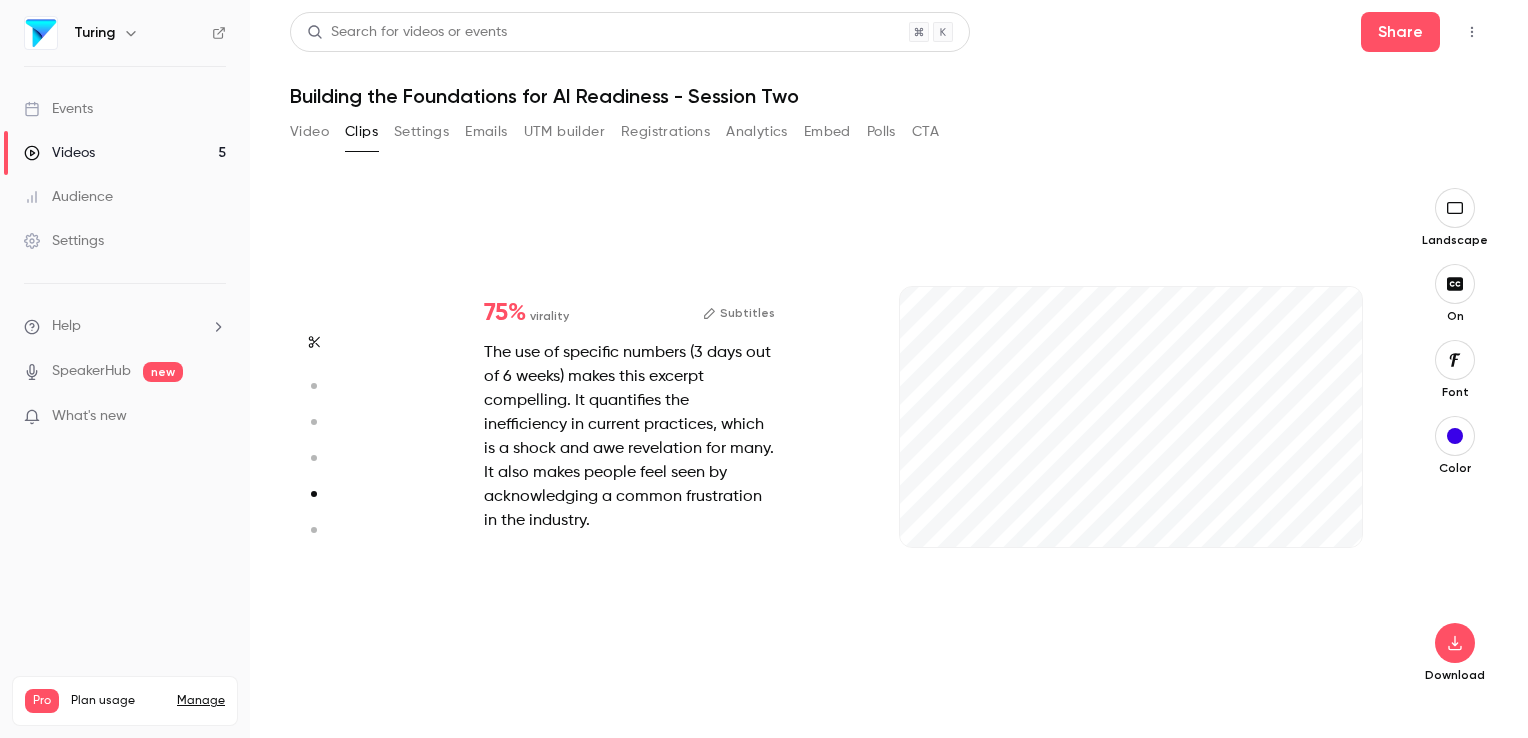 drag, startPoint x: 933, startPoint y: 543, endPoint x: 856, endPoint y: 549, distance: 77.23341 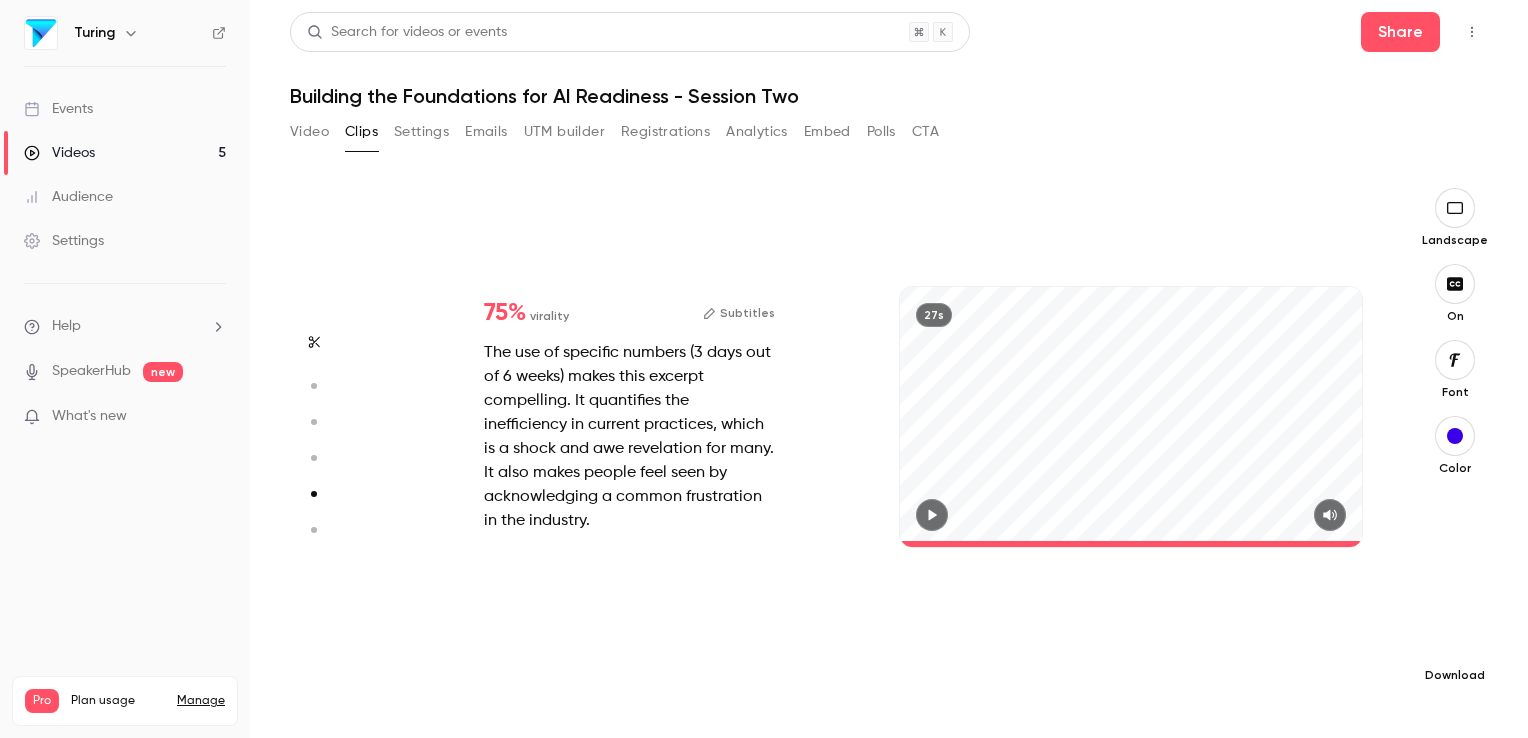 click 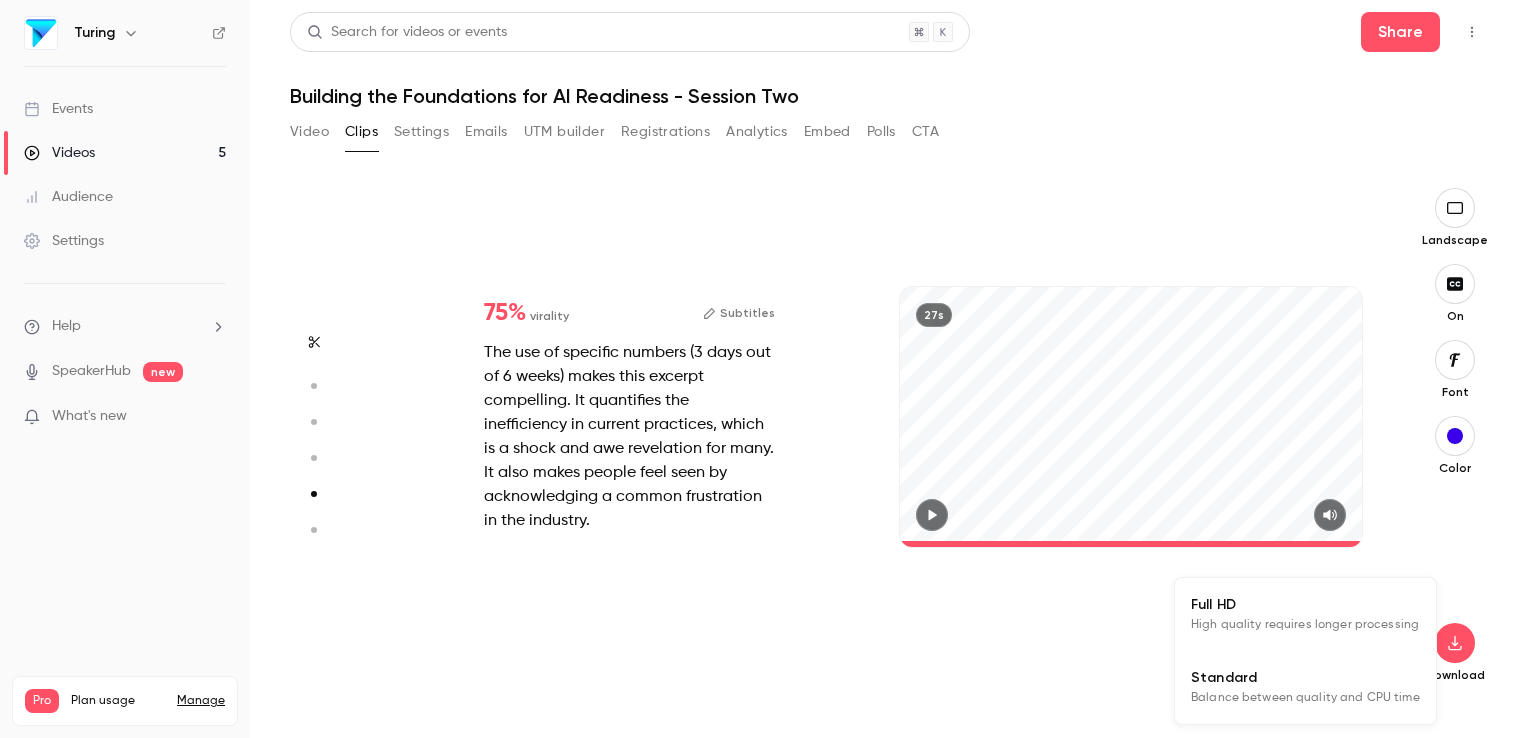 click on "Full HD" at bounding box center (1305, 604) 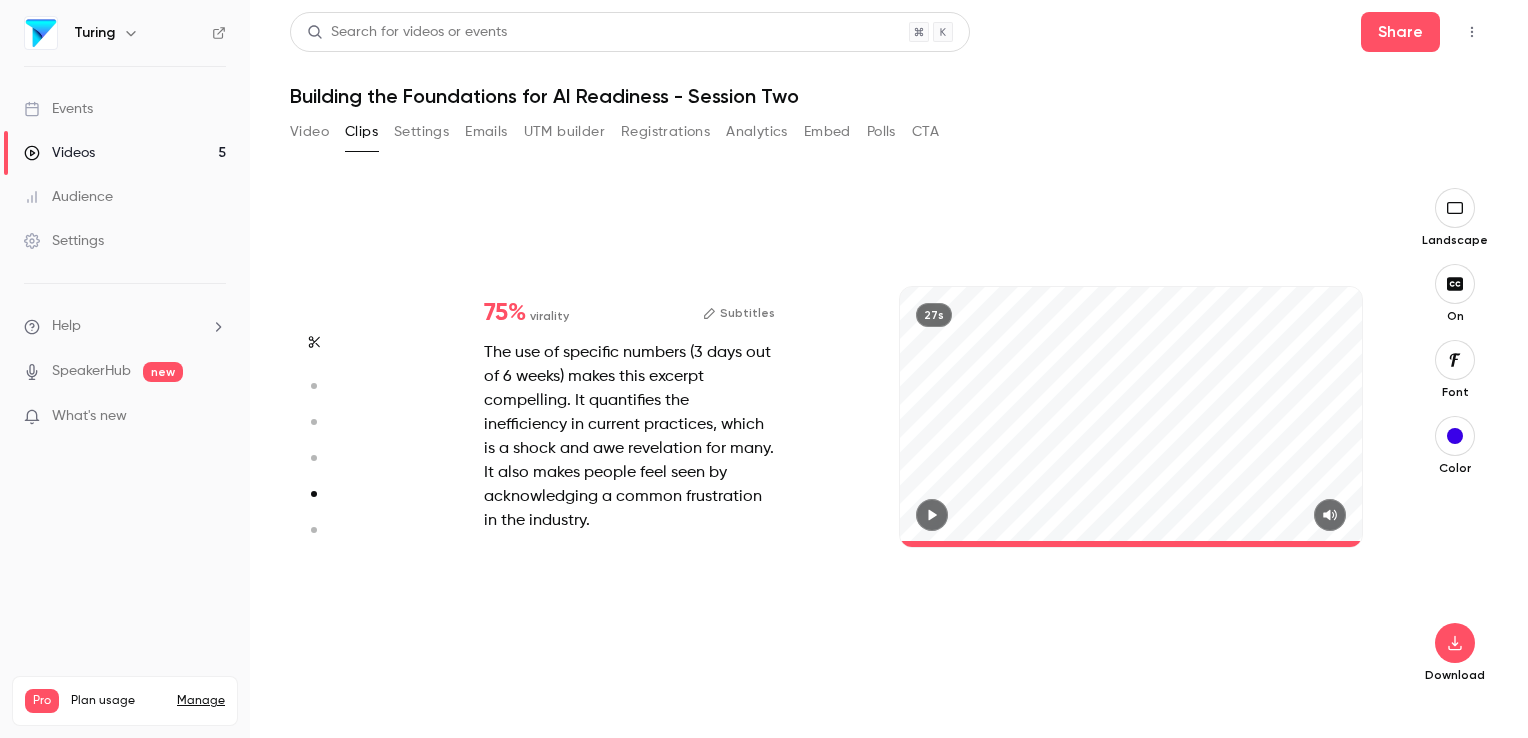 click on "Subtitles" at bounding box center [739, 313] 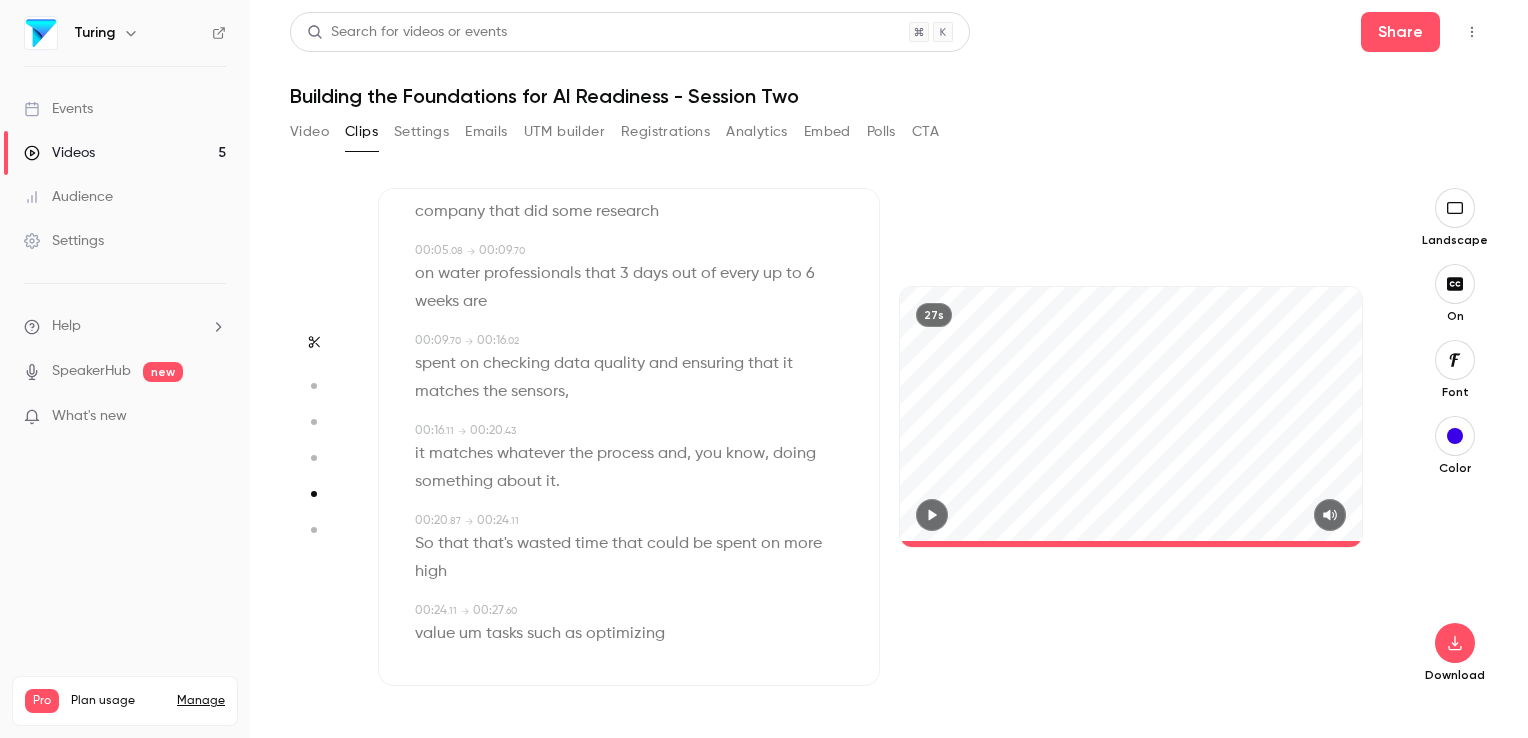 scroll, scrollTop: 119, scrollLeft: 0, axis: vertical 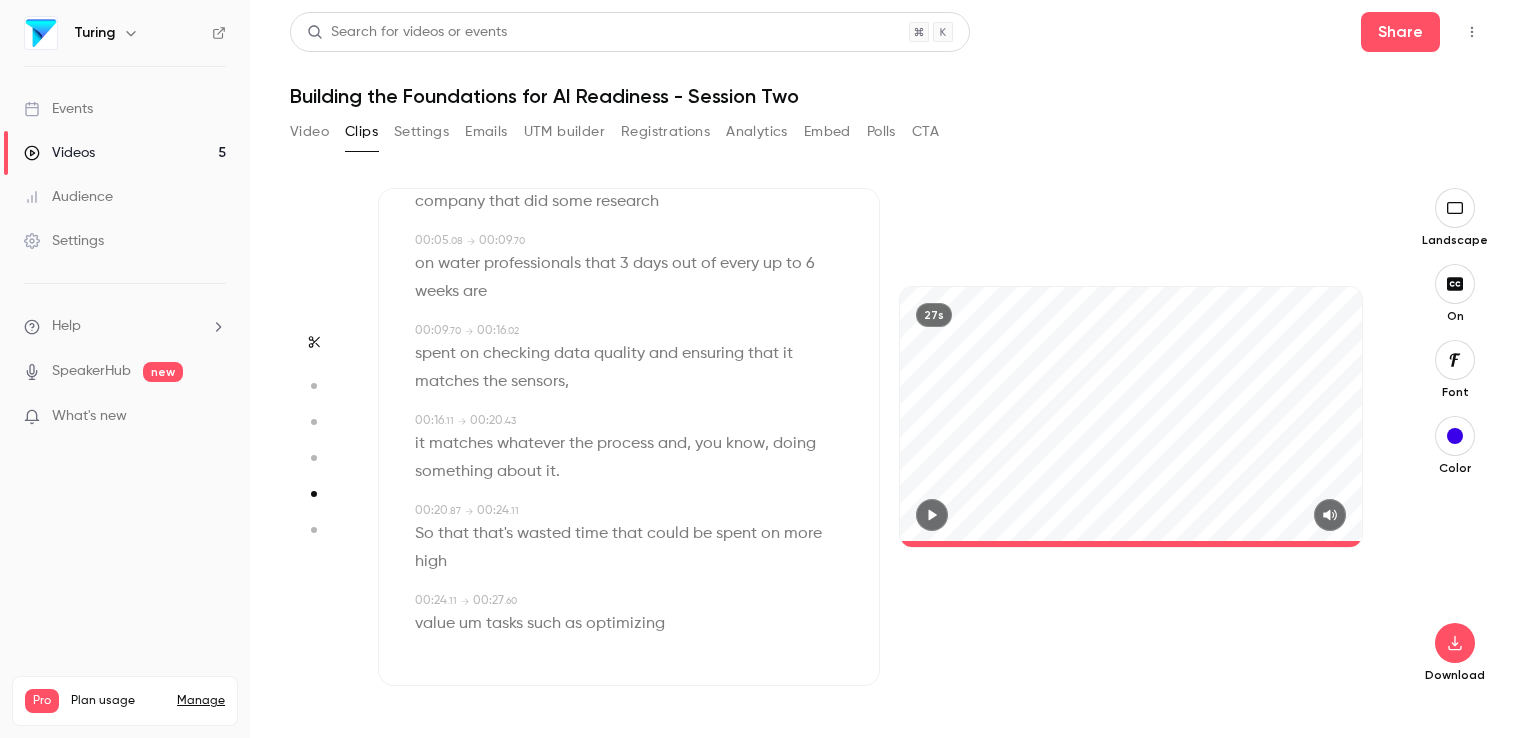 click on "um" at bounding box center (470, 624) 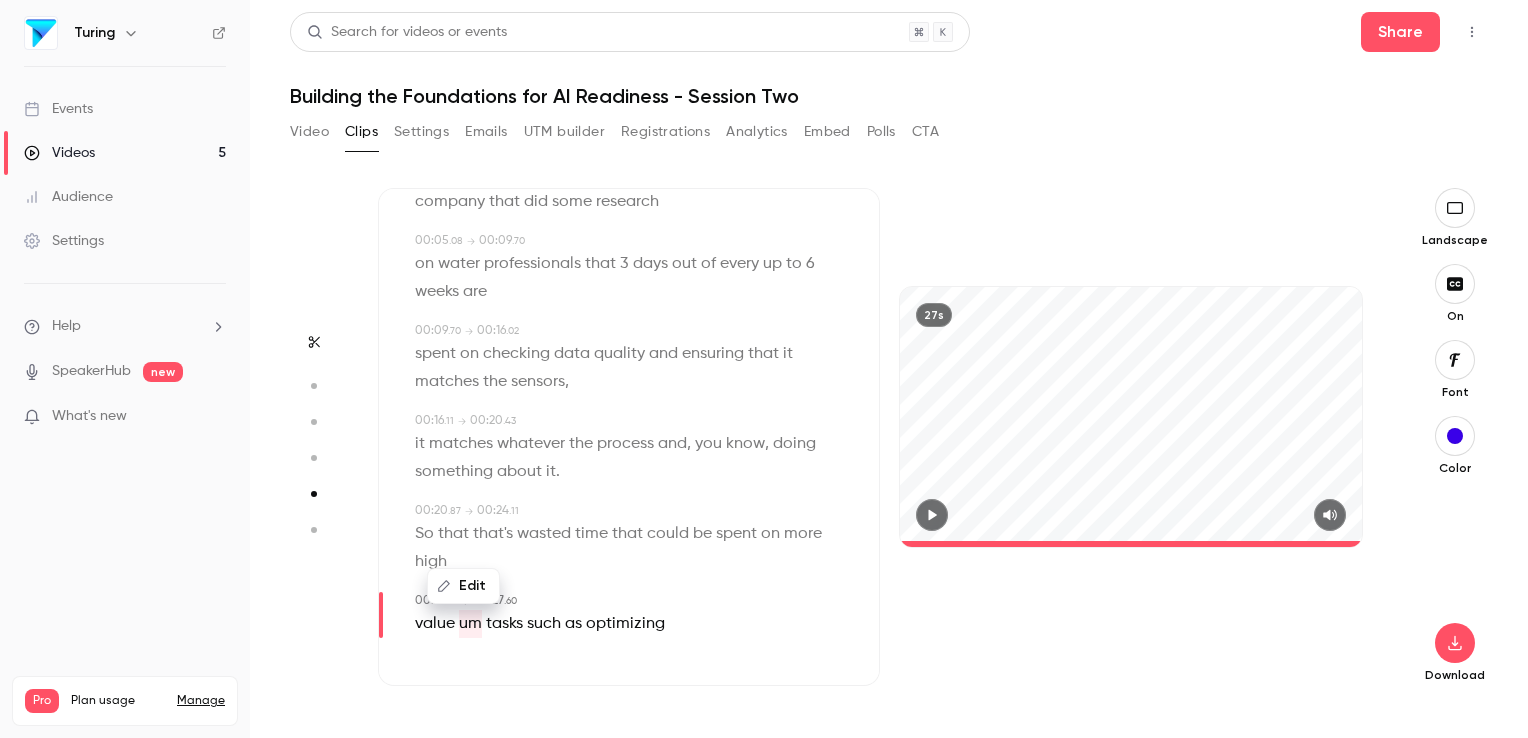 type on "****" 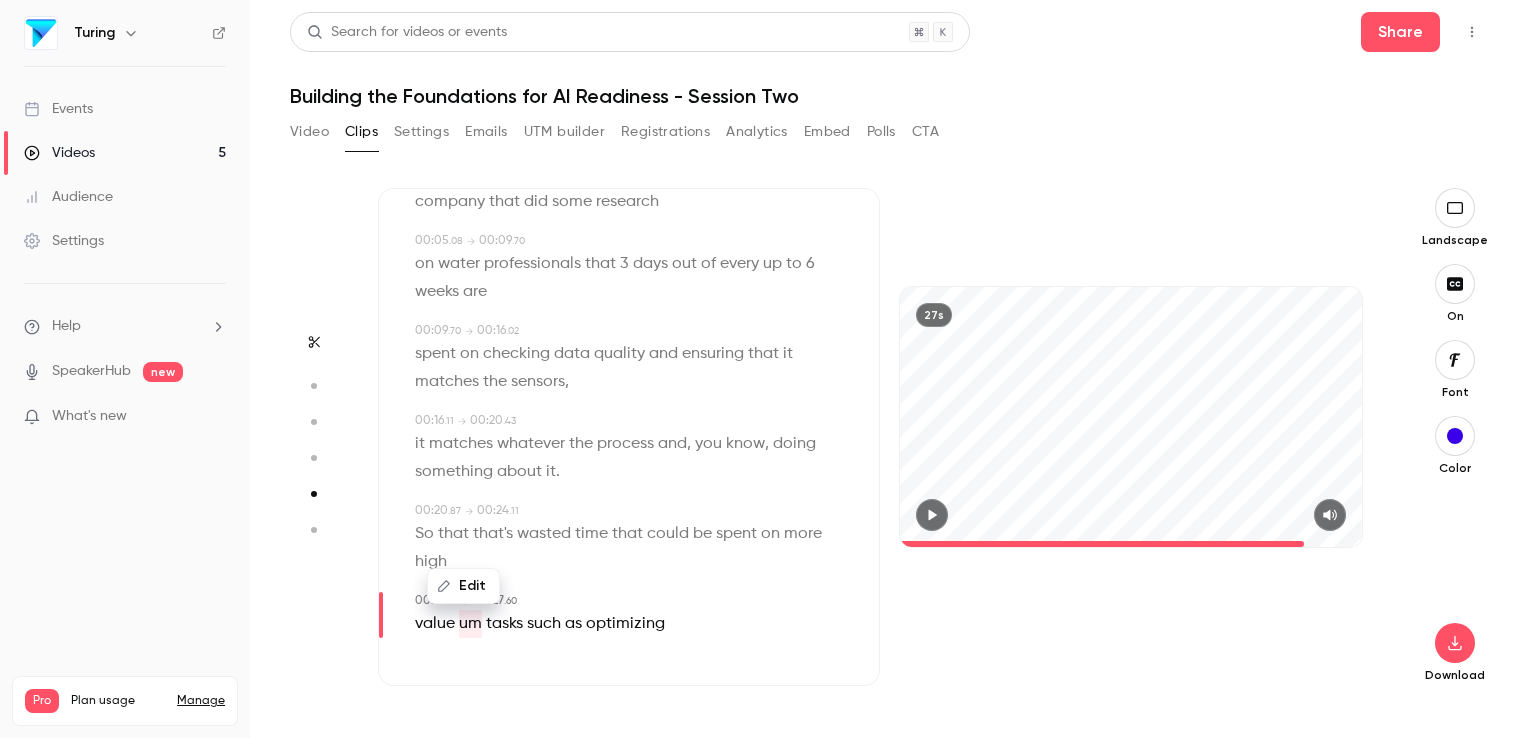 click on "Edit" at bounding box center (463, 586) 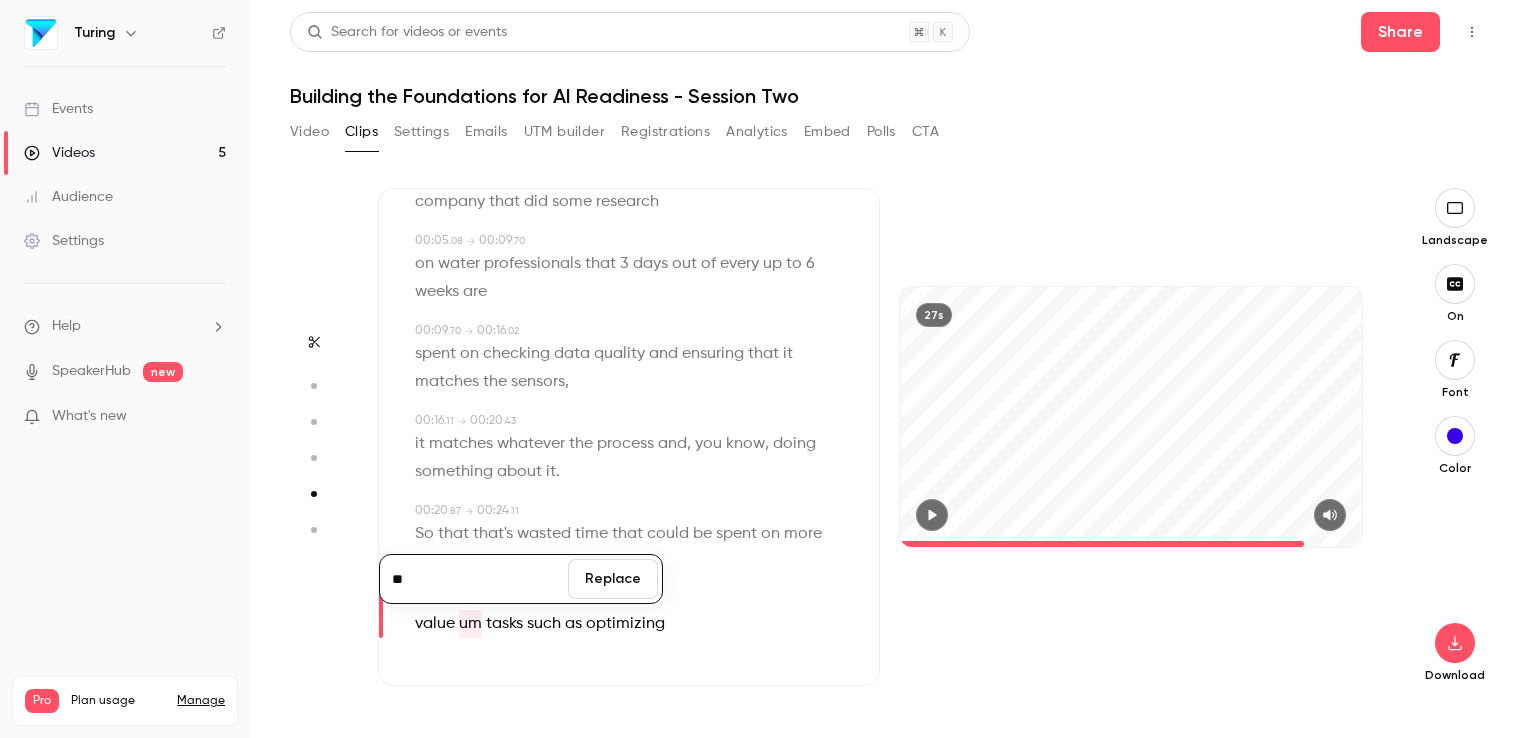 type 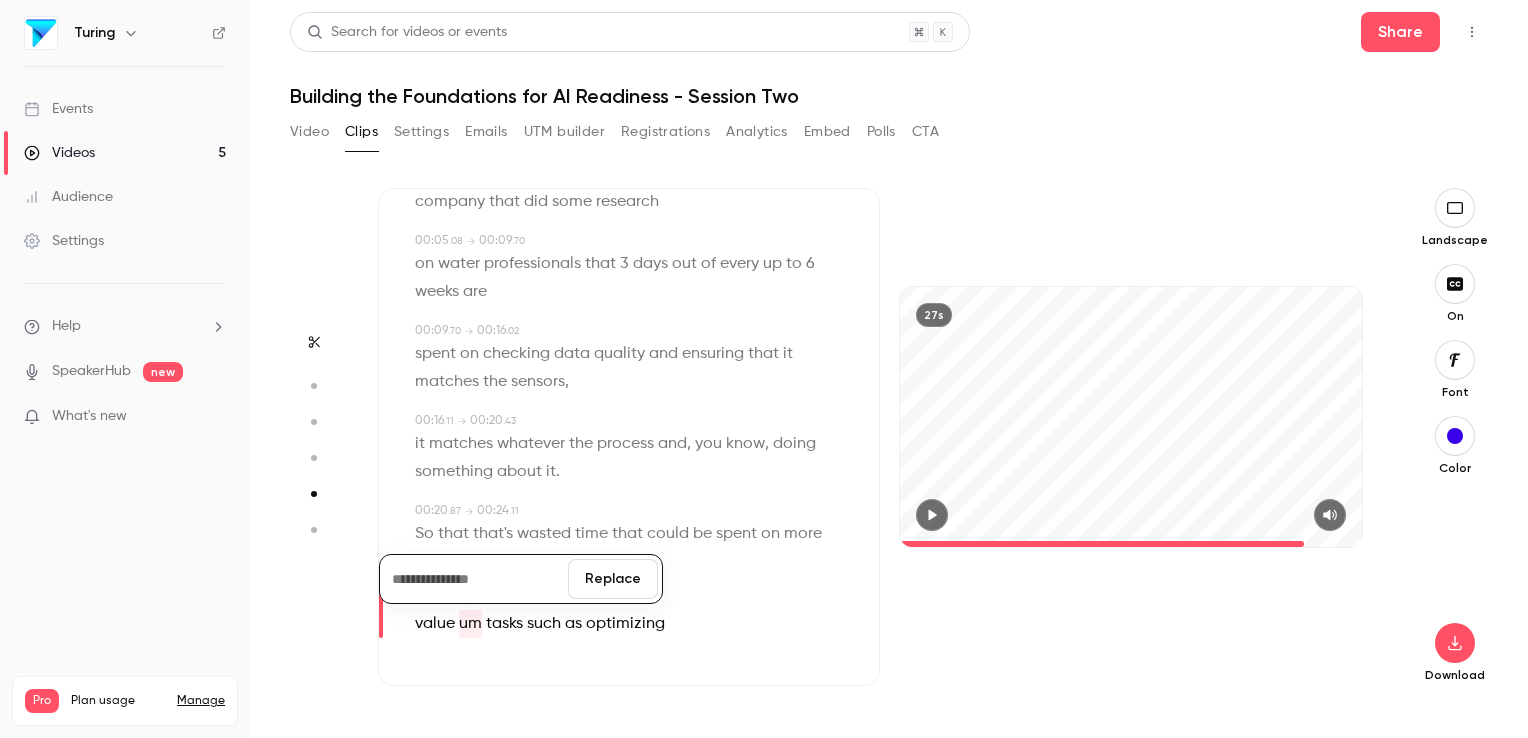 click on "00:24 . 11 → 00:27 . 60" at bounding box center (631, 601) 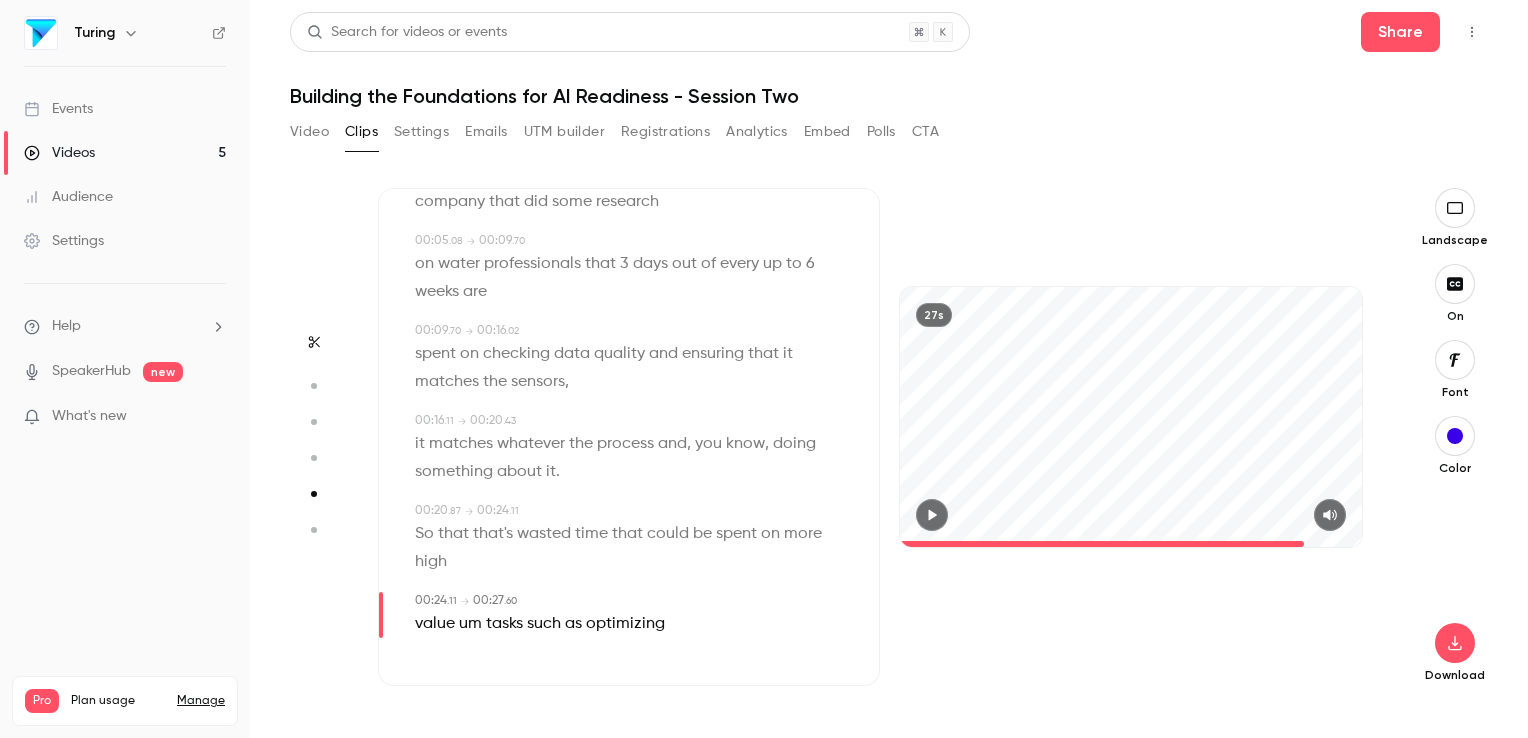 click on "um" at bounding box center (470, 624) 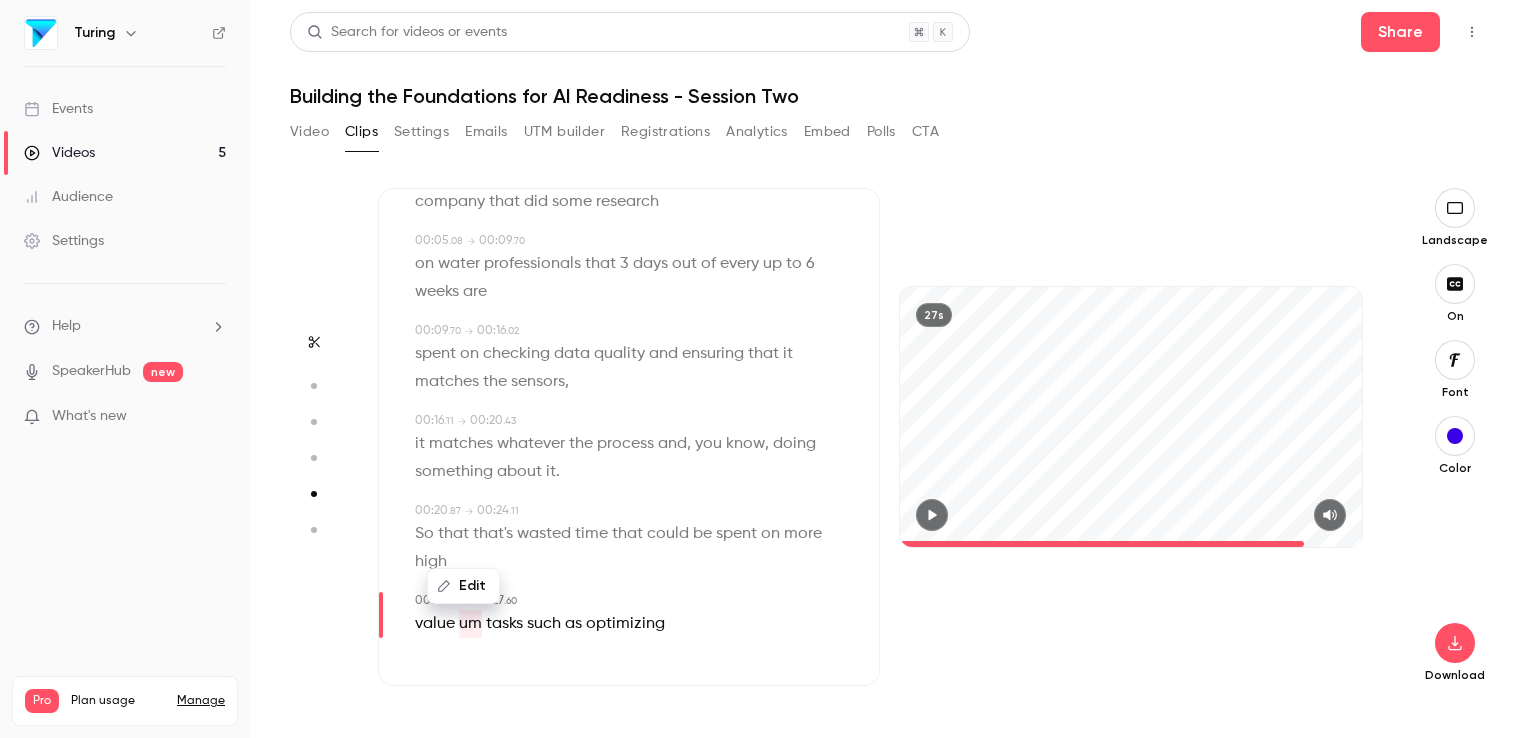 click on "Edit" at bounding box center [463, 586] 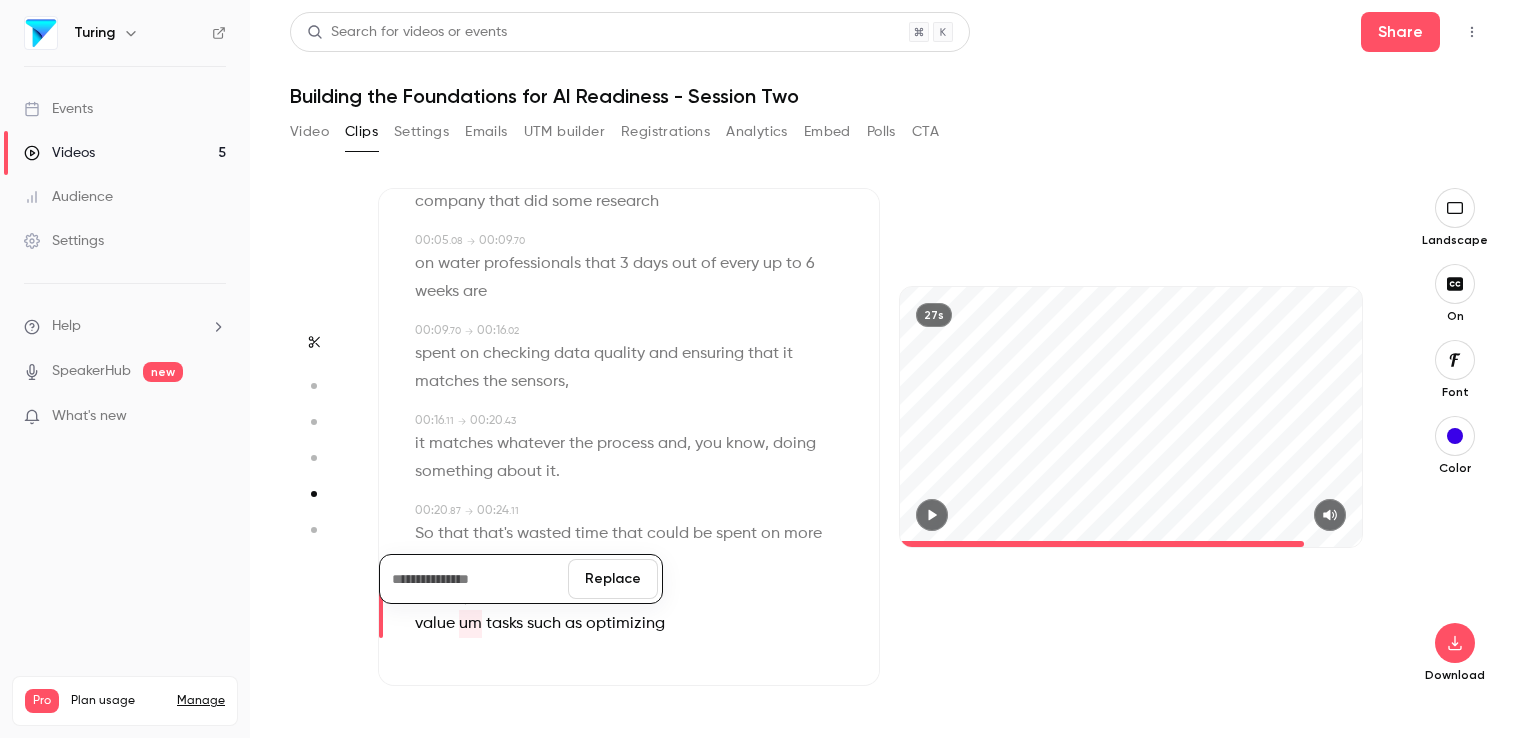 type 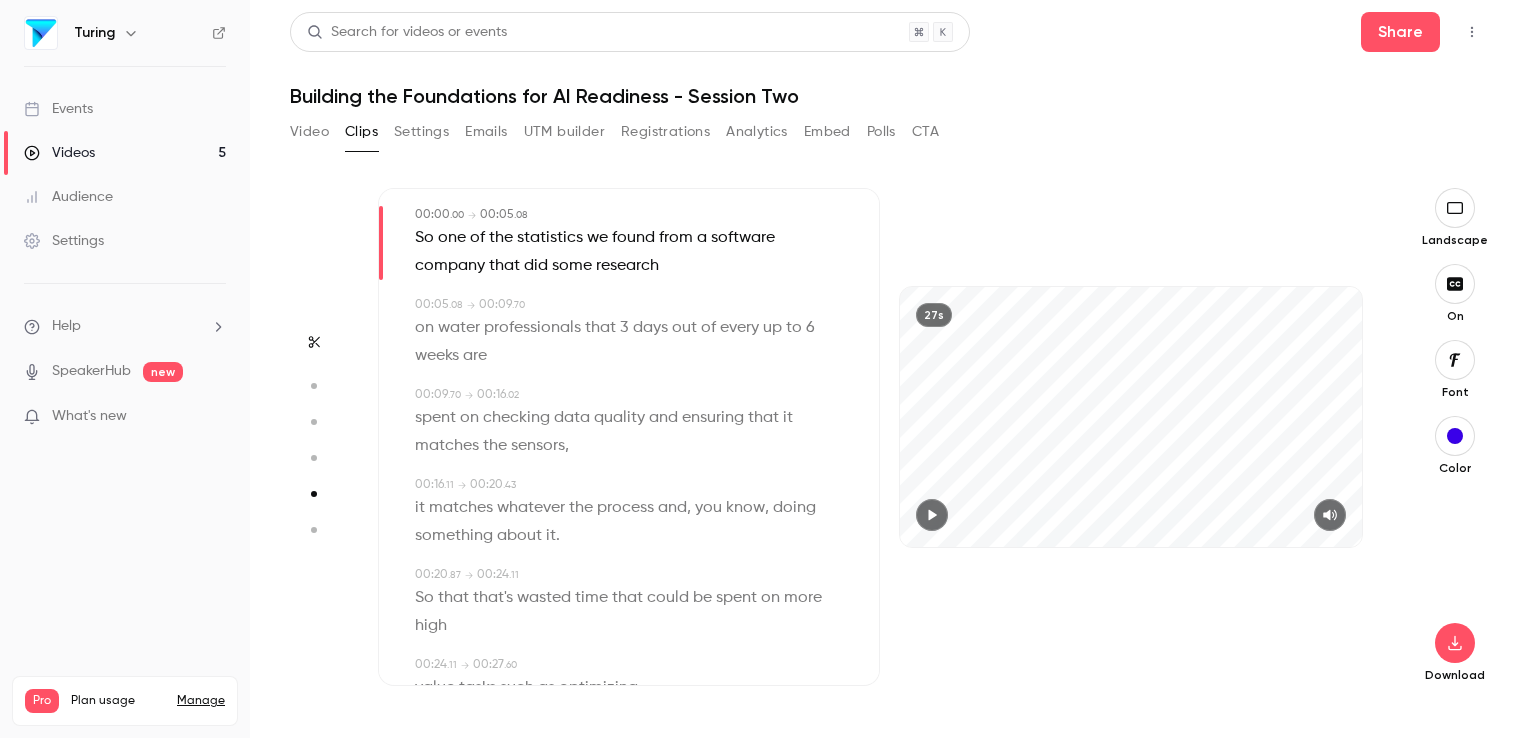 scroll, scrollTop: 54, scrollLeft: 0, axis: vertical 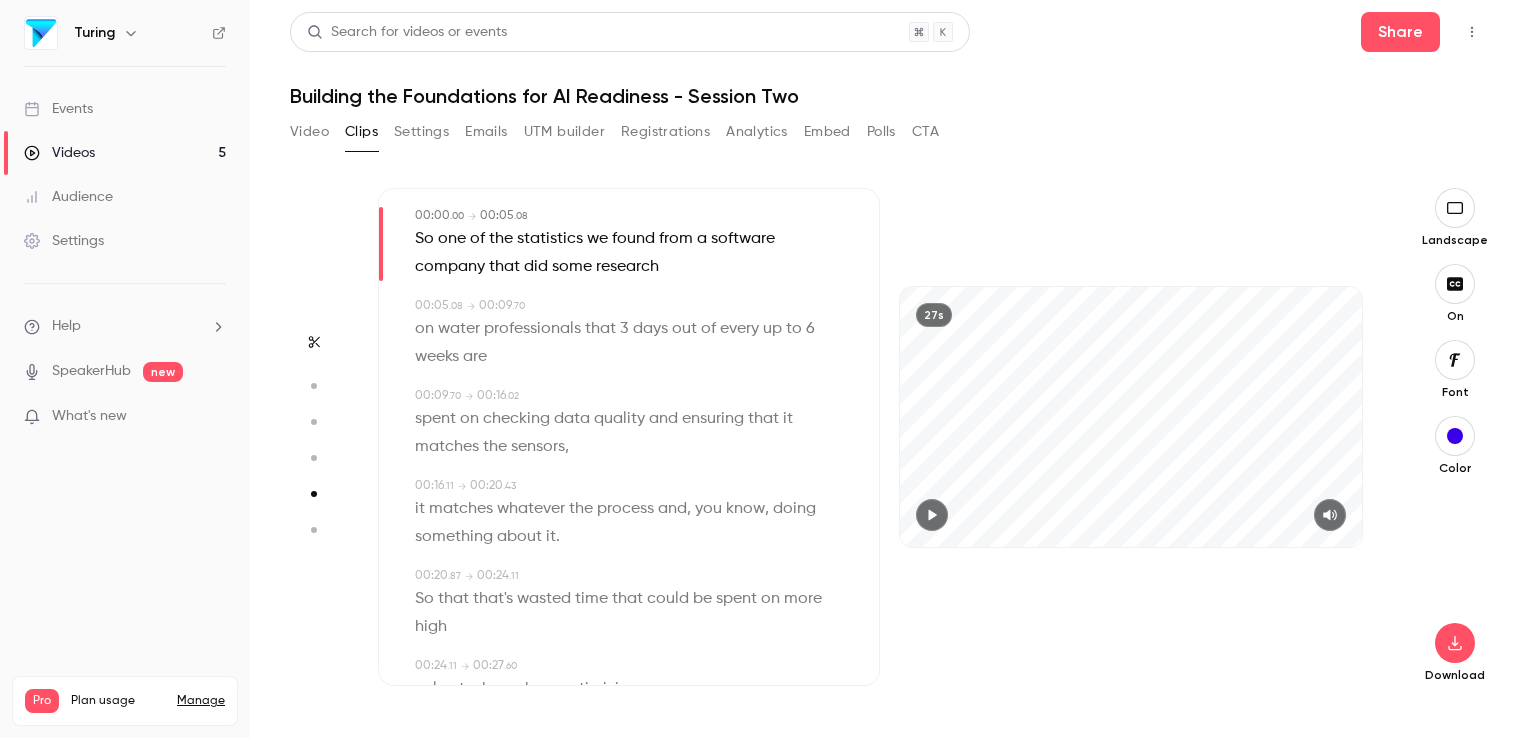 click at bounding box center (583, 329) 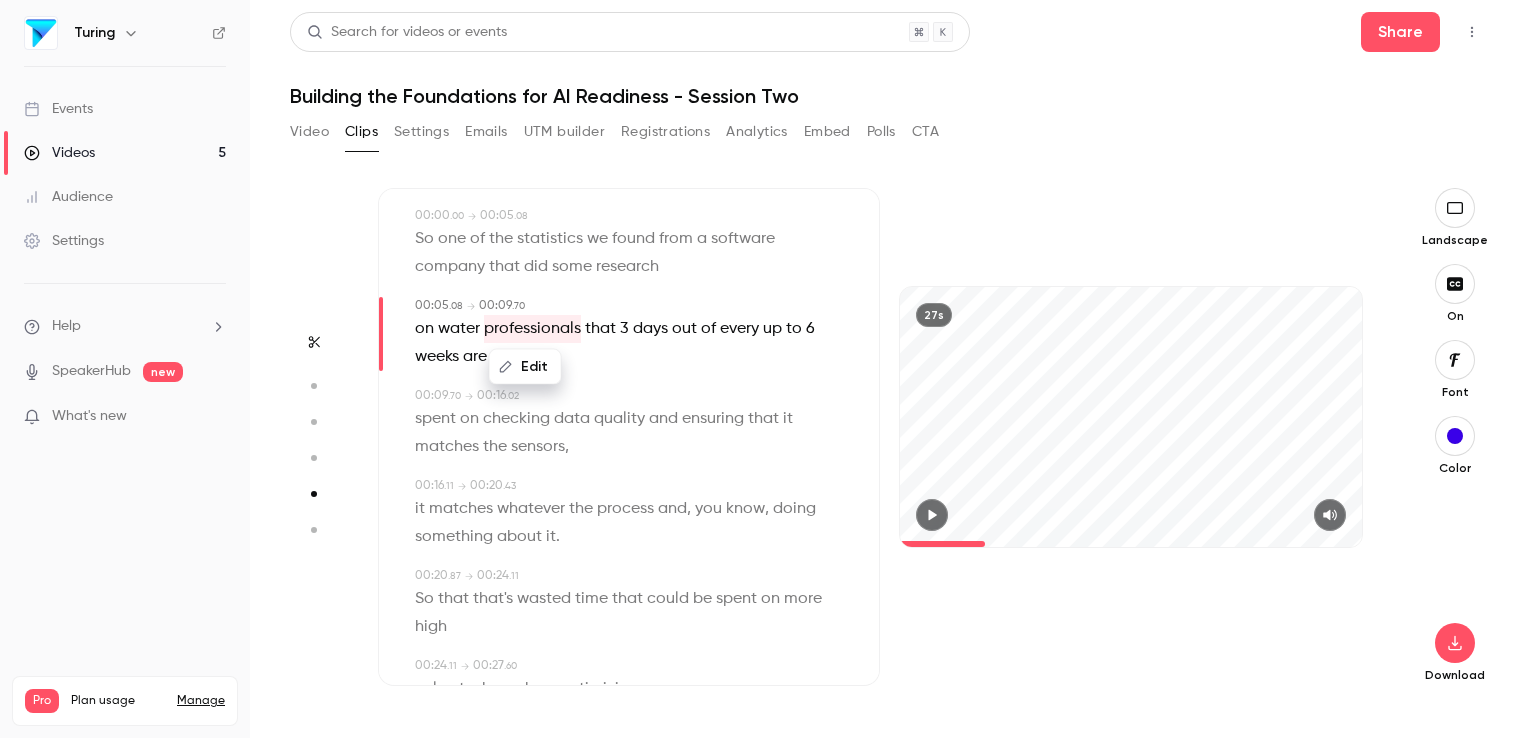 click on "Edit" at bounding box center [525, 367] 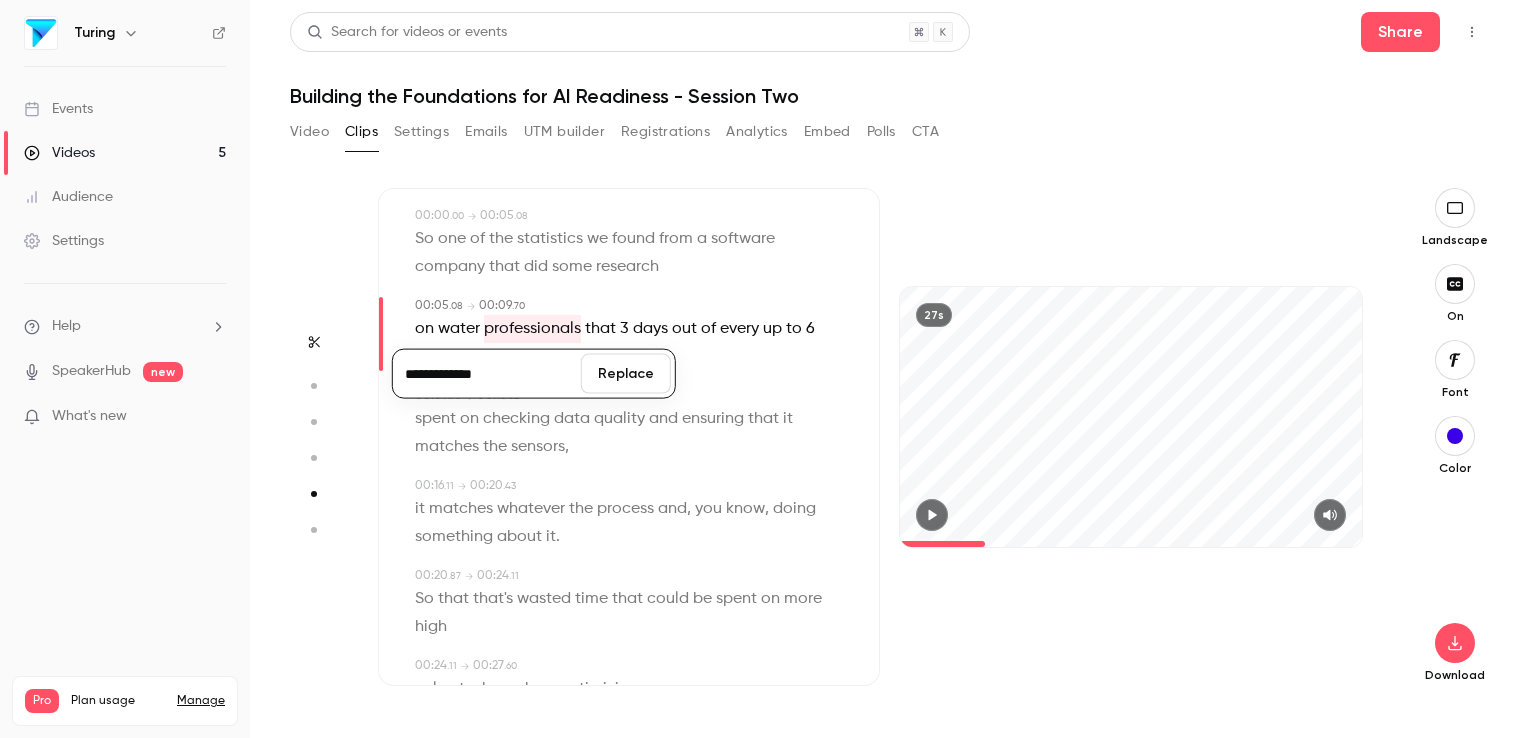 click on "**********" at bounding box center (487, 374) 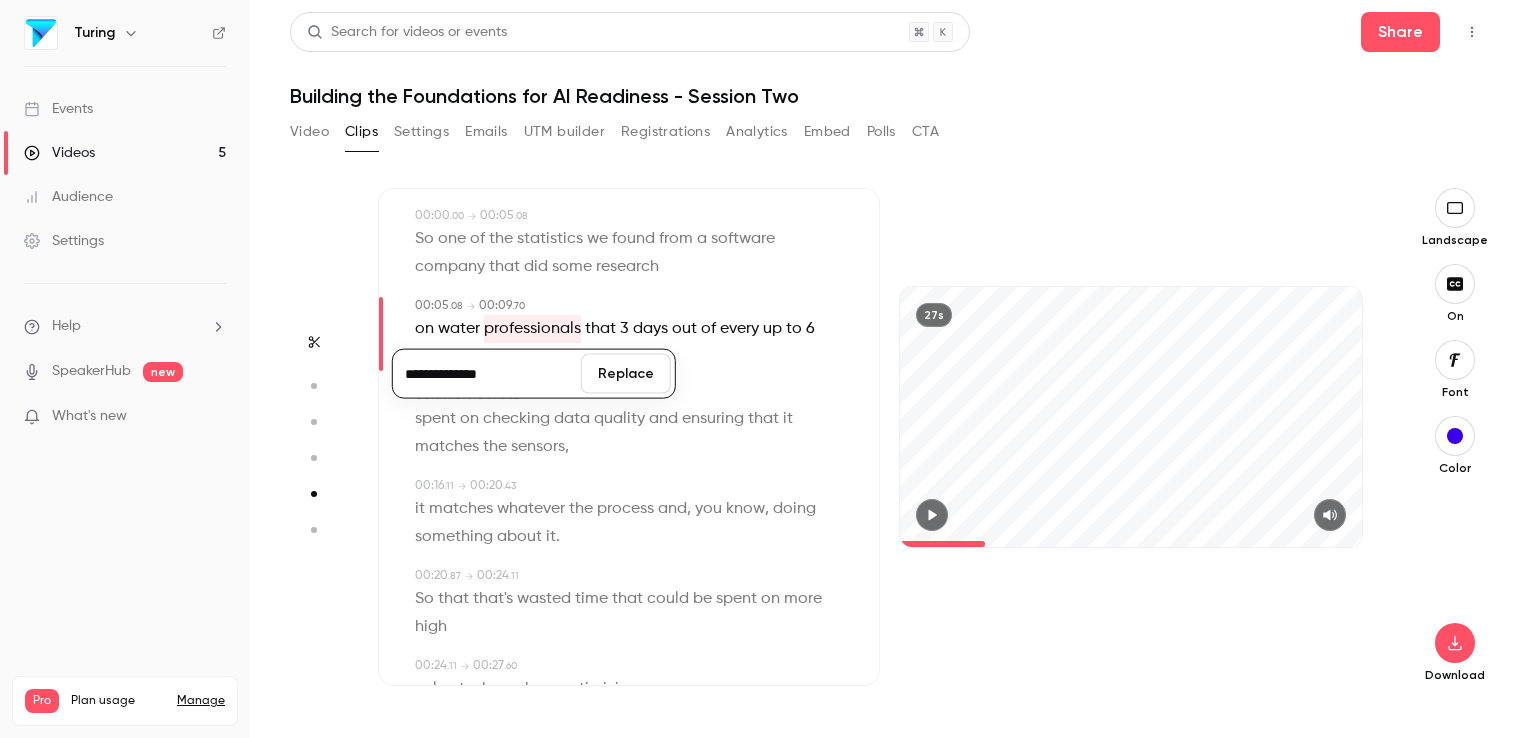 type on "**********" 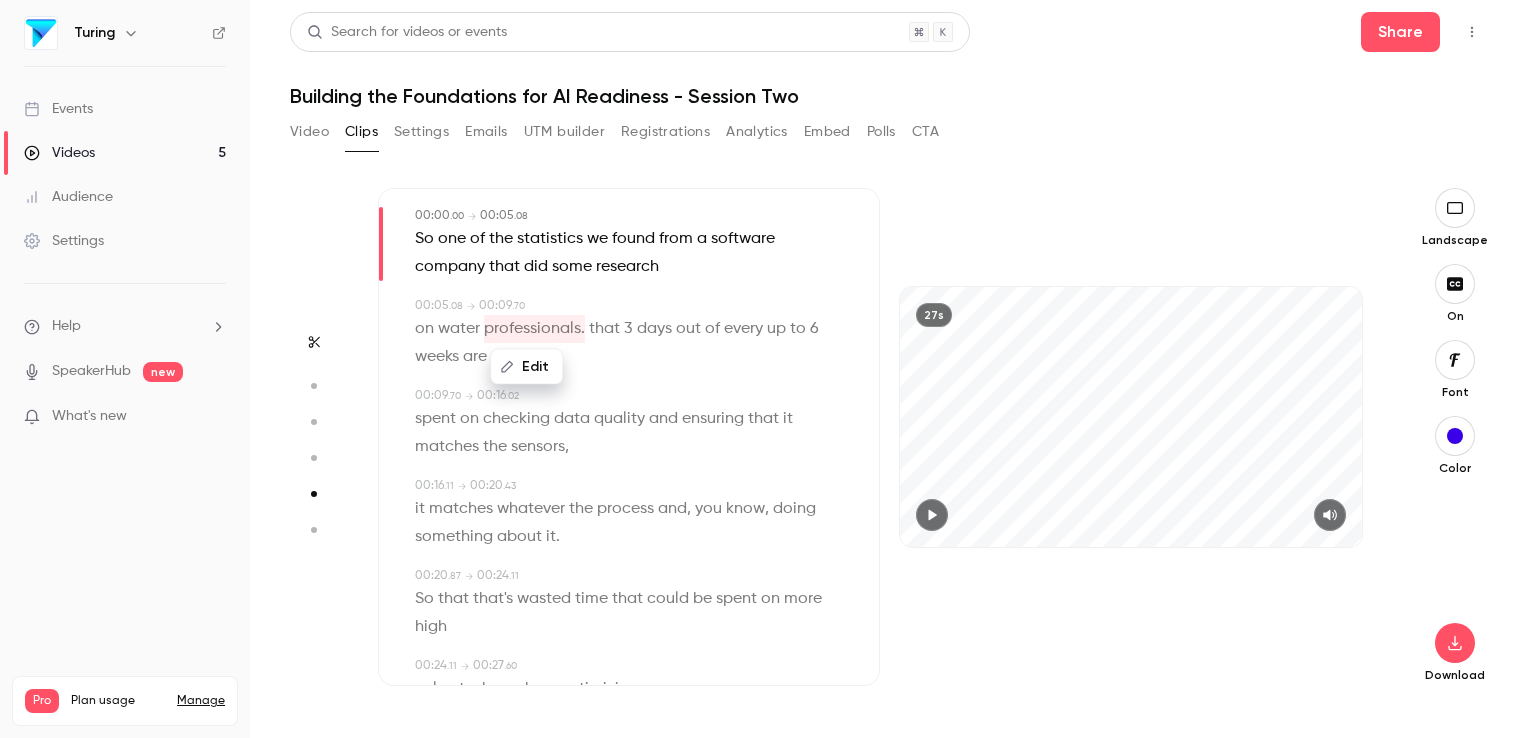 drag, startPoint x: 612, startPoint y: 373, endPoint x: 603, endPoint y: 357, distance: 18.35756 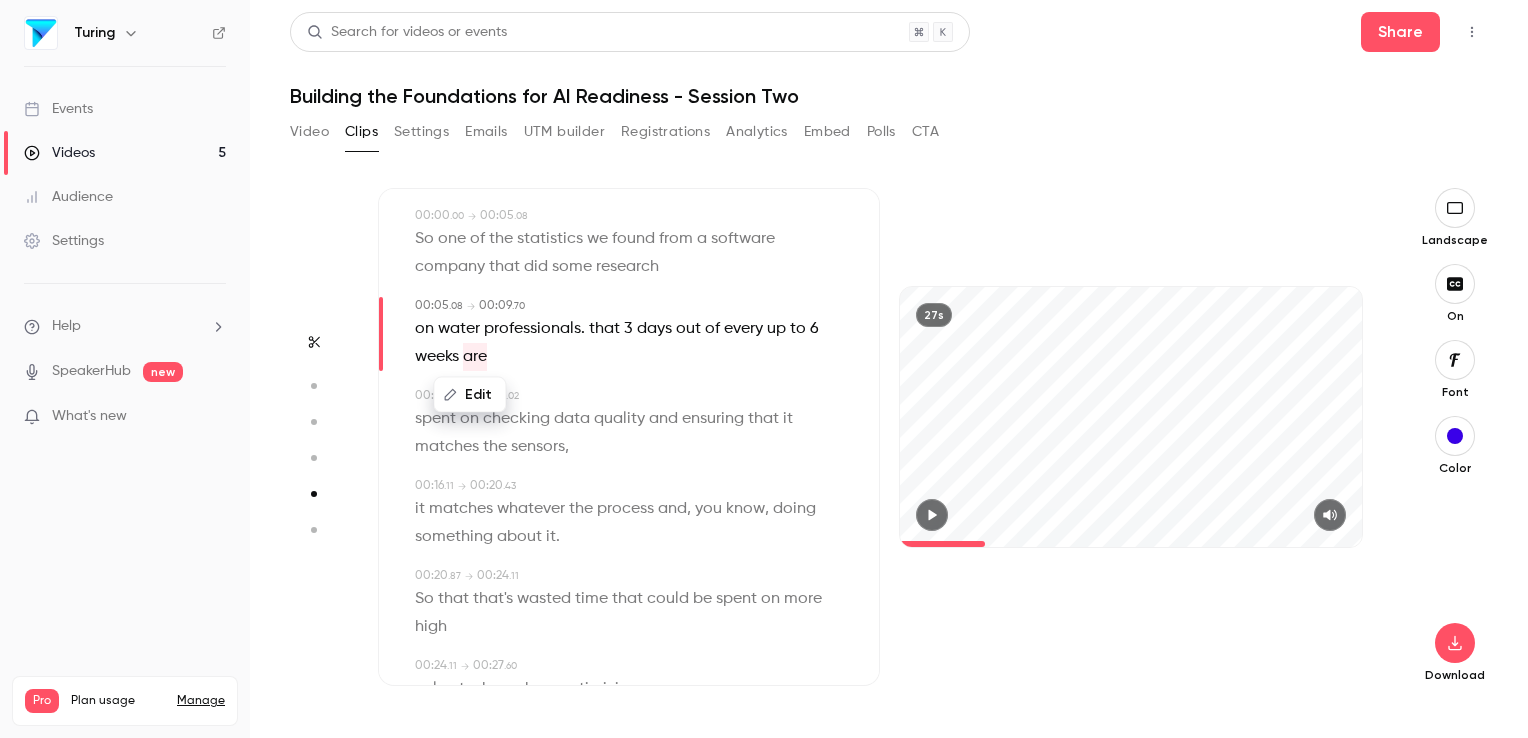 click on "that" at bounding box center [604, 329] 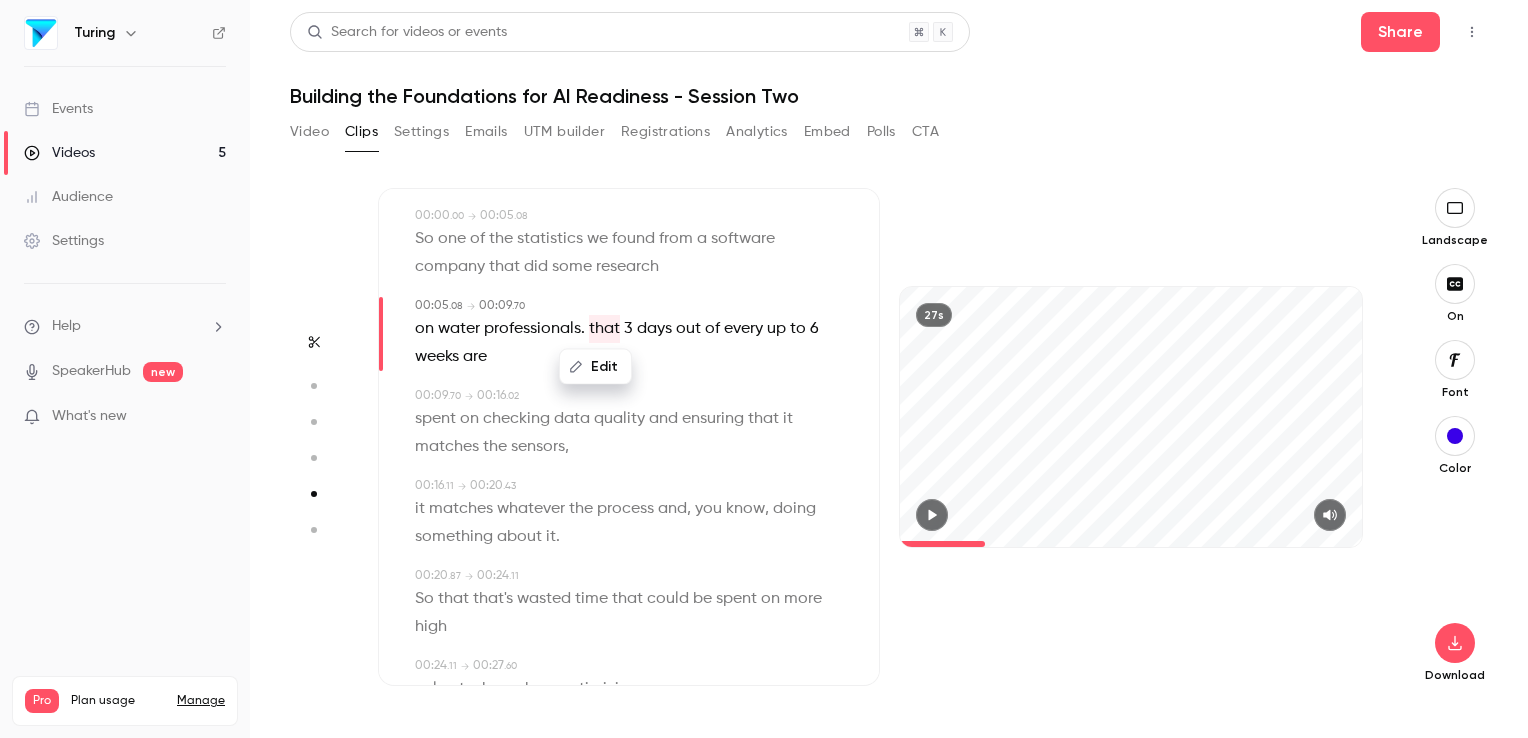 click on "Edit" at bounding box center (595, 367) 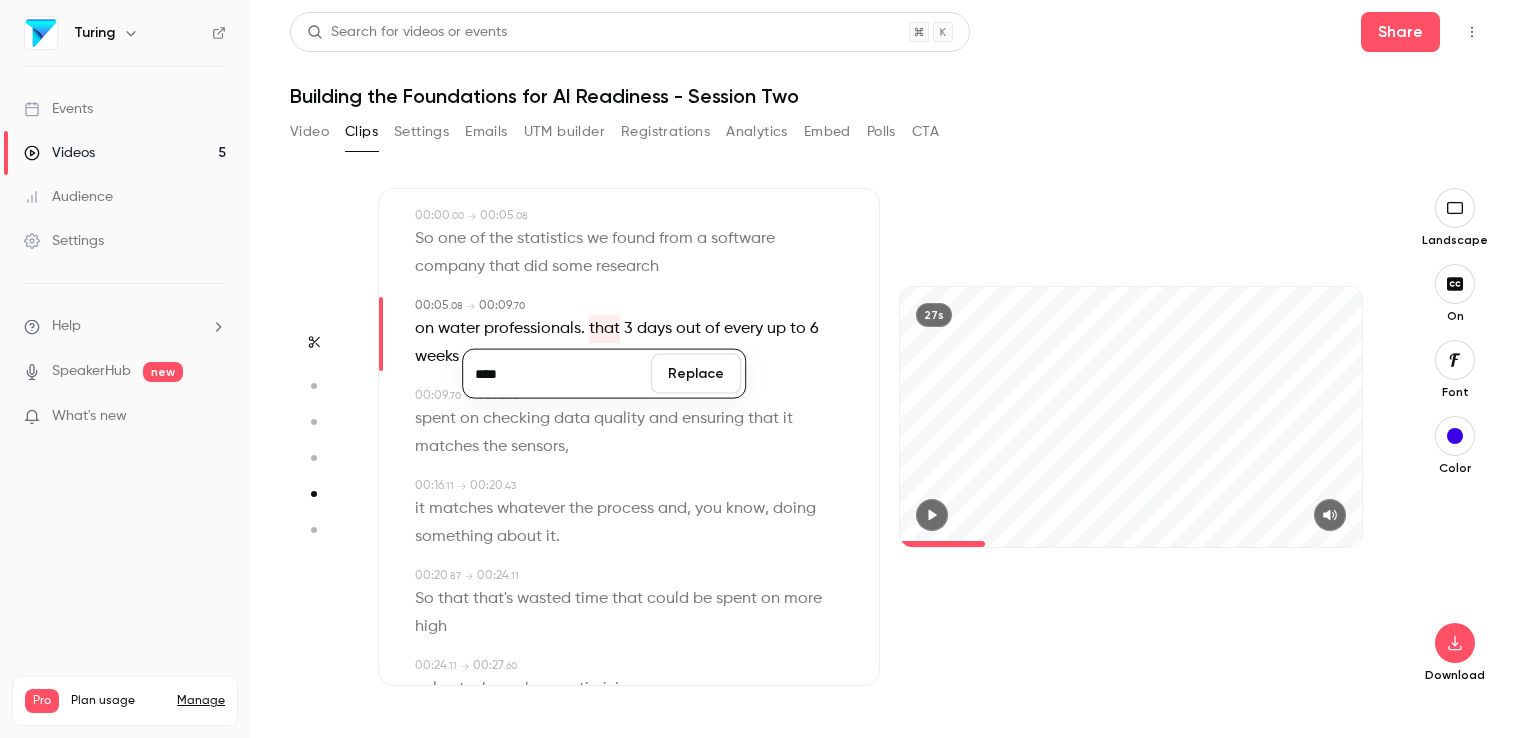 click on "****" at bounding box center (557, 374) 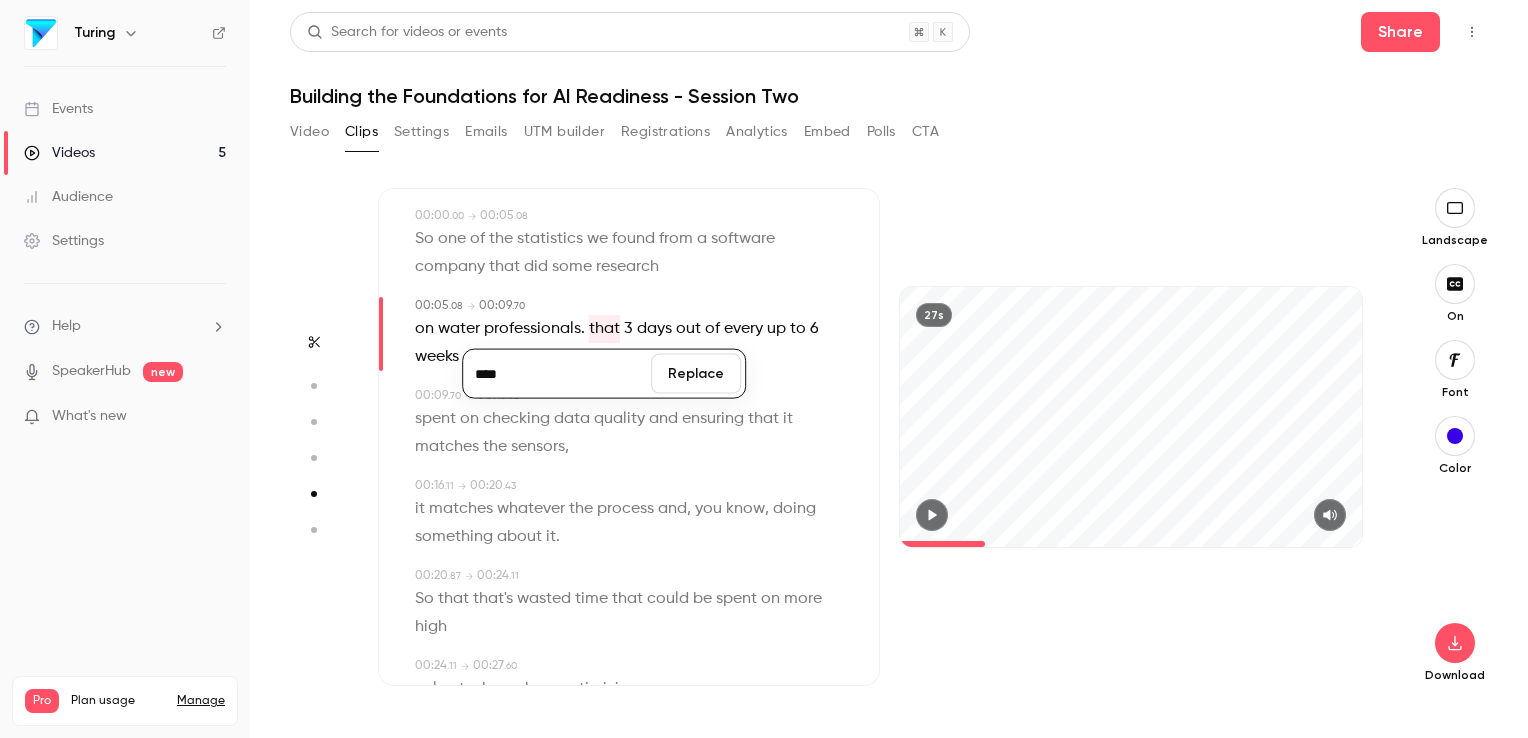 type on "****" 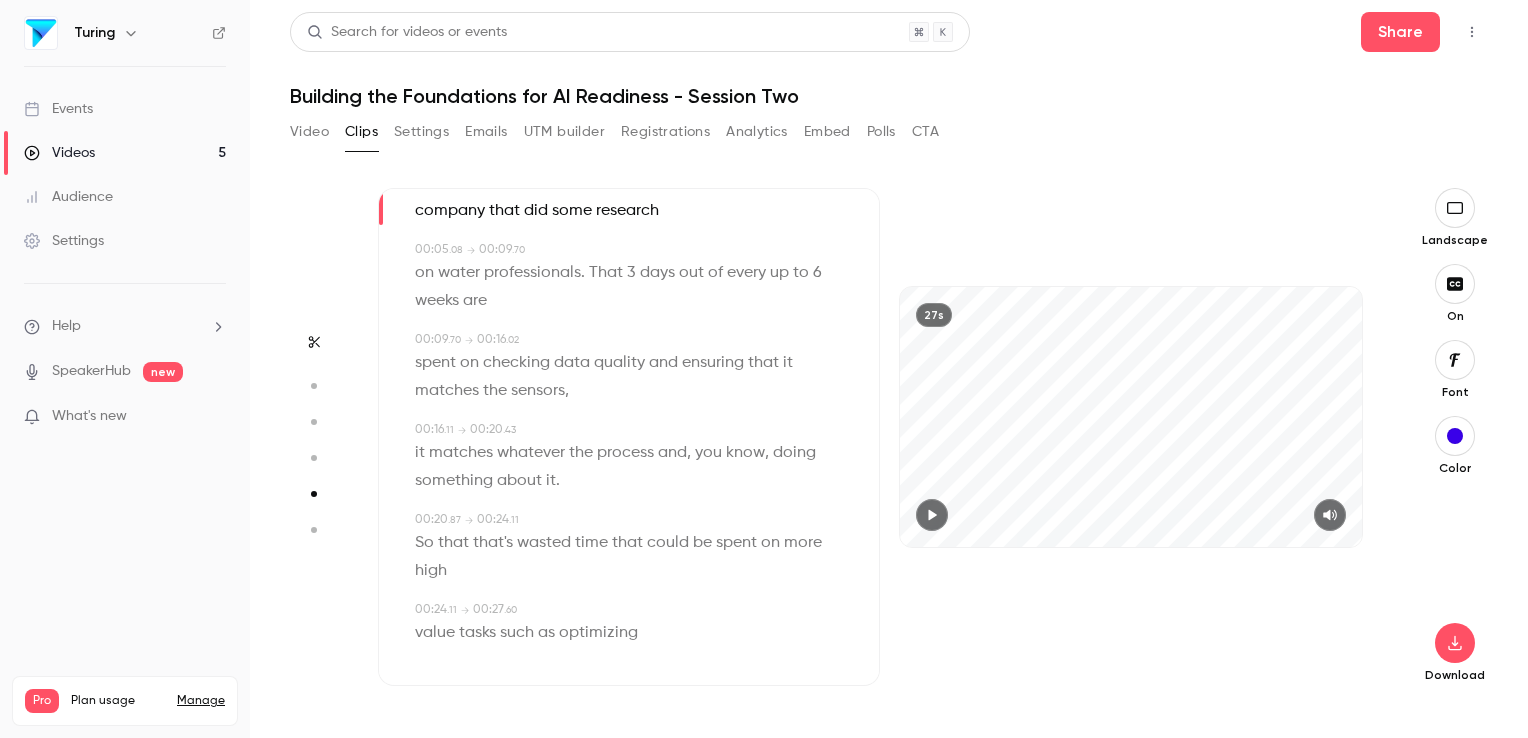 scroll, scrollTop: 119, scrollLeft: 0, axis: vertical 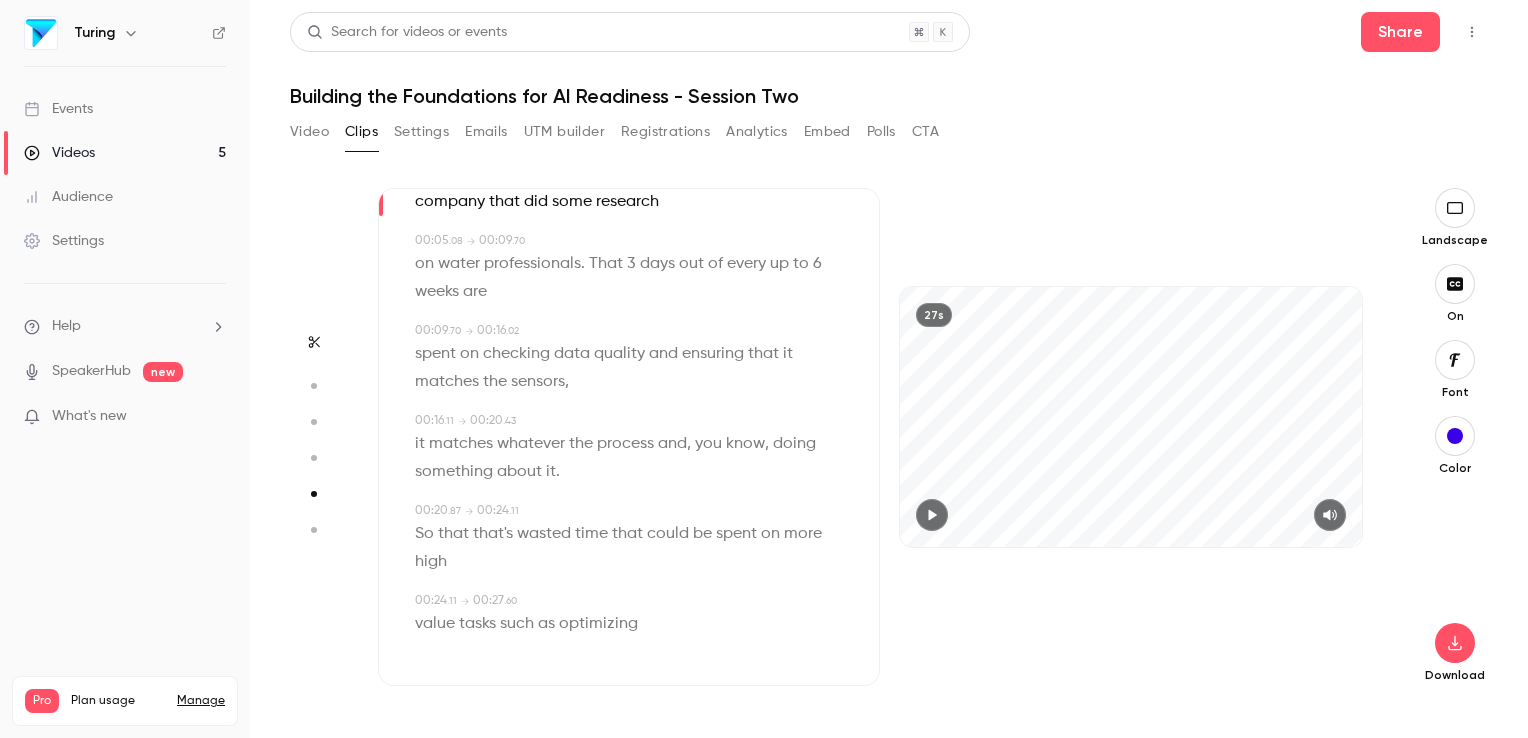 click on "value   tasks   such   as   optimizing" at bounding box center (631, 624) 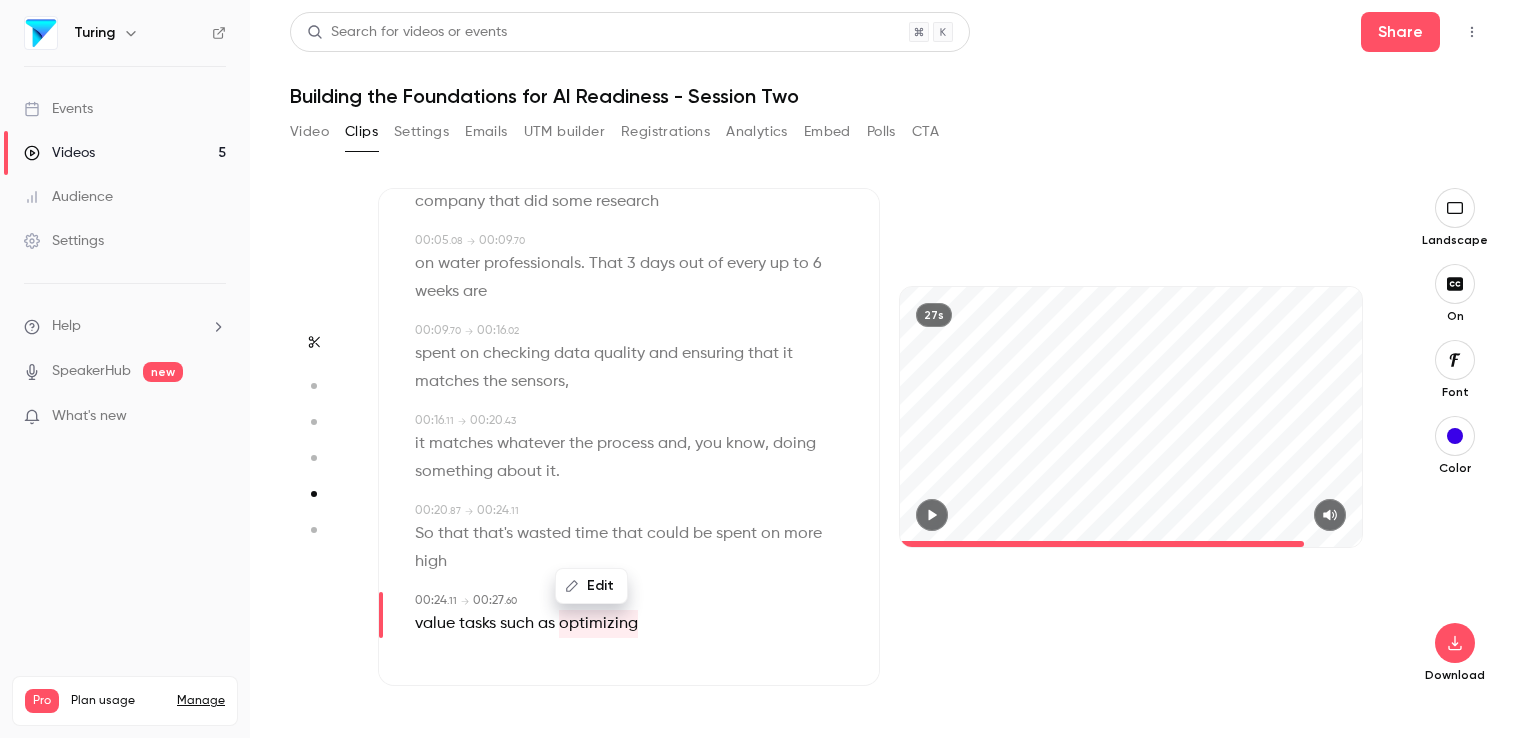 click on "Edit" at bounding box center [591, 586] 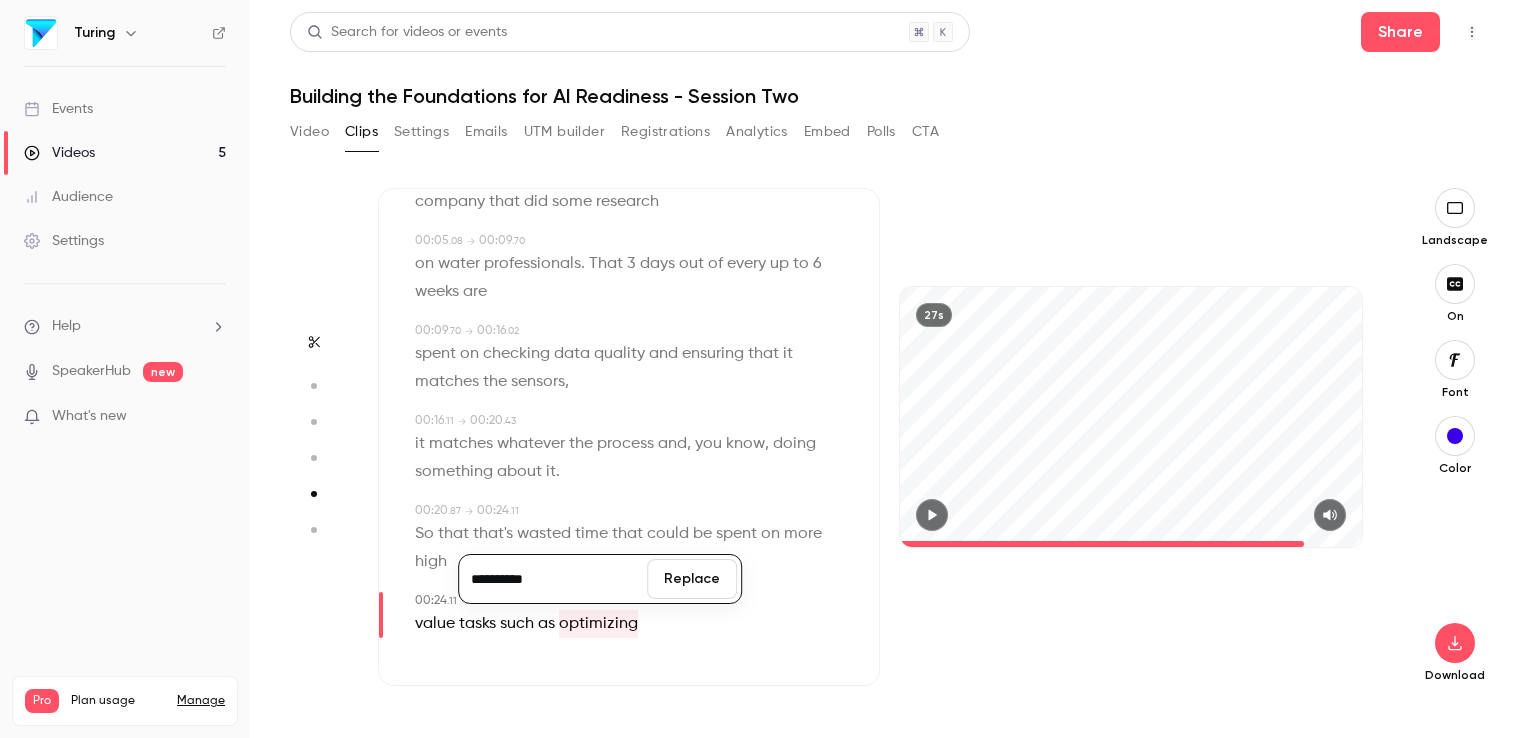 click on "**********" at bounding box center [553, 579] 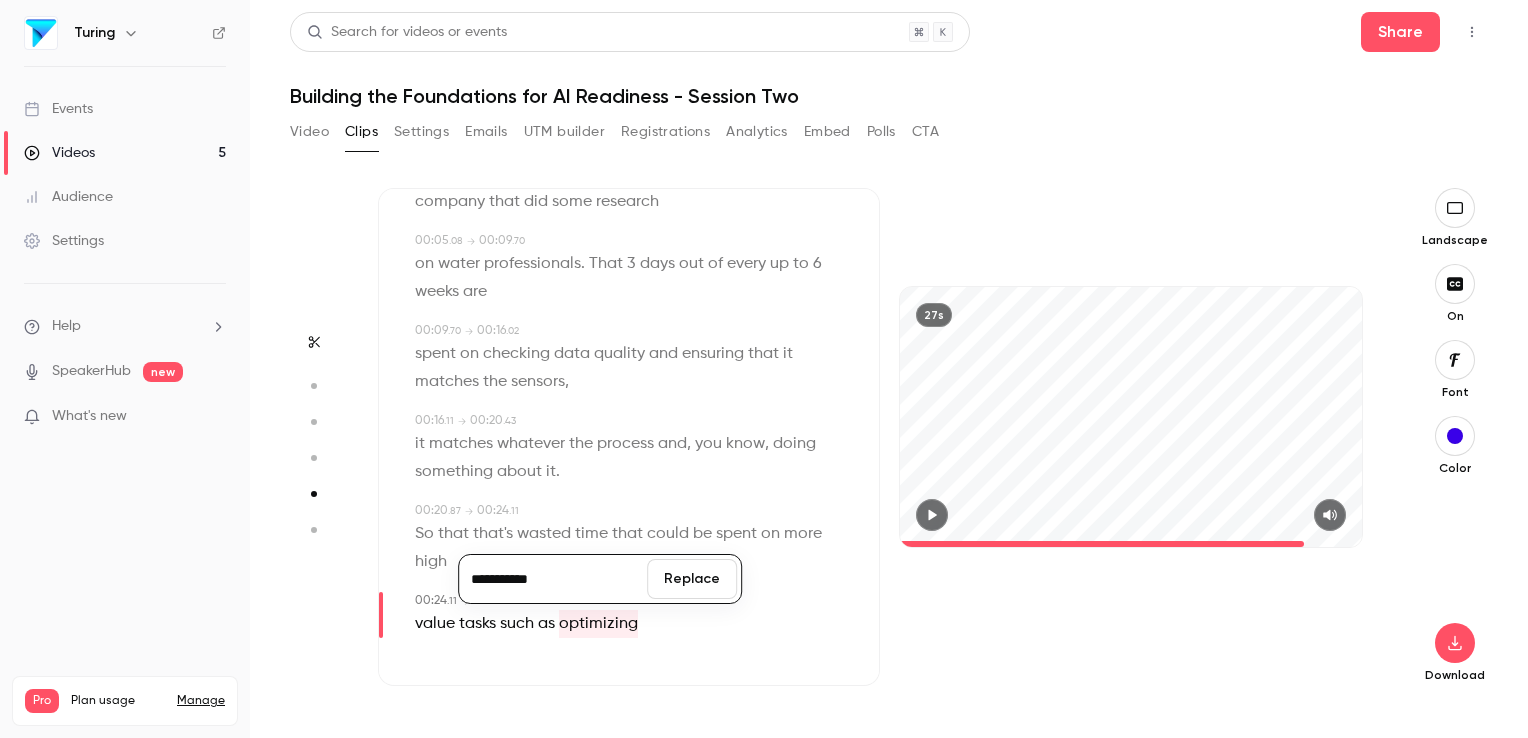 type on "**********" 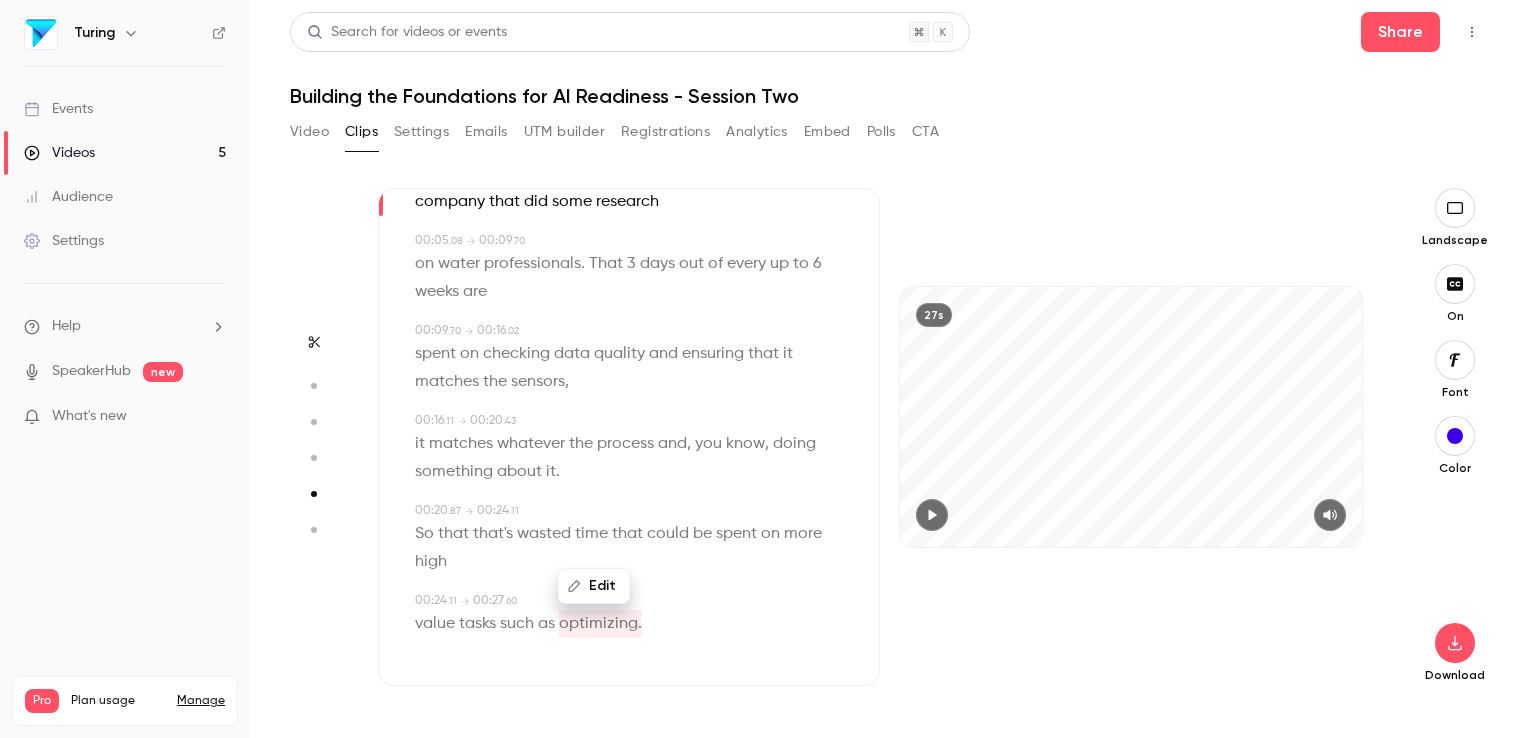 click 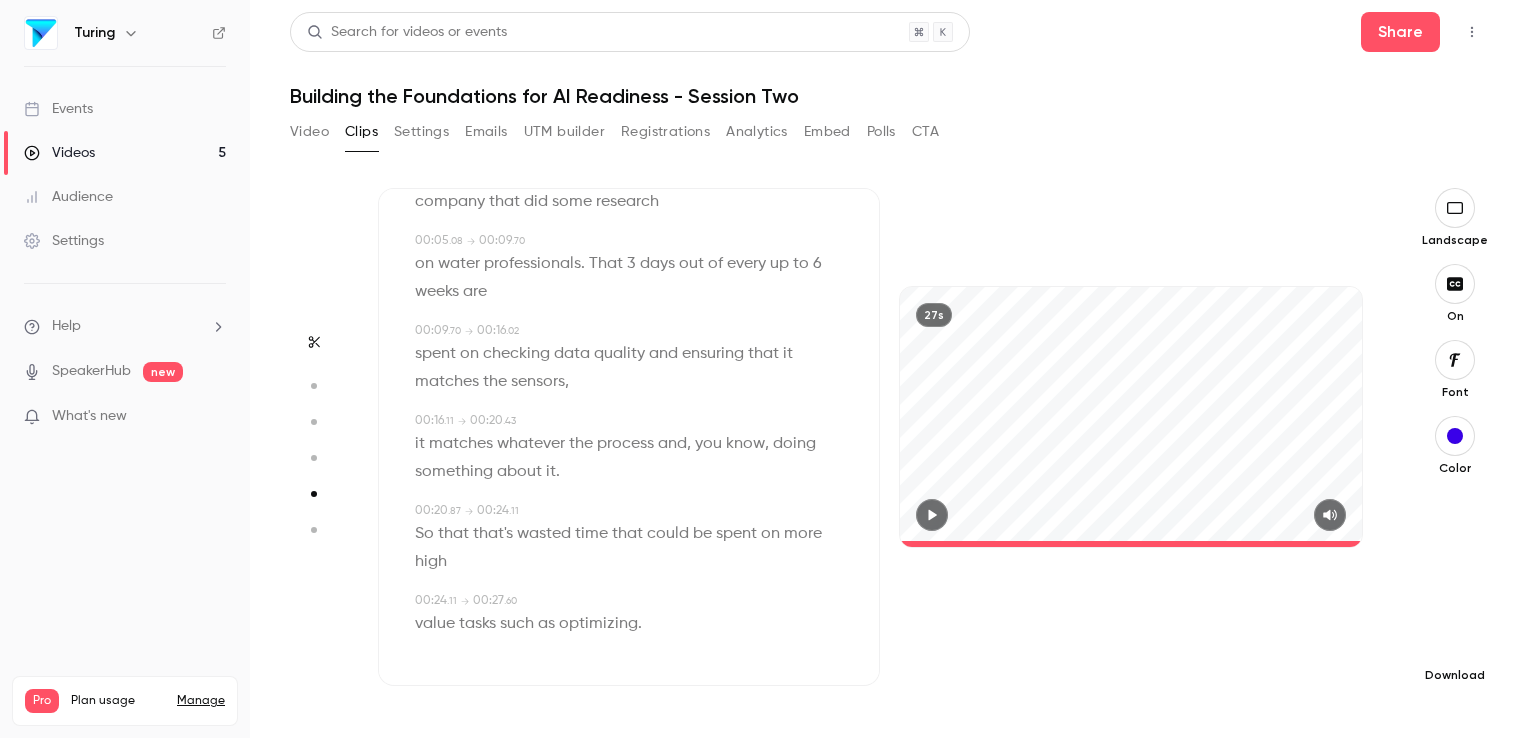 click 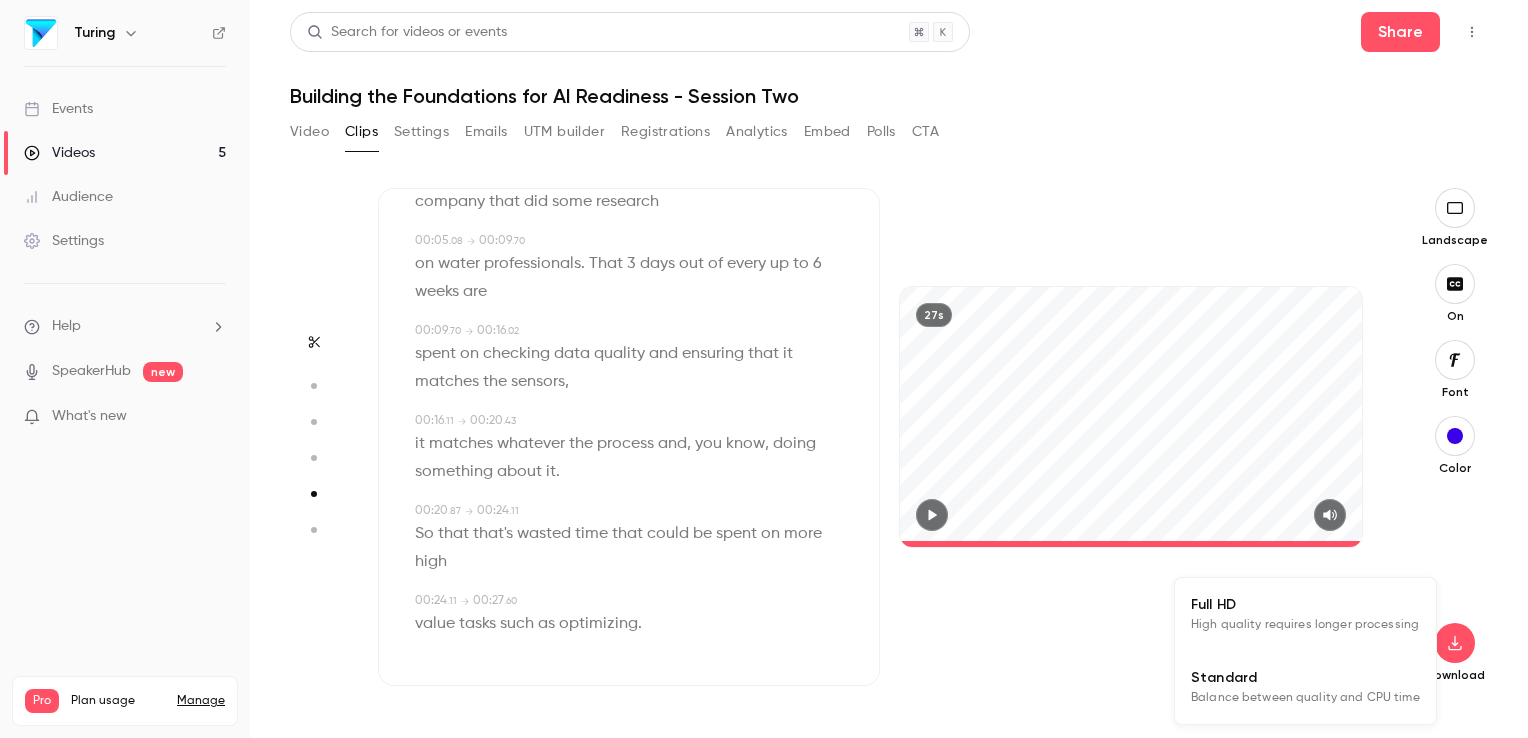 click on "High quality requires longer processing" at bounding box center [1305, 625] 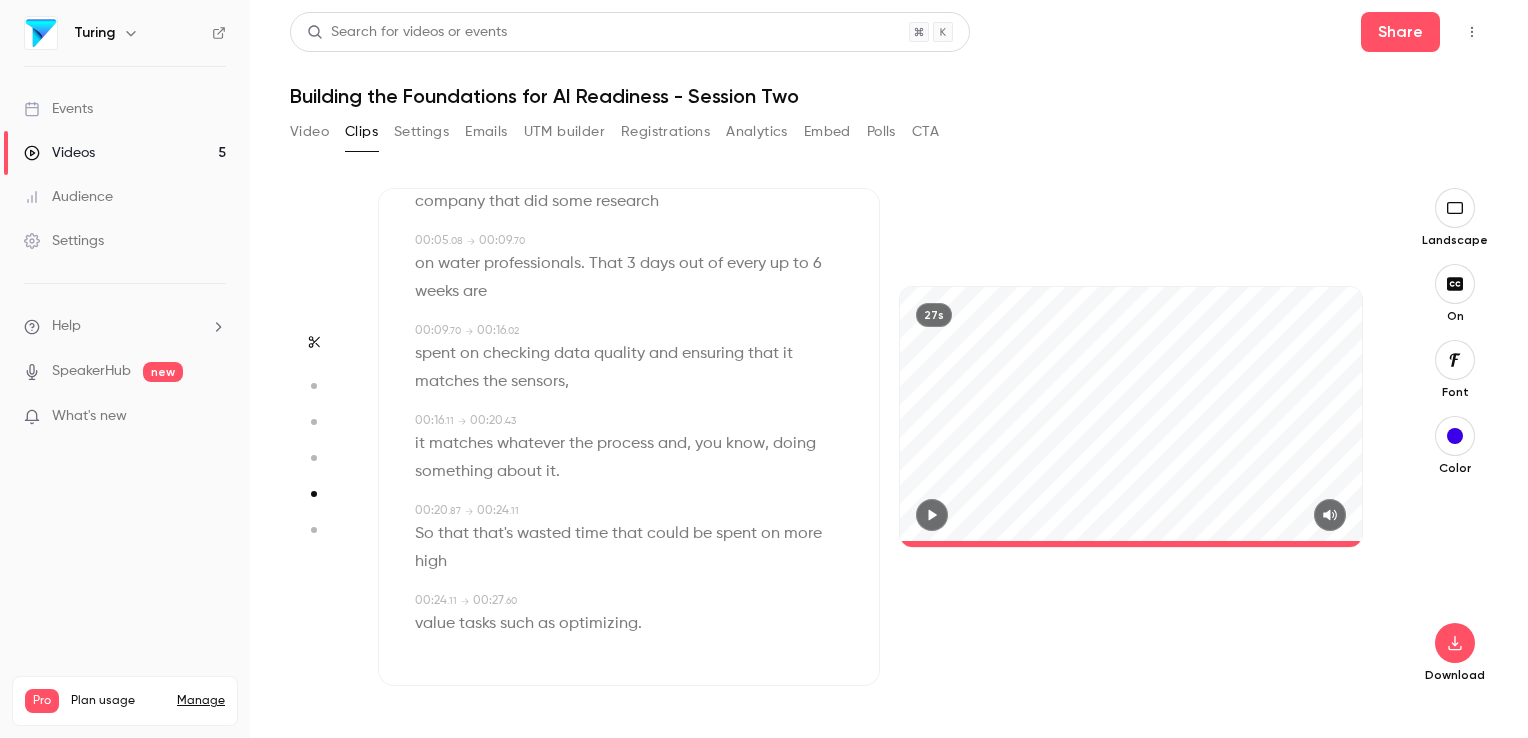 click on "optimizing." at bounding box center [600, 624] 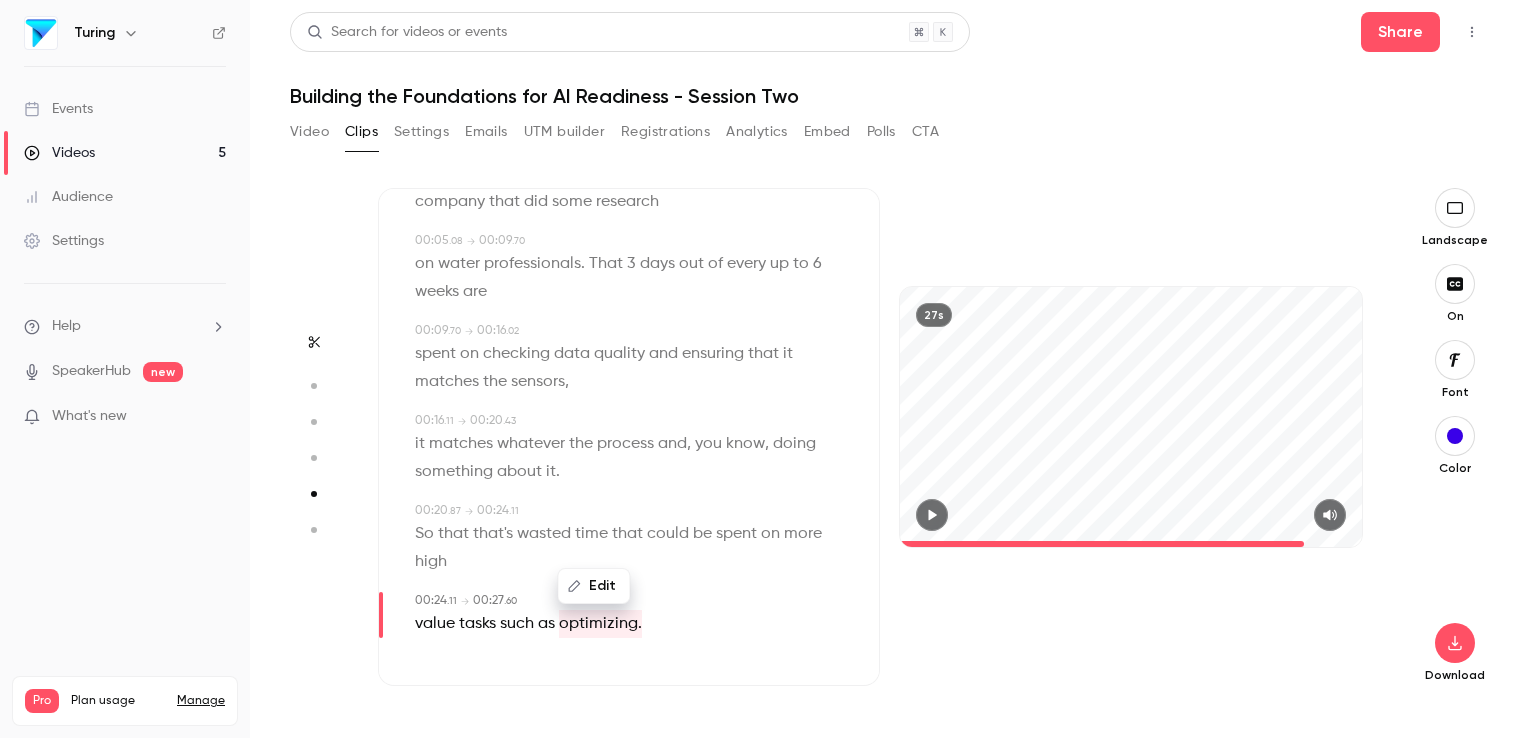 type on "****" 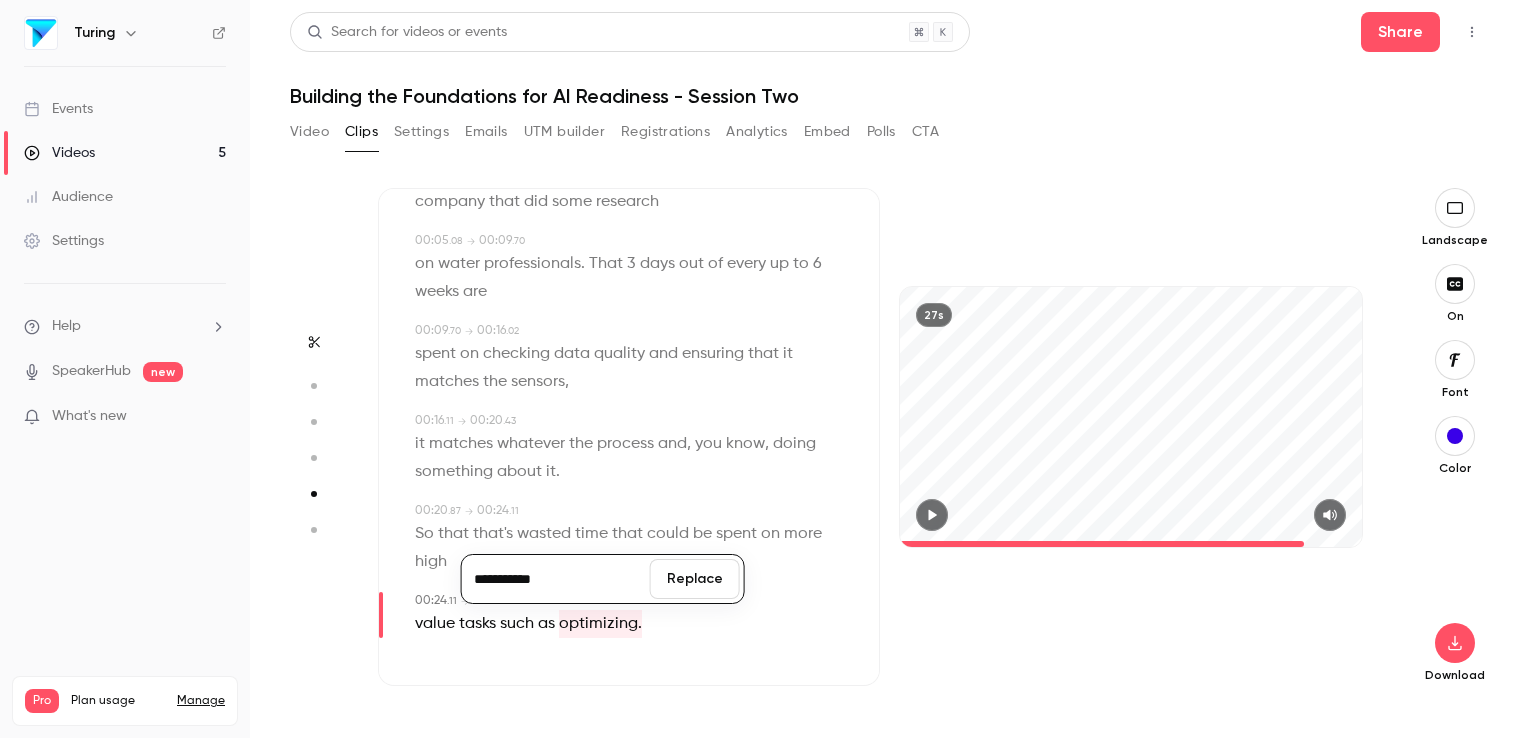 click on "**********" at bounding box center [556, 579] 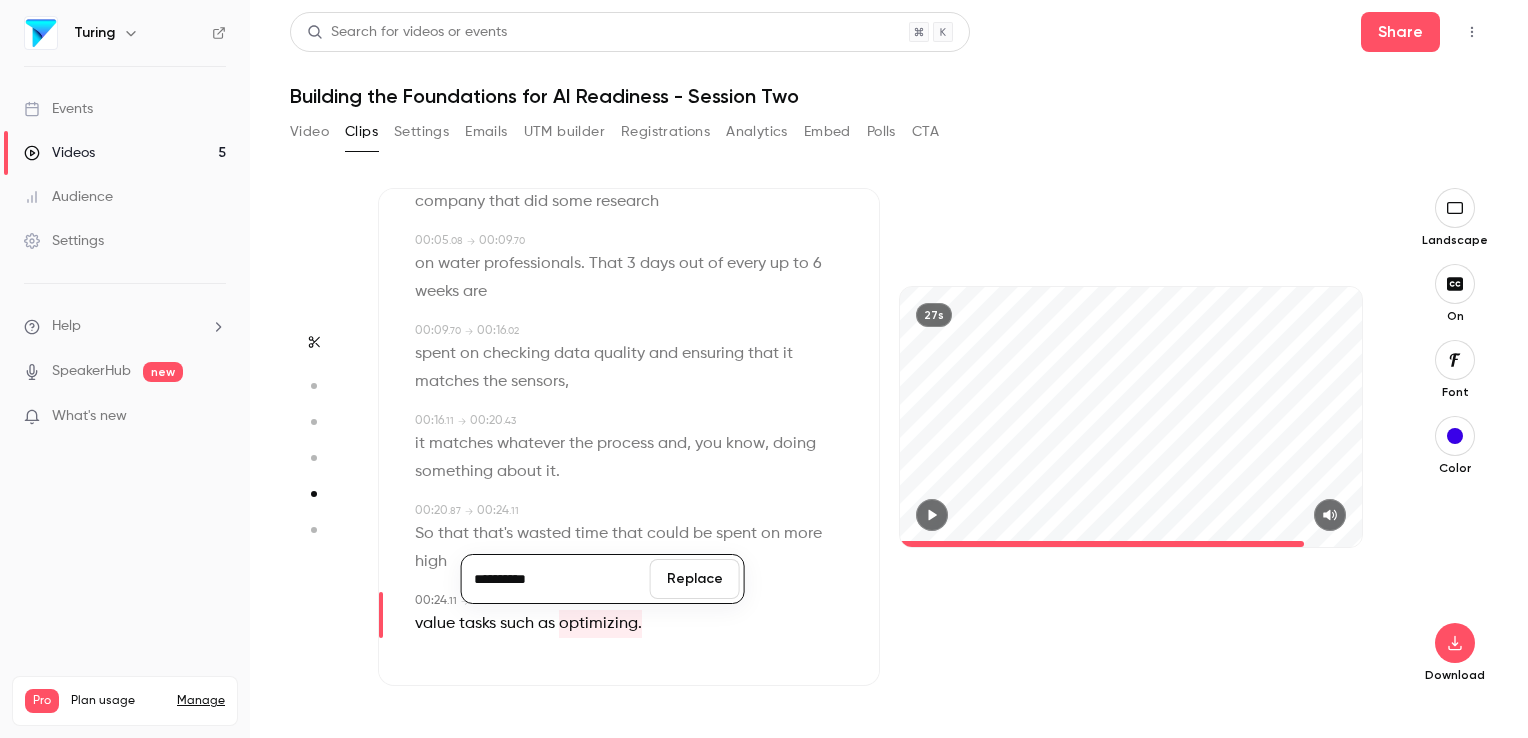 type on "**********" 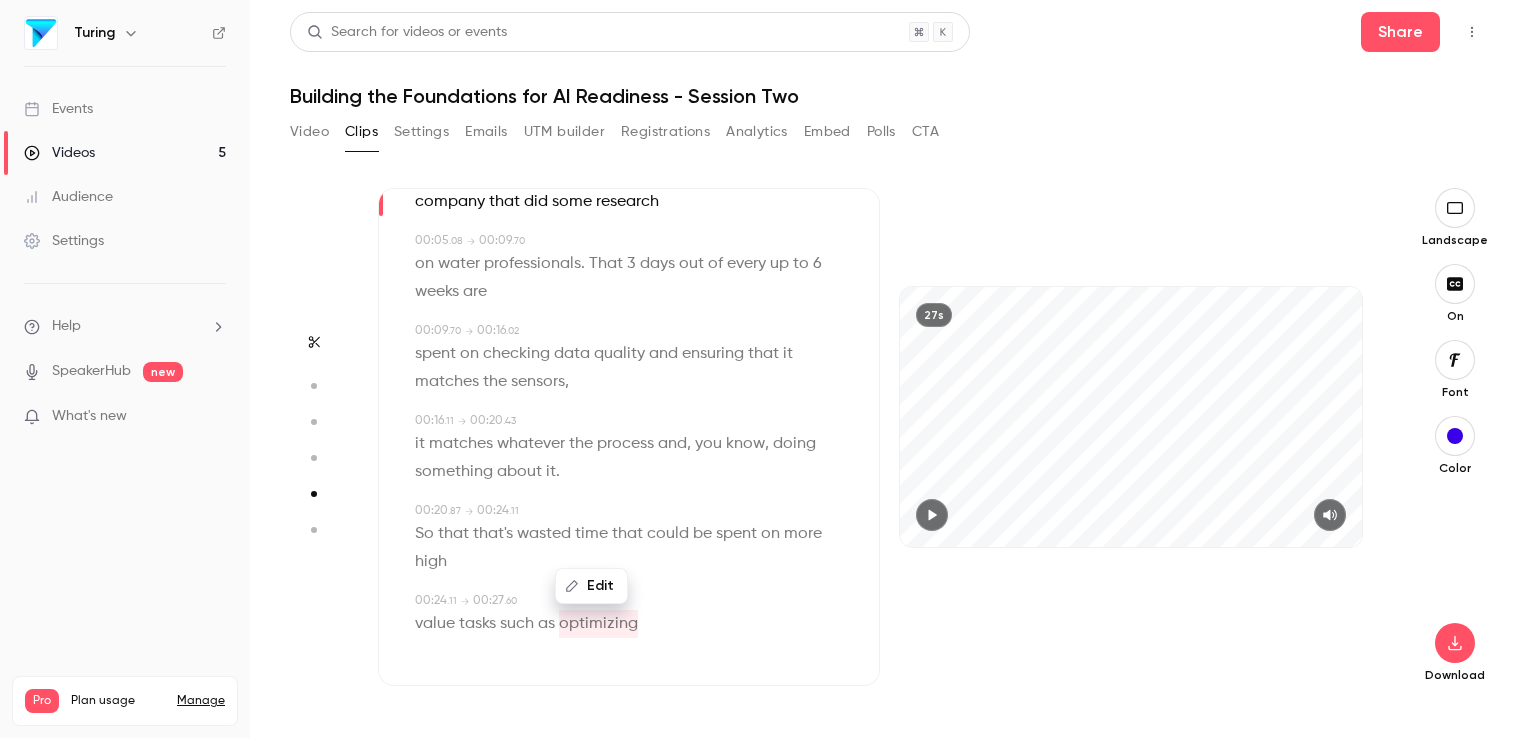 drag, startPoint x: 696, startPoint y: 582, endPoint x: 932, endPoint y: 516, distance: 245.0551 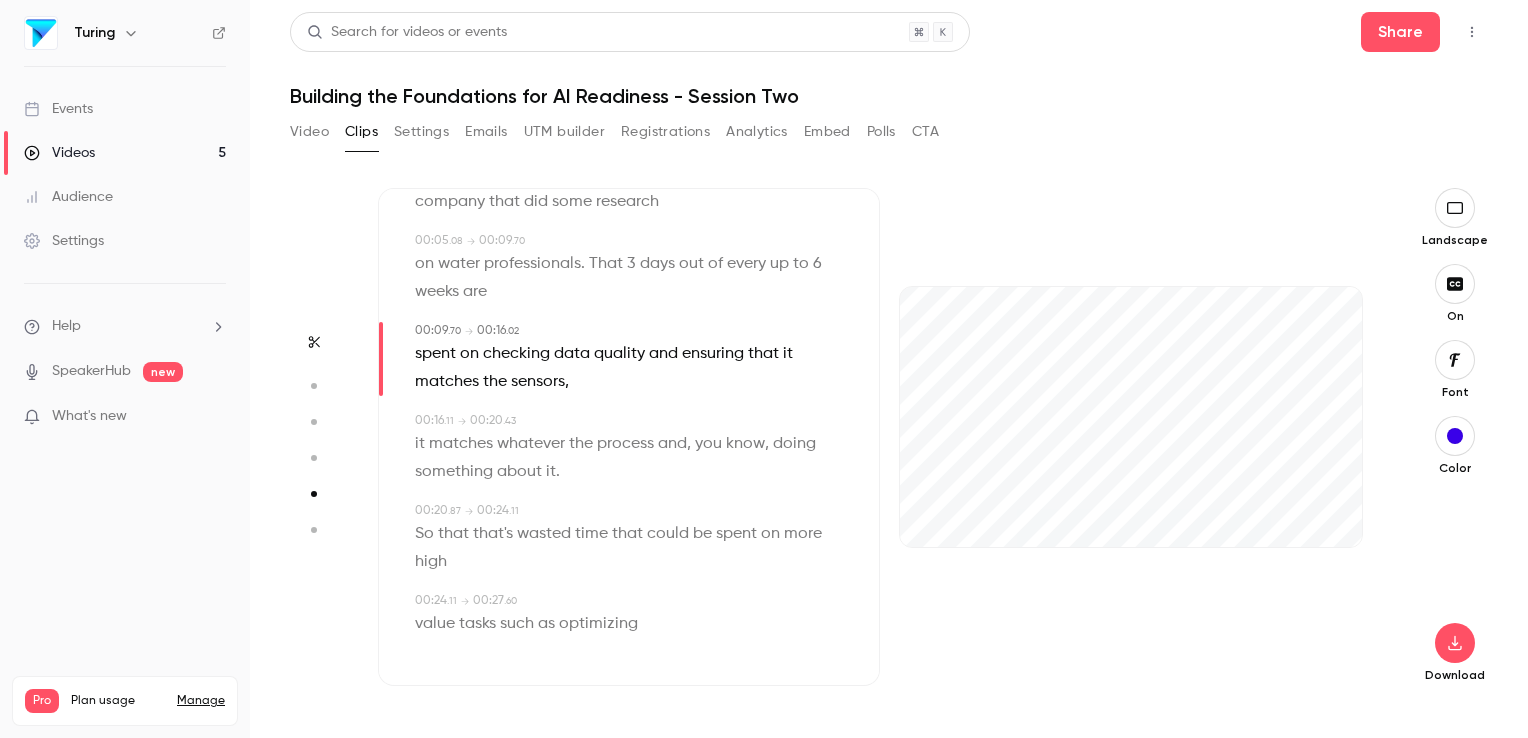 click 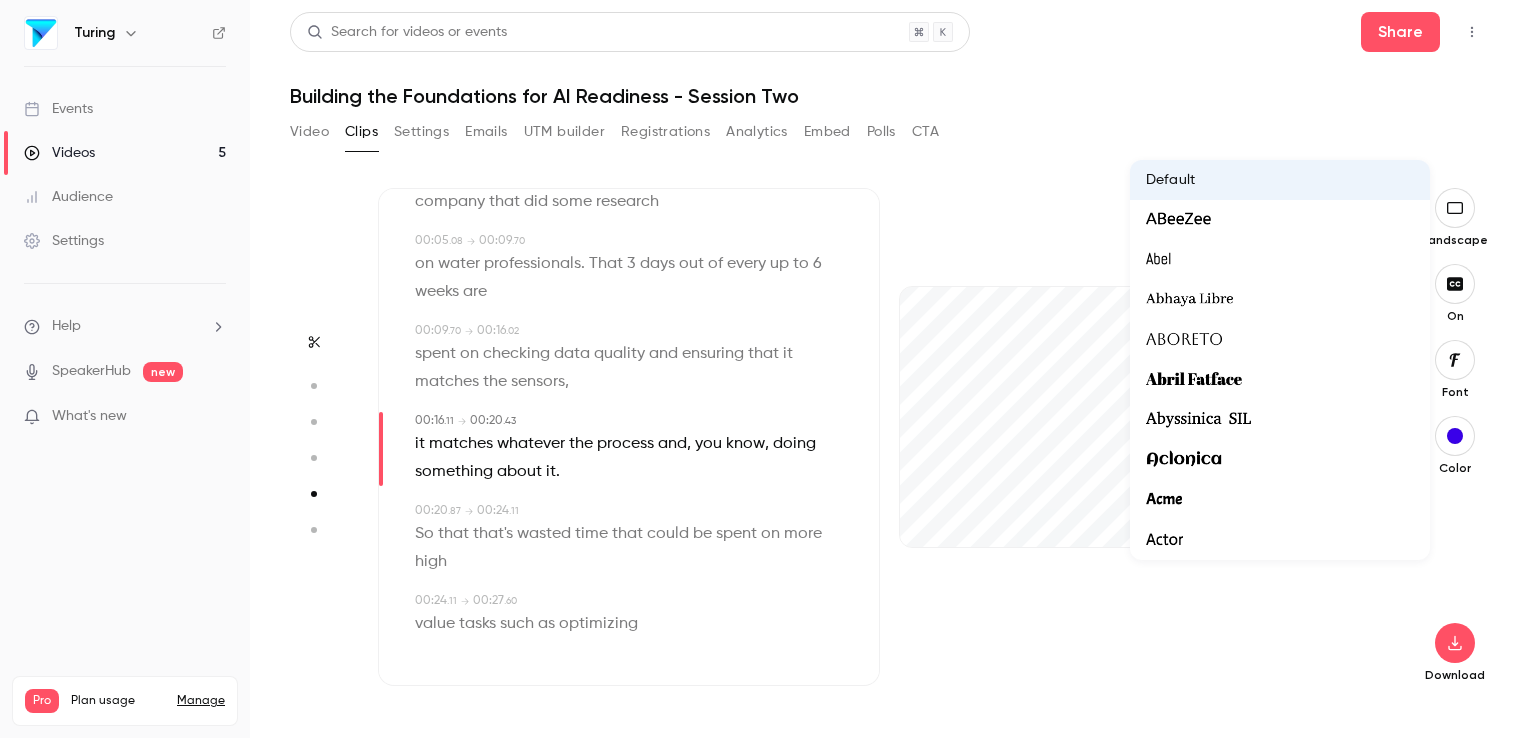 click at bounding box center [764, 369] 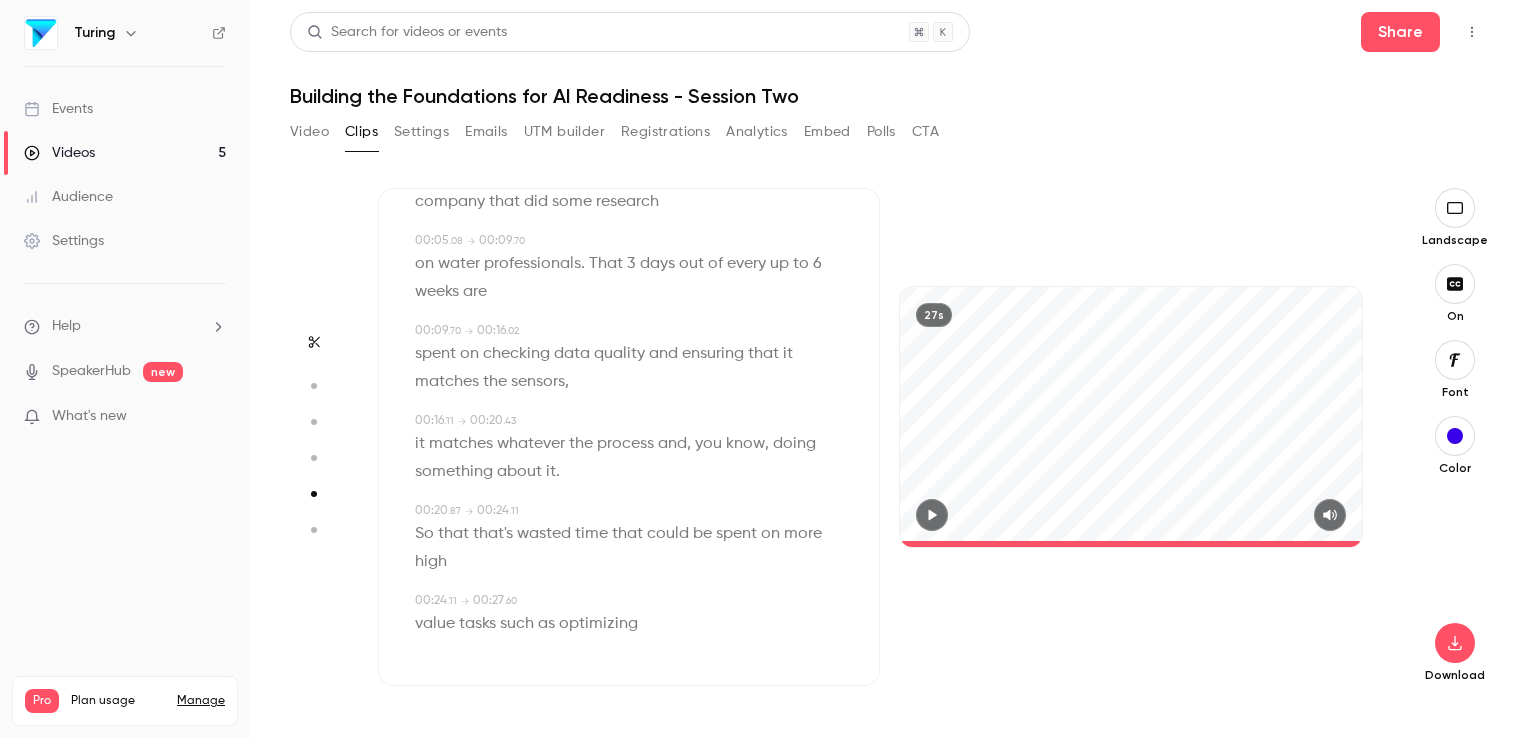 type on "****" 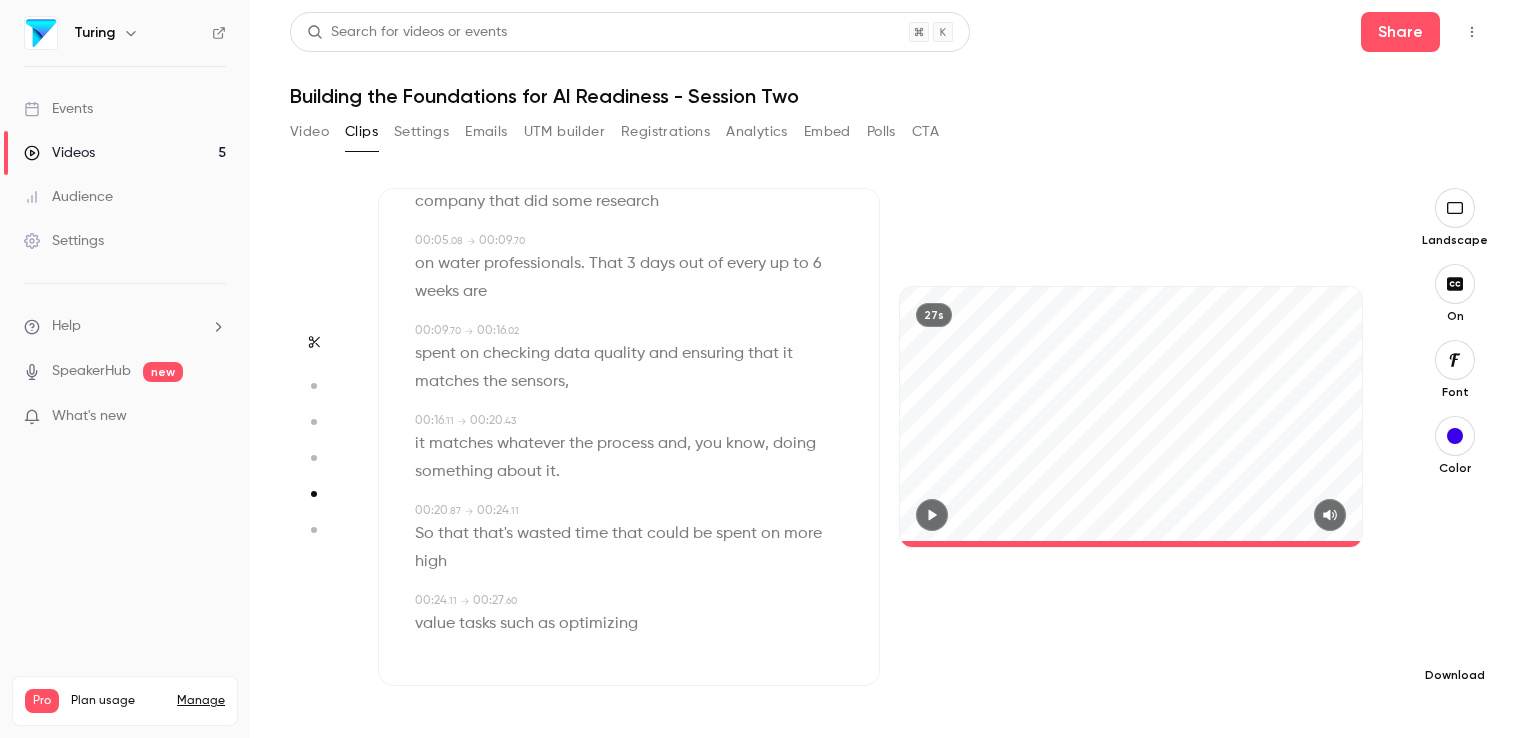 click 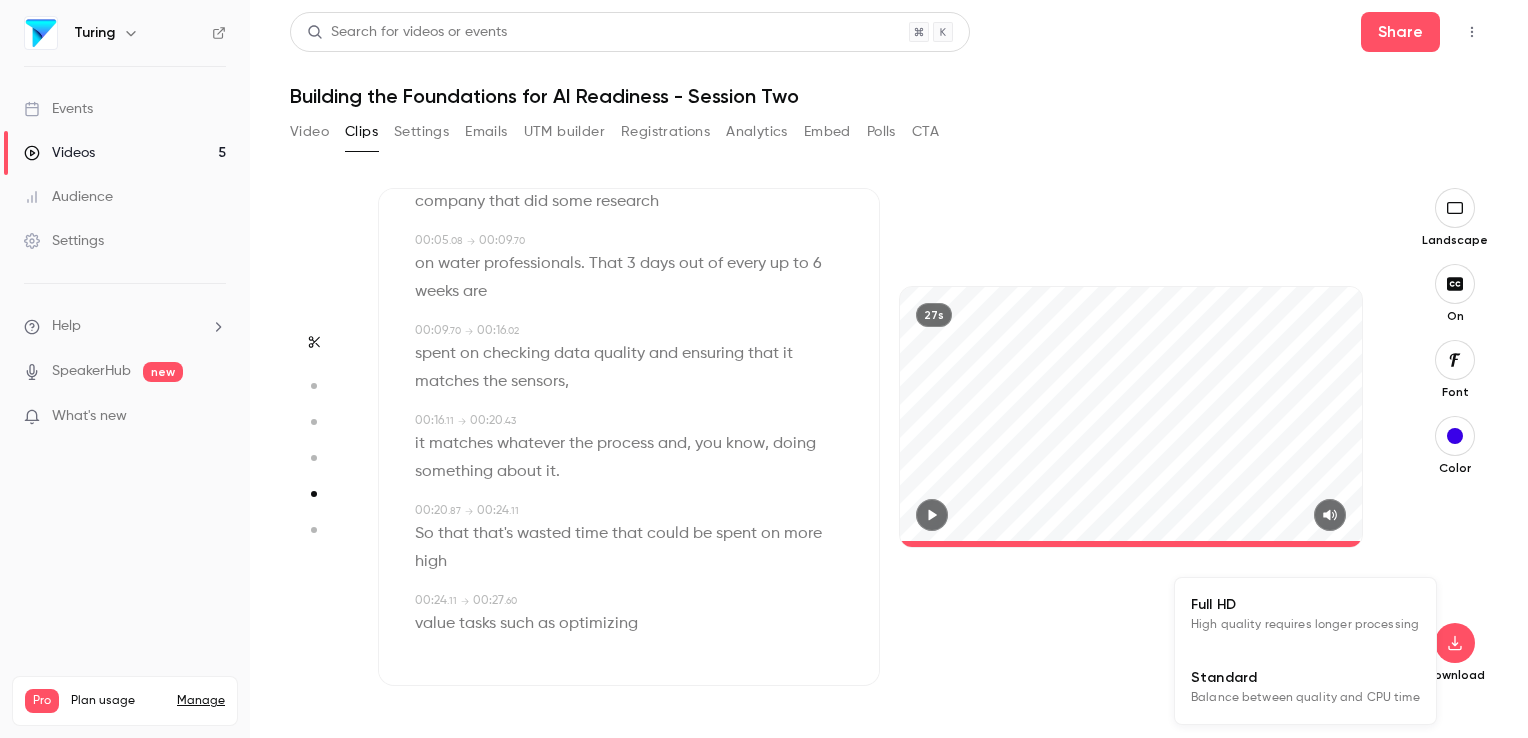 click on "High quality requires longer processing" at bounding box center [1305, 625] 